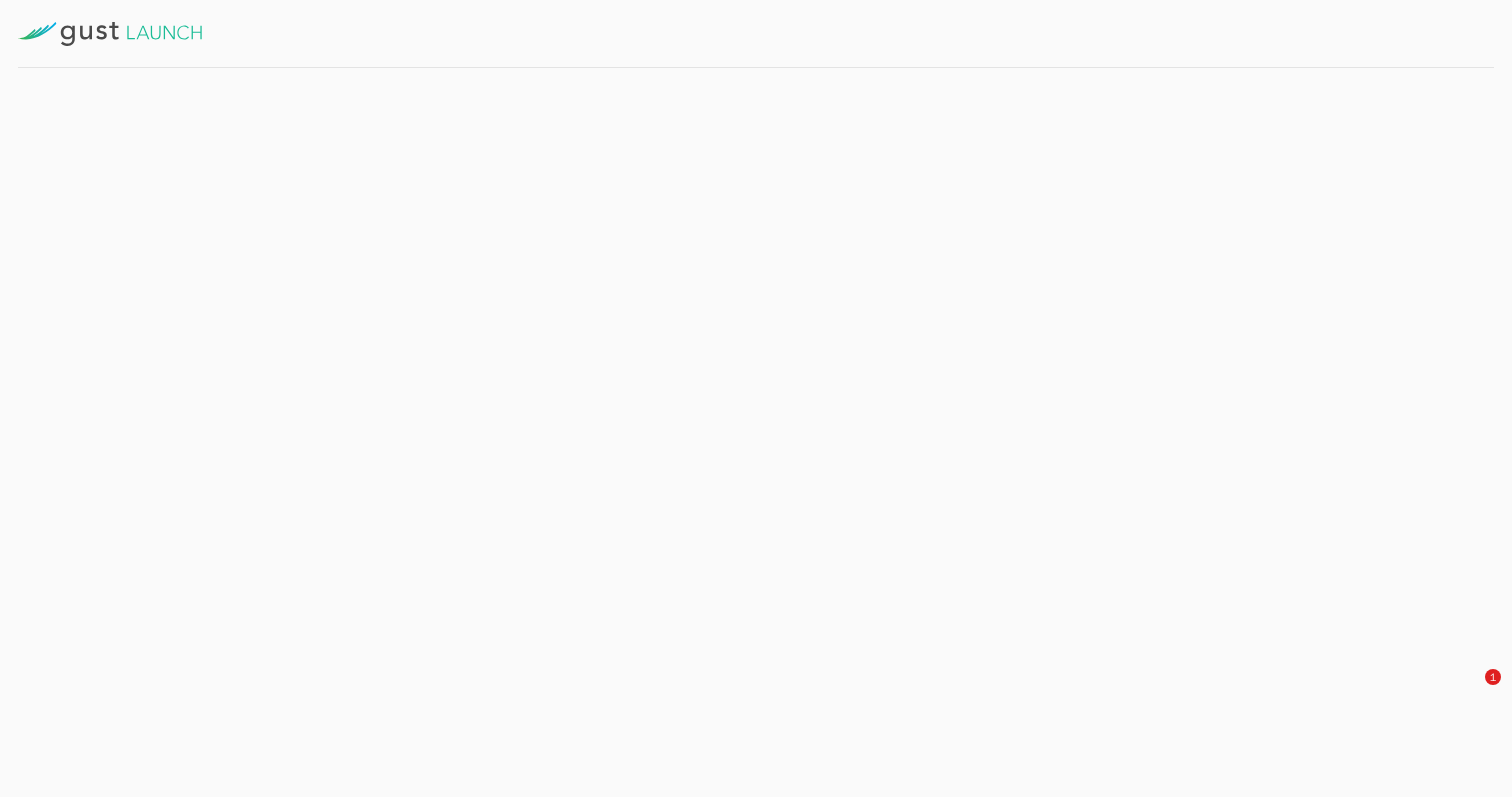scroll, scrollTop: 0, scrollLeft: 0, axis: both 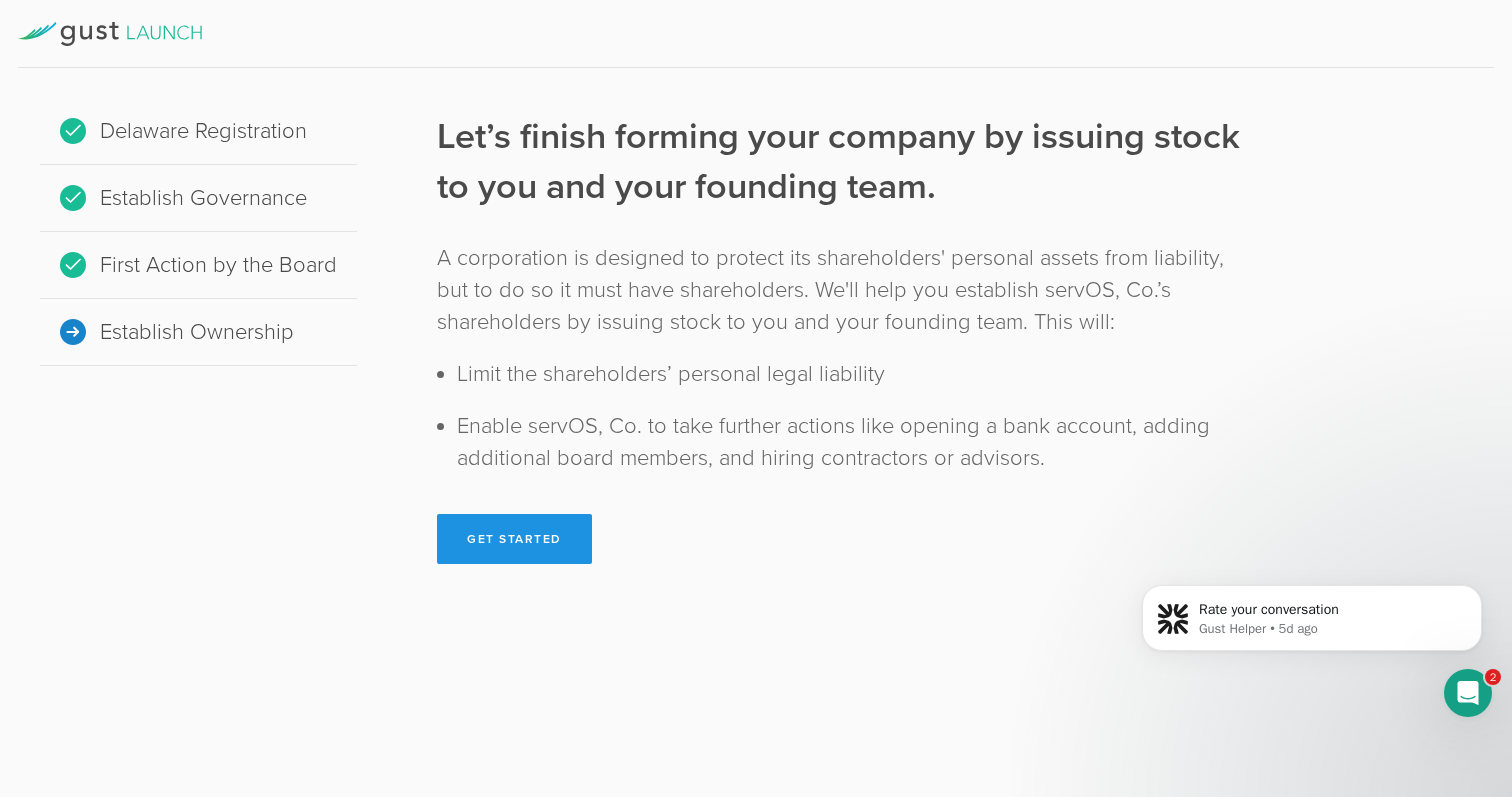 click on "Get Started" at bounding box center [514, 539] 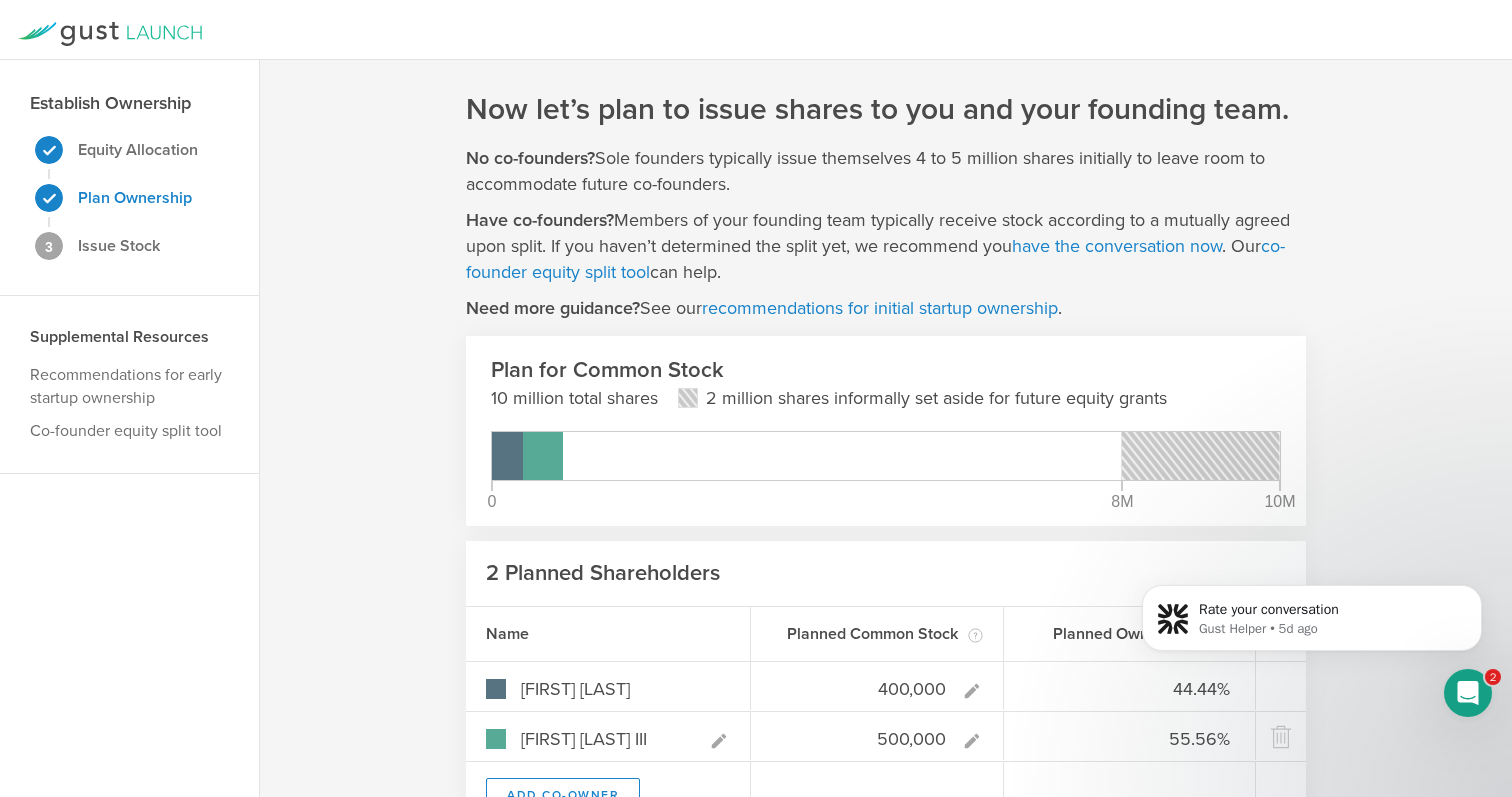 scroll, scrollTop: 189, scrollLeft: 0, axis: vertical 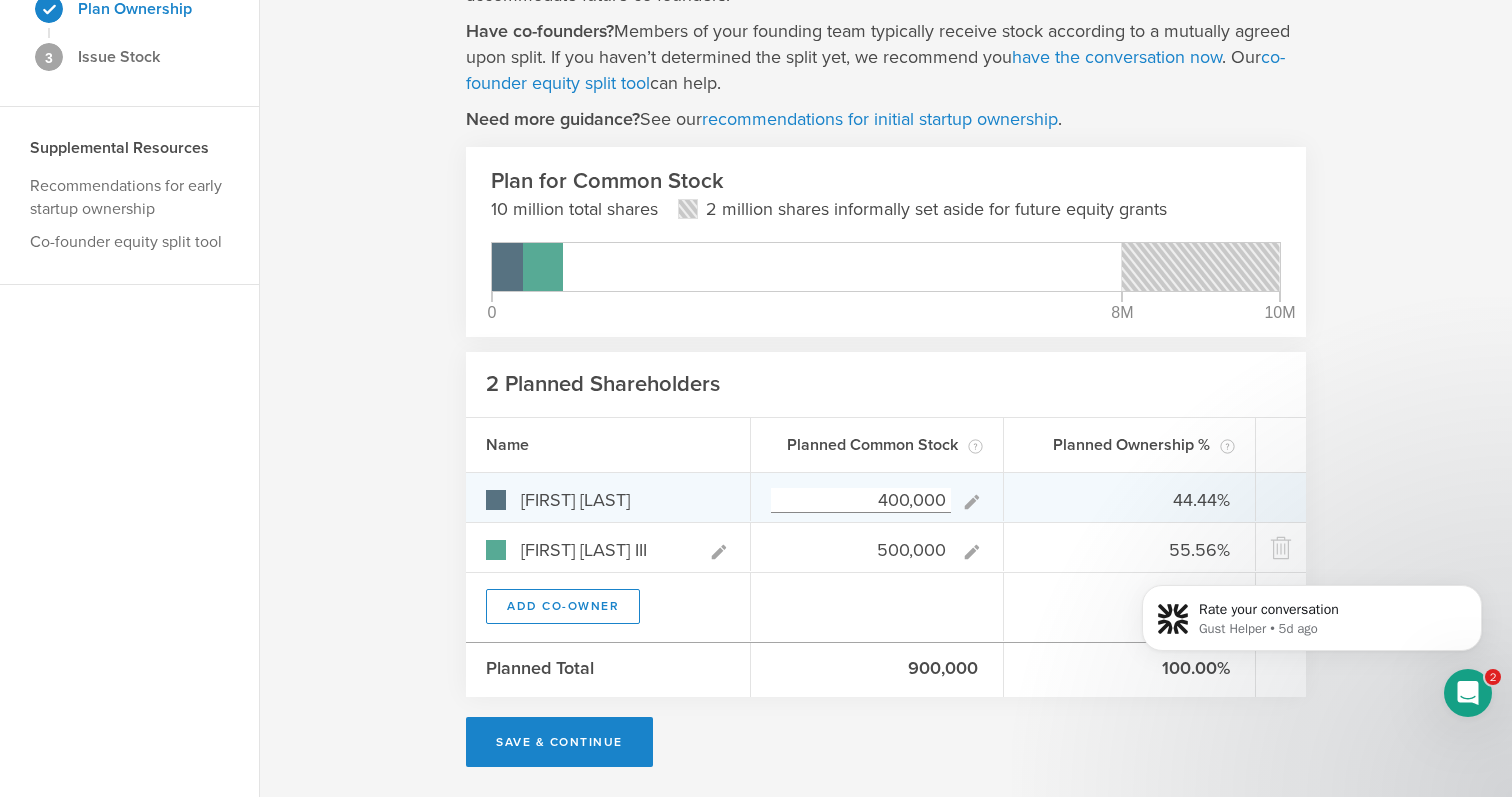 click on "400,000" at bounding box center (861, 500) 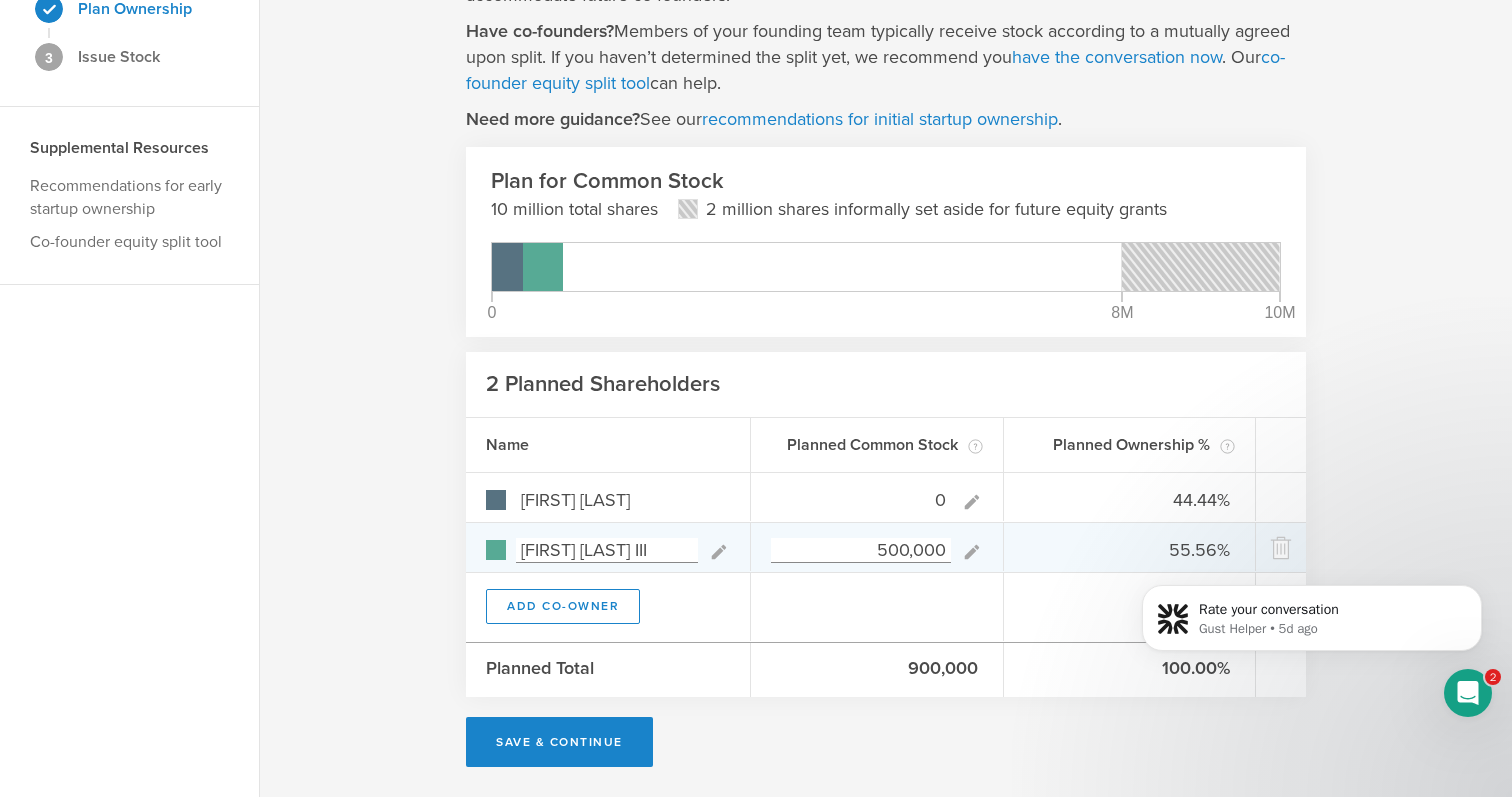 type on "0" 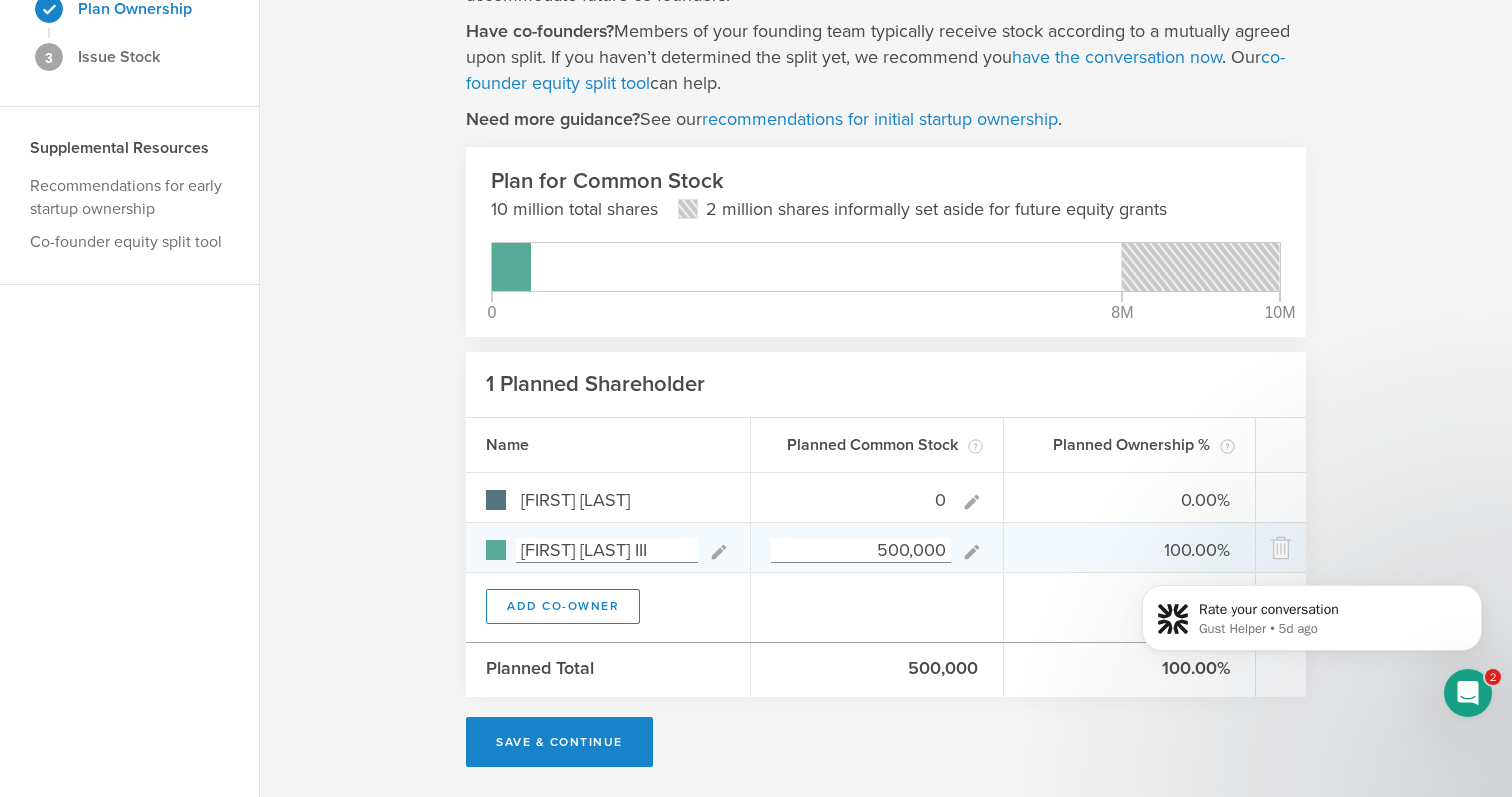 click on "500,000" at bounding box center (877, 547) 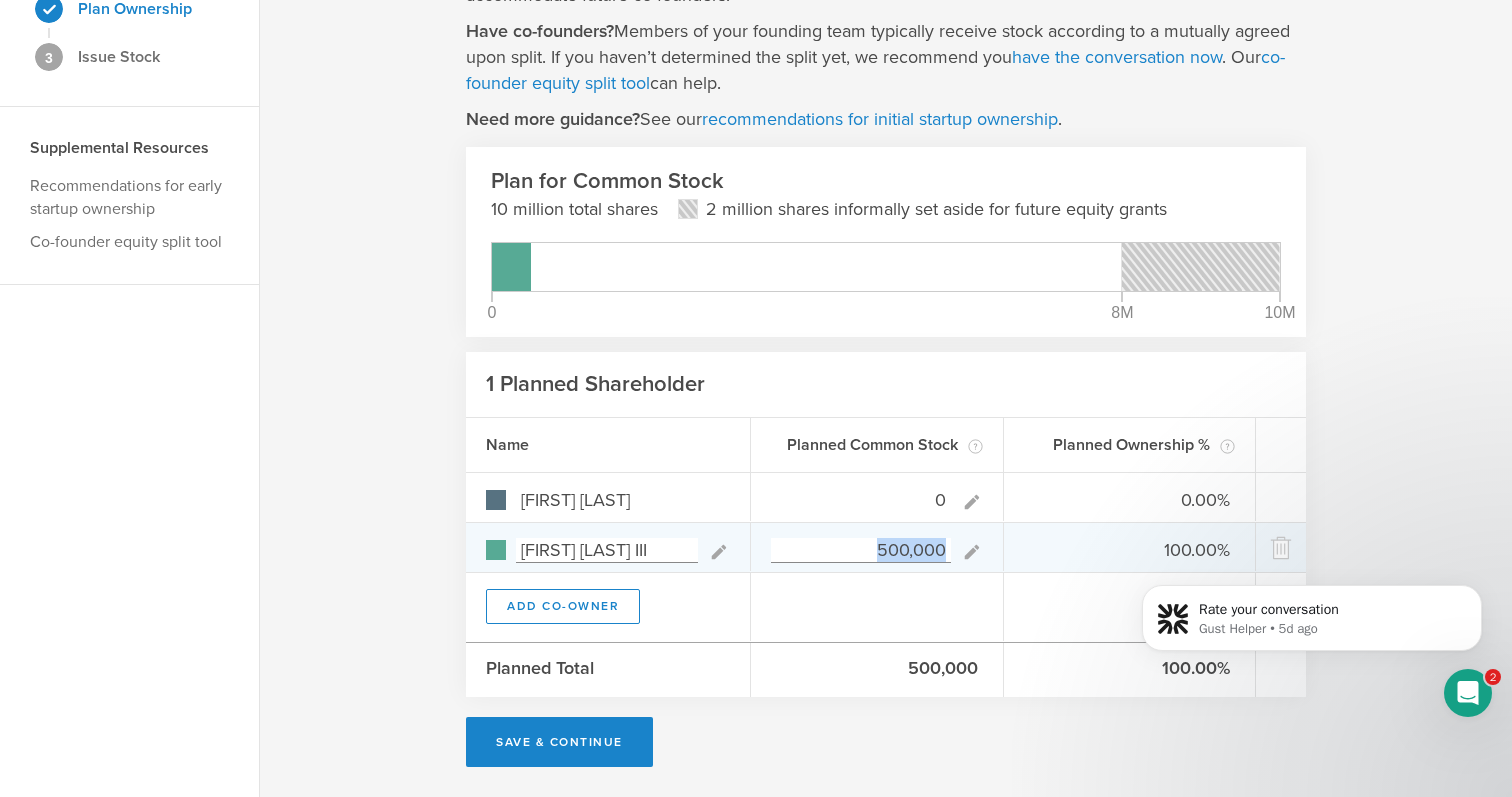 click on "500,000" at bounding box center (877, 547) 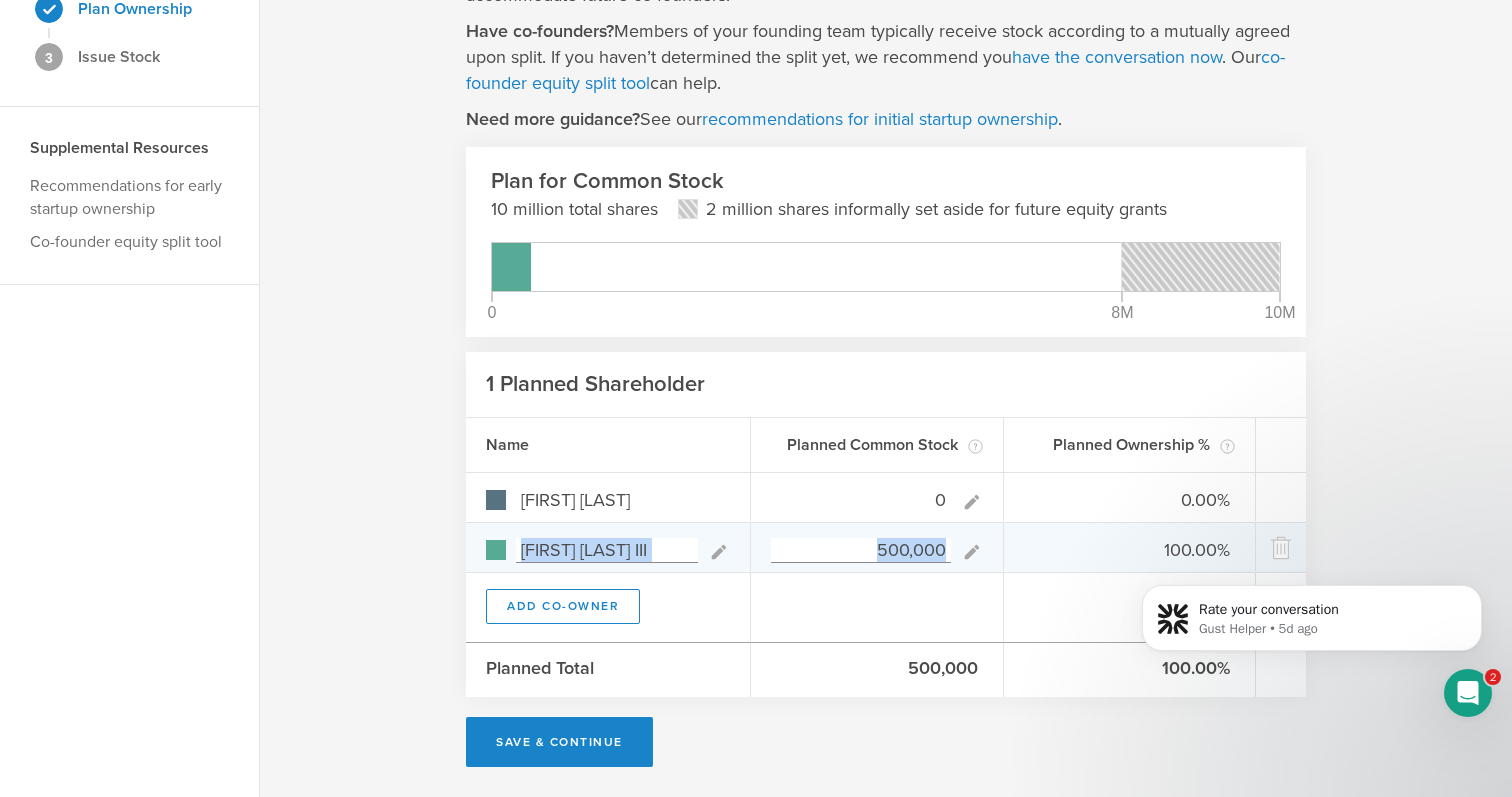 click on "500,000" at bounding box center (877, 547) 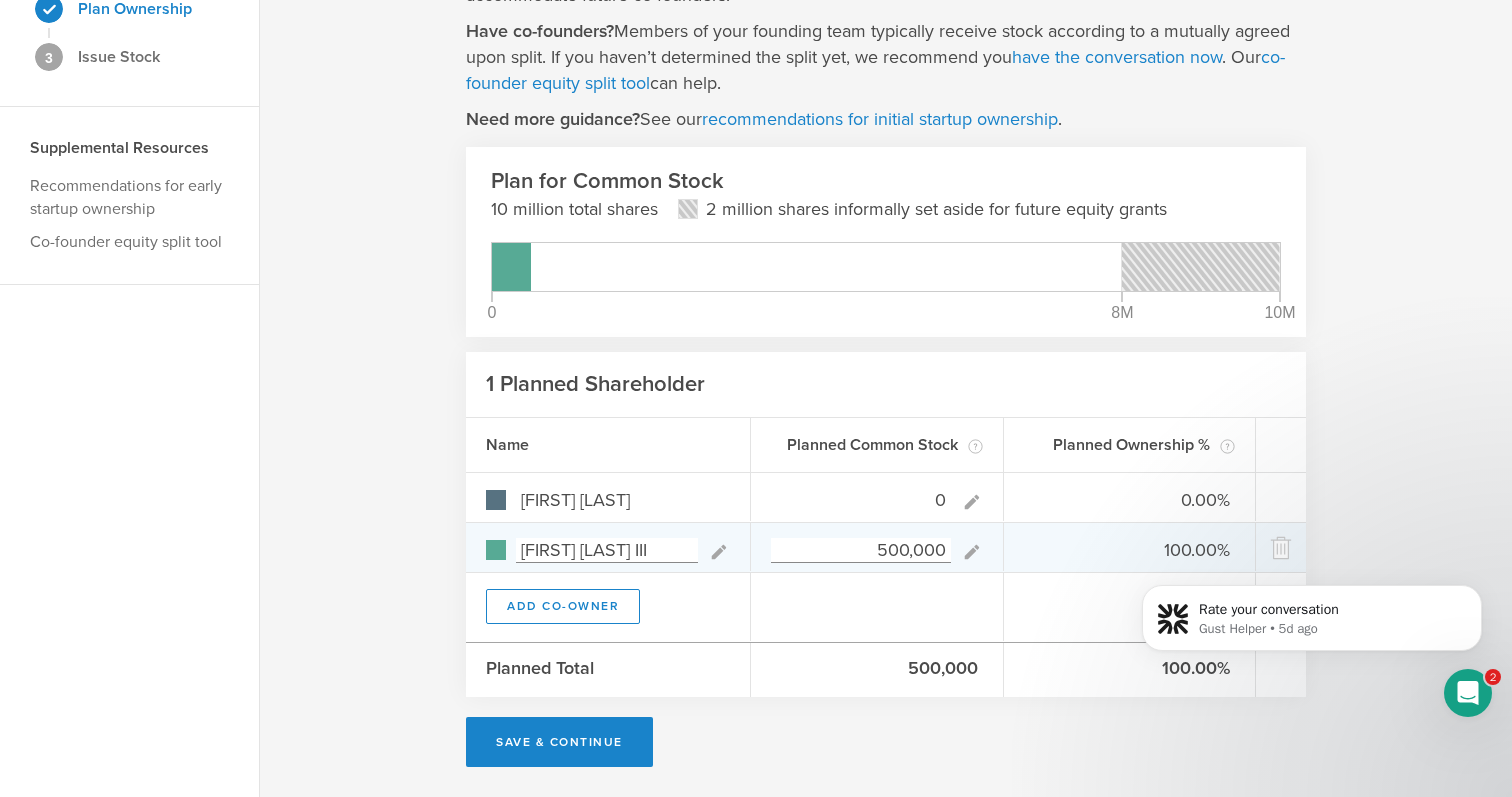 click on "500,000" at bounding box center [861, 550] 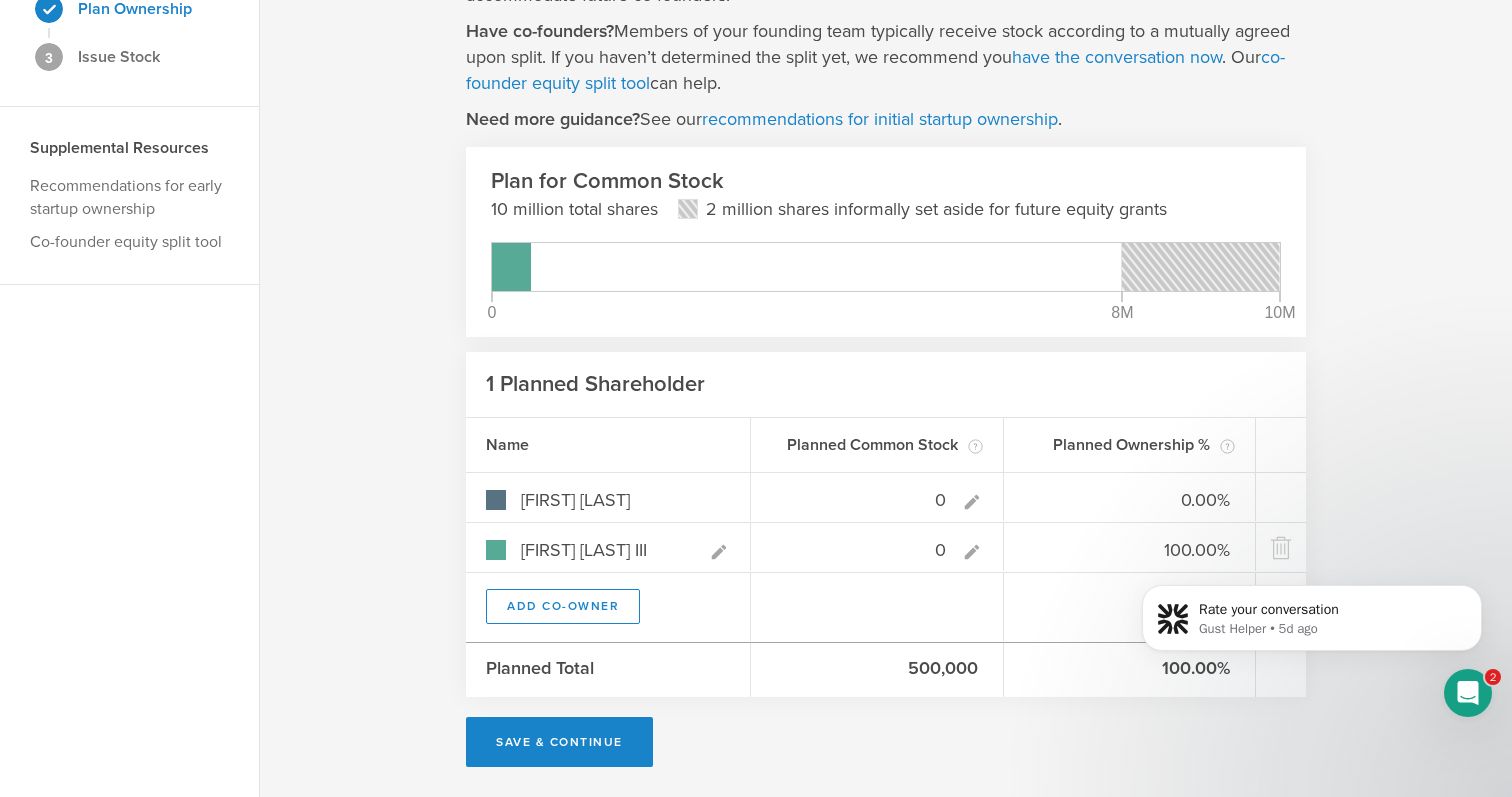 type on "0" 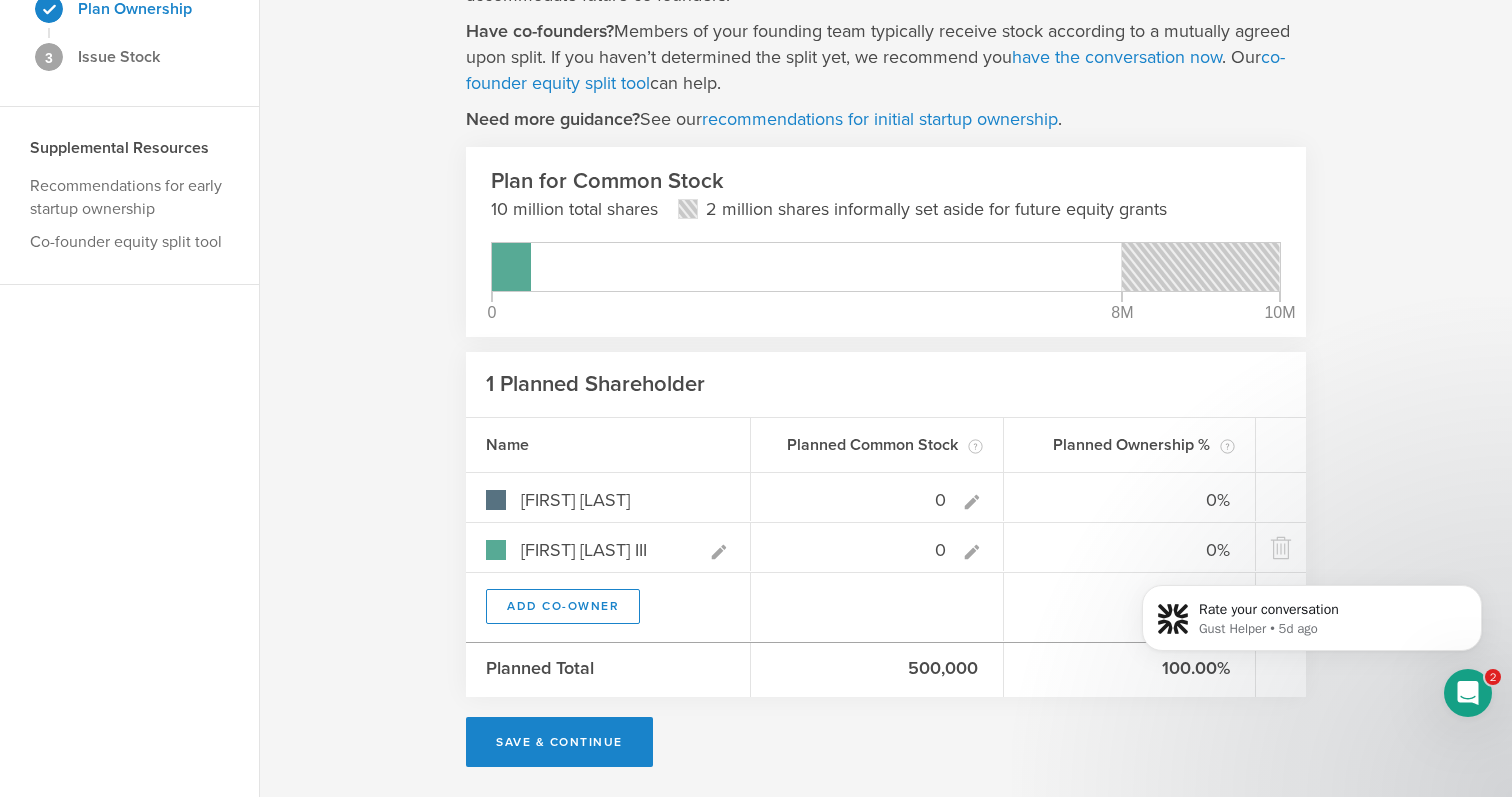 click on "500,000" at bounding box center [877, 670] 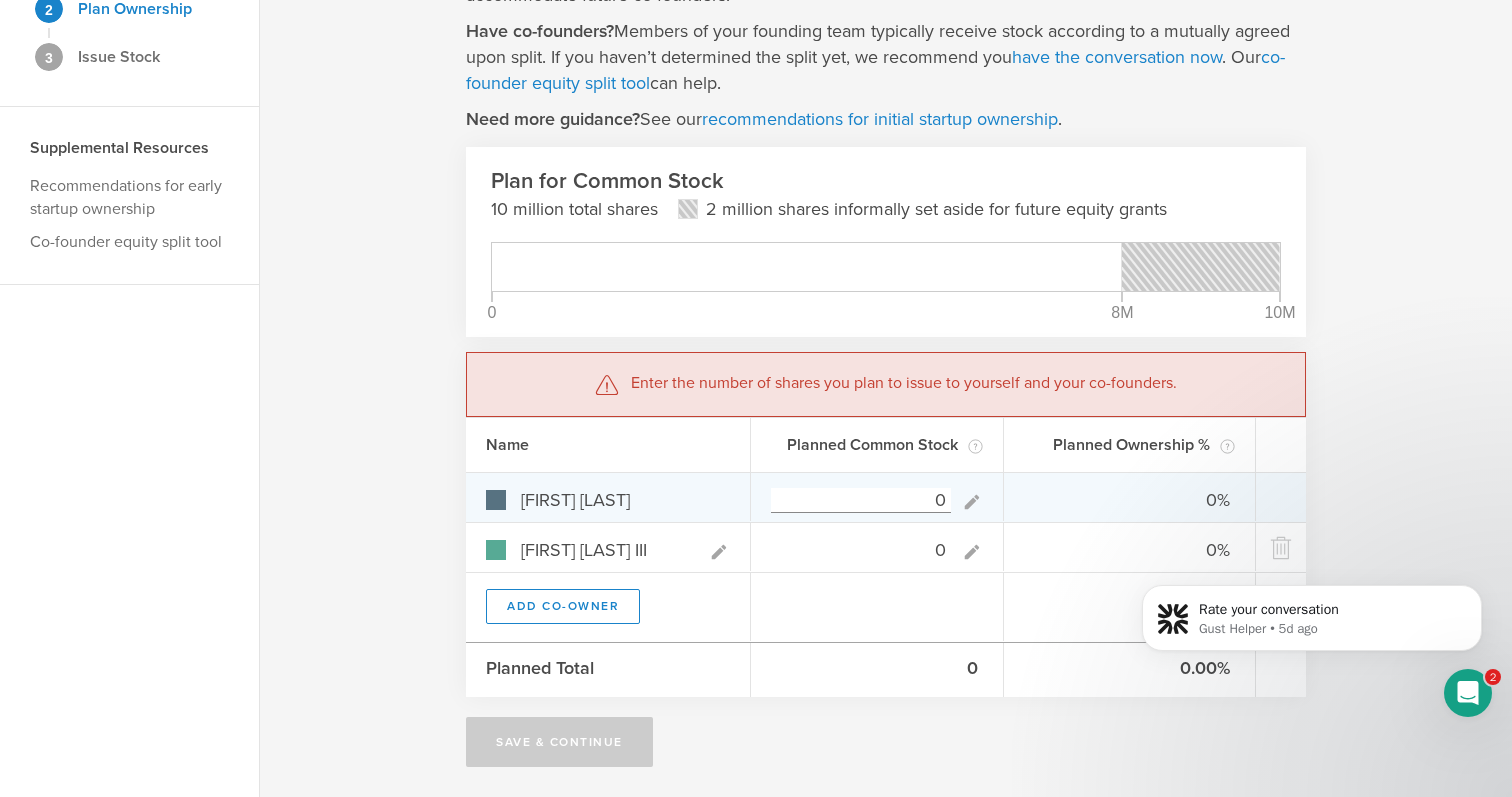 click on "0" at bounding box center (861, 500) 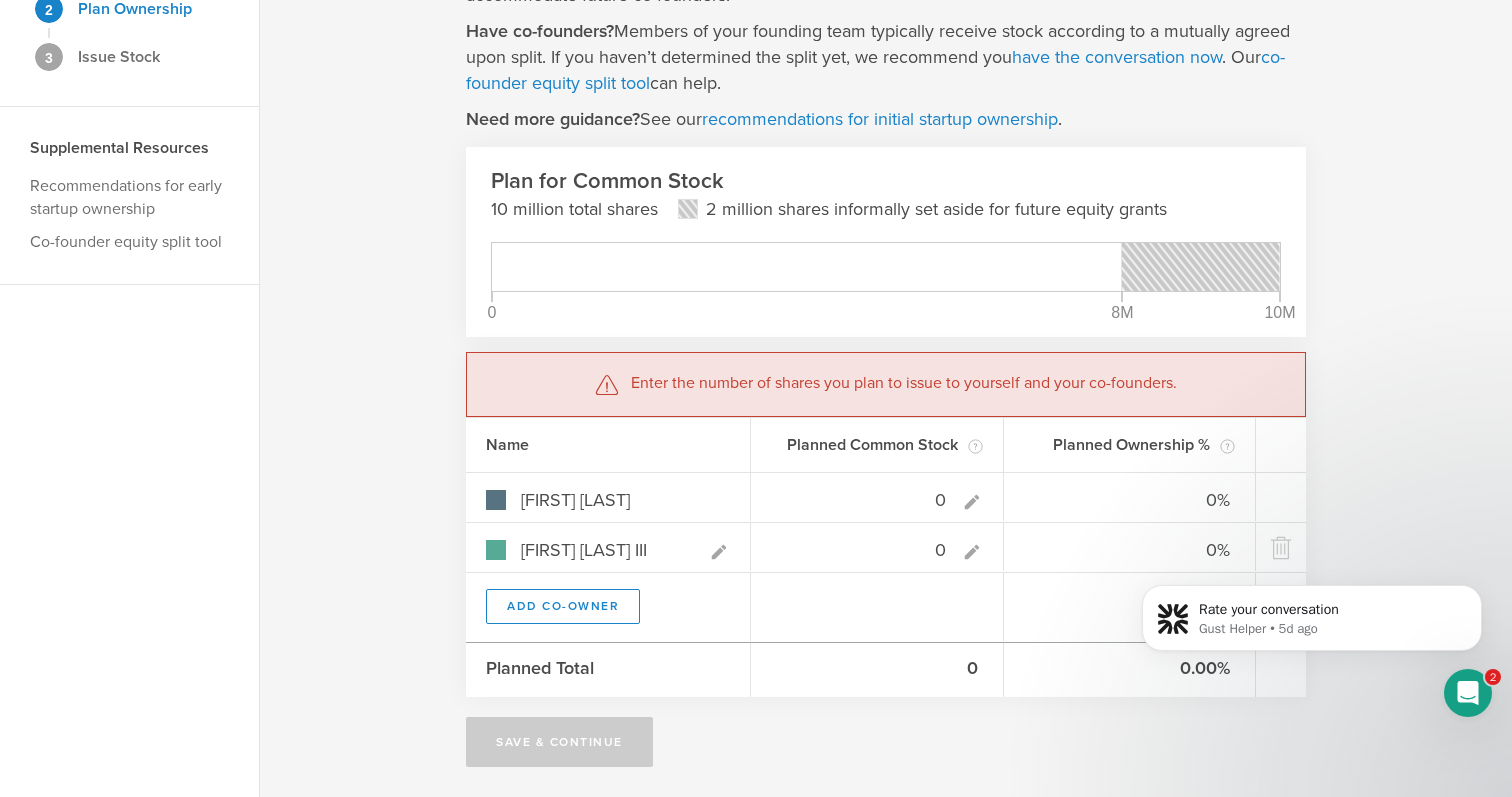 click on "Now let’s plan to issue shares to you and your founding team. No co-founders?  Sole founders typically issue themselves 4 to 5 million shares initially to leave room to accommodate future co-founders. Have co-founders?  Members of your founding team typically receive stock according to a mutually agreed upon split. If you haven’t determined the split yet, we recommend you  have the conversation now . Our  co-founder equity split tool  can help. Need more guidance?  See our  recommendations for initial startup ownership . Plan for Common Stock 10 million total shares 2 million shares informally set aside for future equity grants 0 8M 10M Kurt Collins Nash 0 shares, 0% ownership Andrew Ramirez III 0 shares, 0% ownership Enter the number of shares you plan to issue to yourself and your co-founders. Name Planned Common Stock Common Stock is typically issued to founders, advisors, board members, employees, contractors, accelerators, and strategic partners–but not to investors. Planned Ownership % 0 0% 0 0% 0" at bounding box center (886, 334) 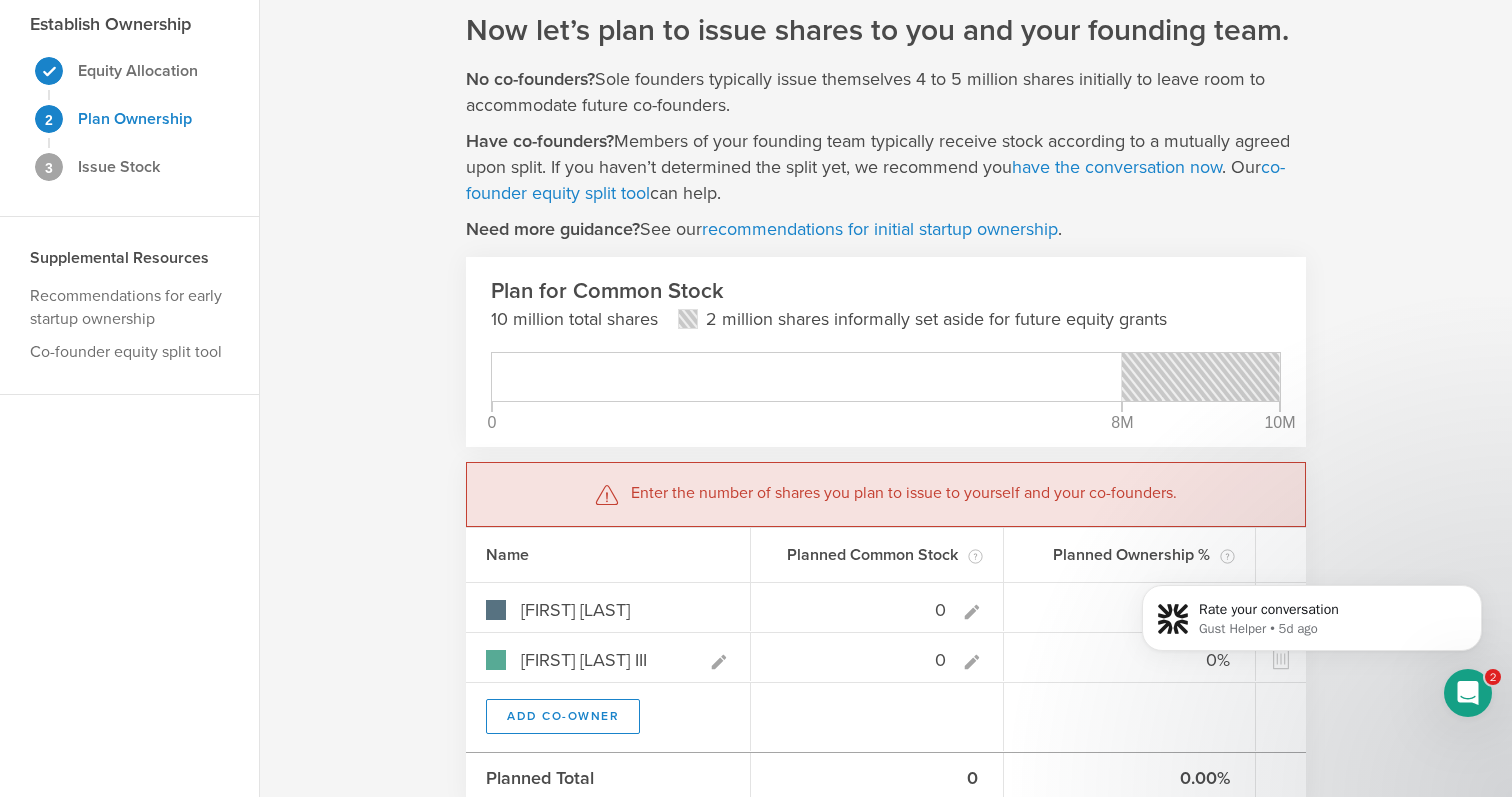 scroll, scrollTop: 77, scrollLeft: 0, axis: vertical 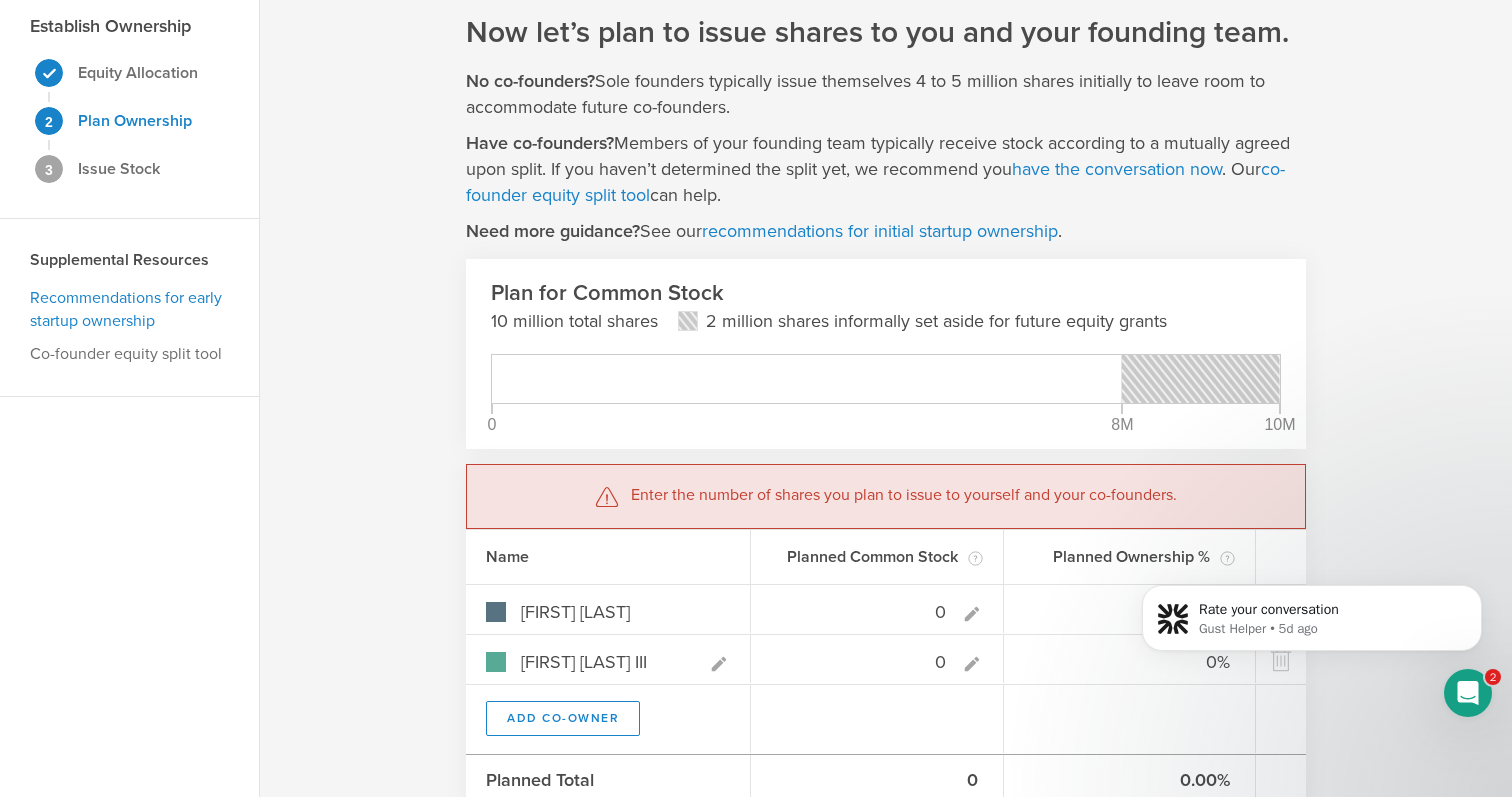 click on "Recommendations for early startup ownership" at bounding box center (126, 309) 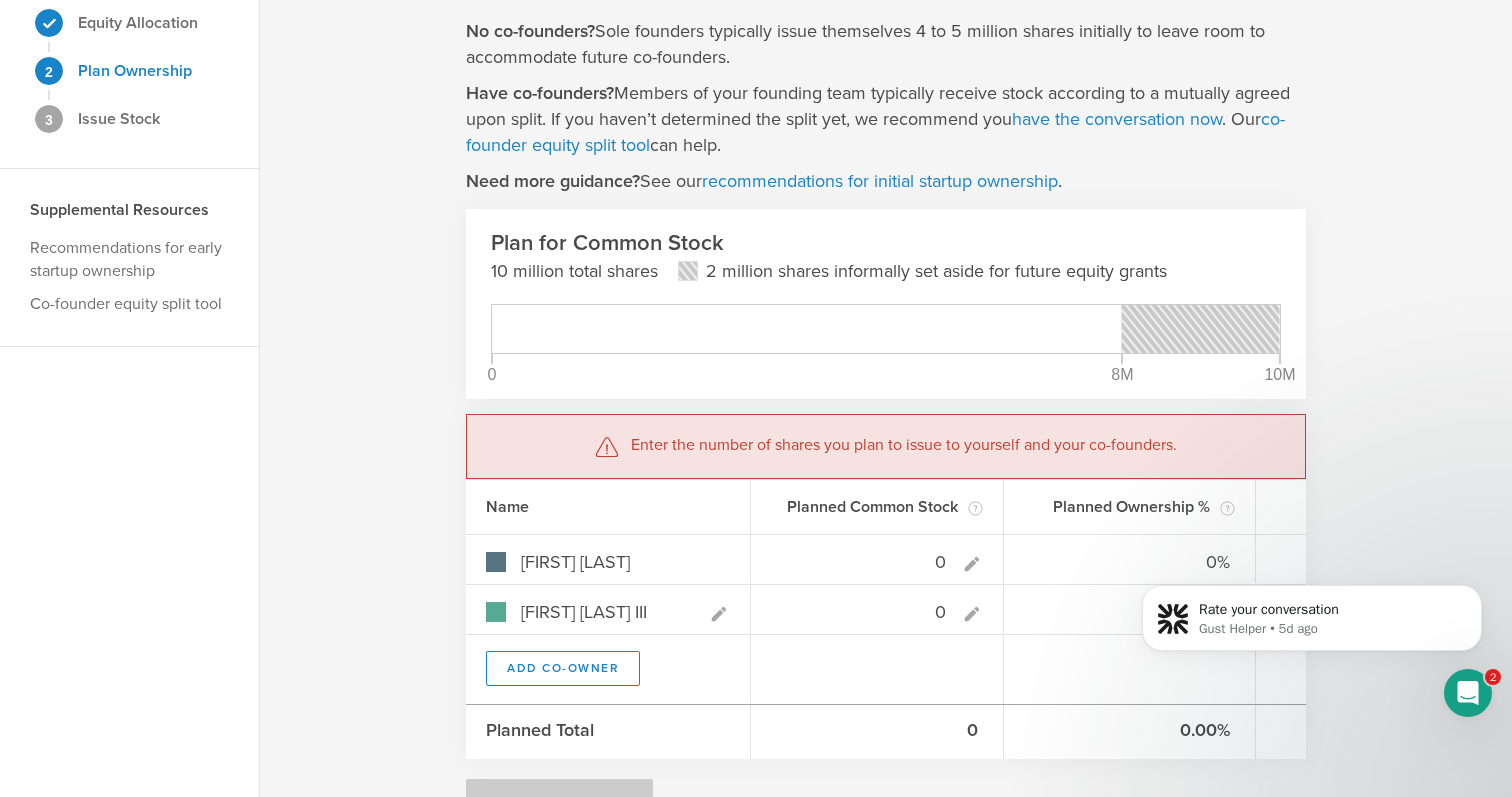 scroll, scrollTop: 121, scrollLeft: 0, axis: vertical 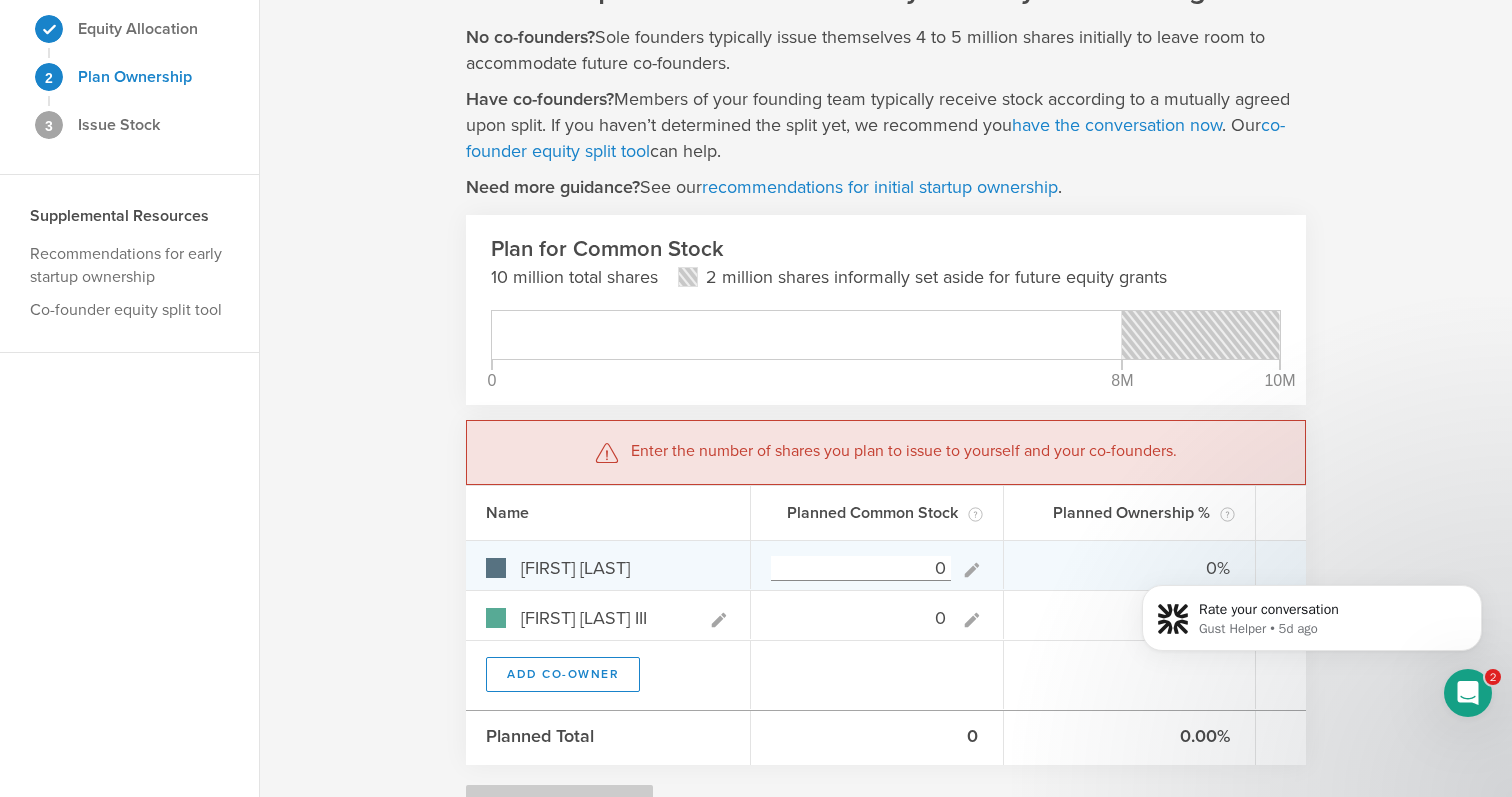 click on "0" at bounding box center (861, 568) 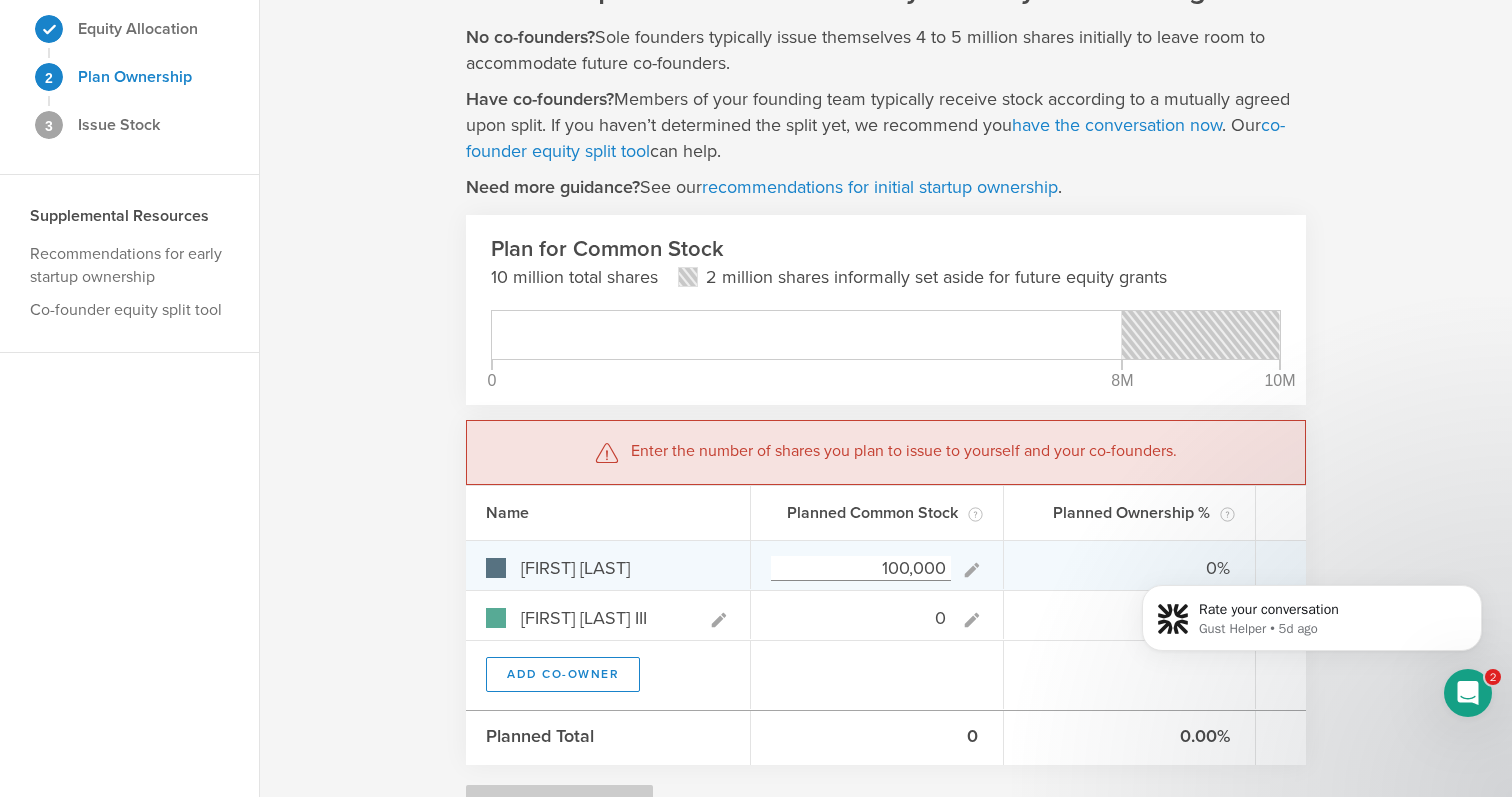 type on "1,000,000" 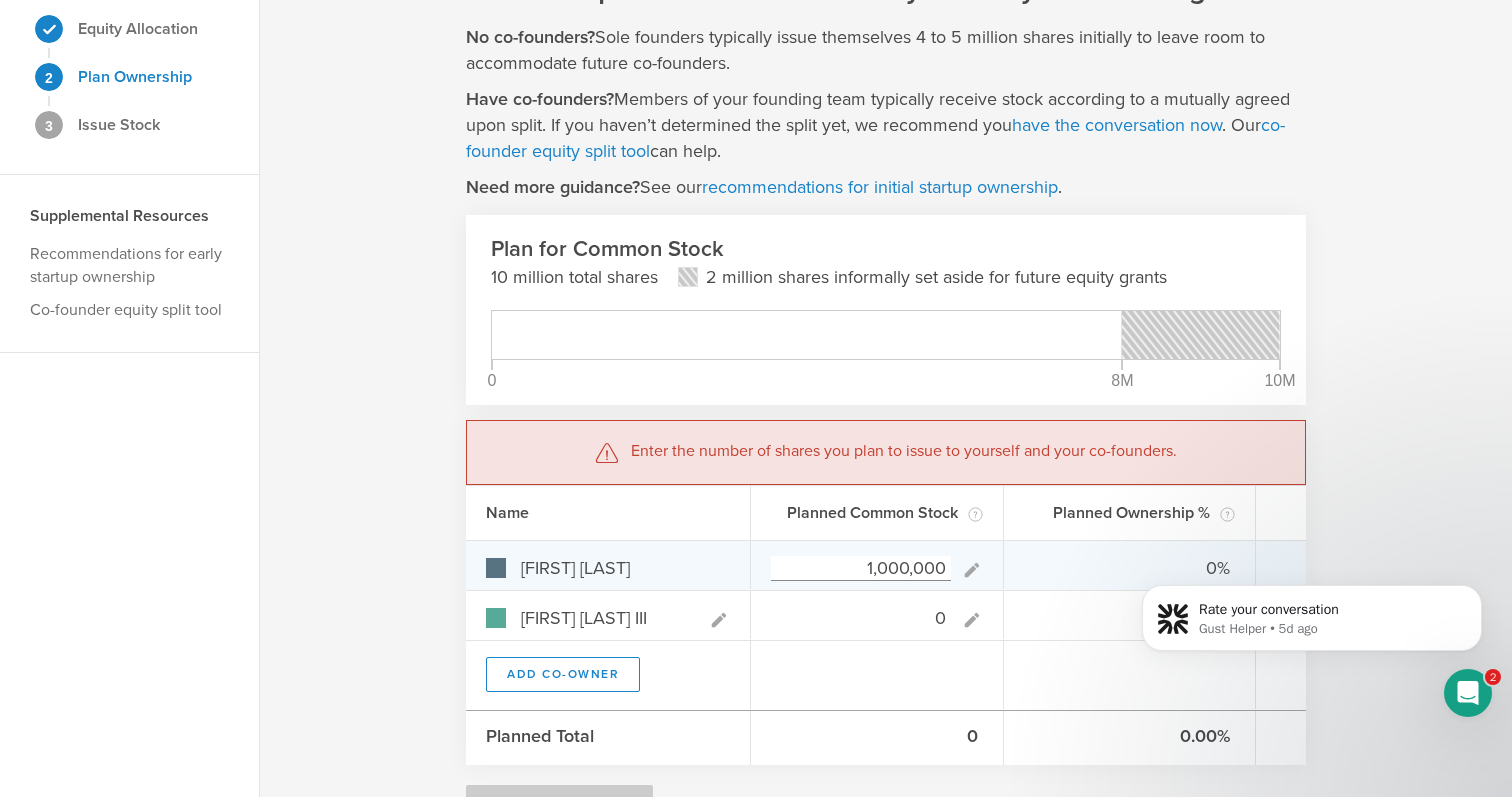 type on "100.00%" 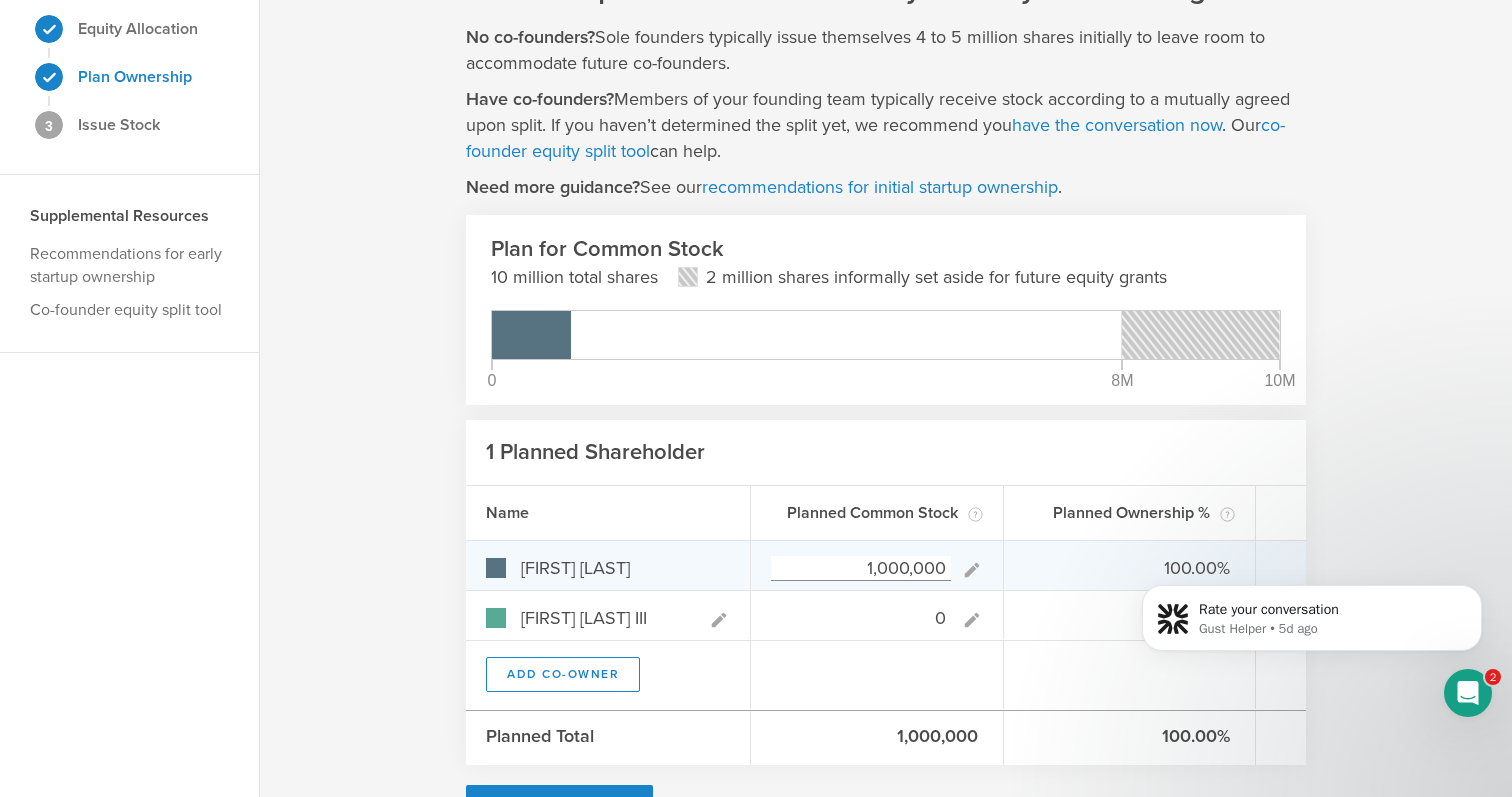 type on "1,000,000" 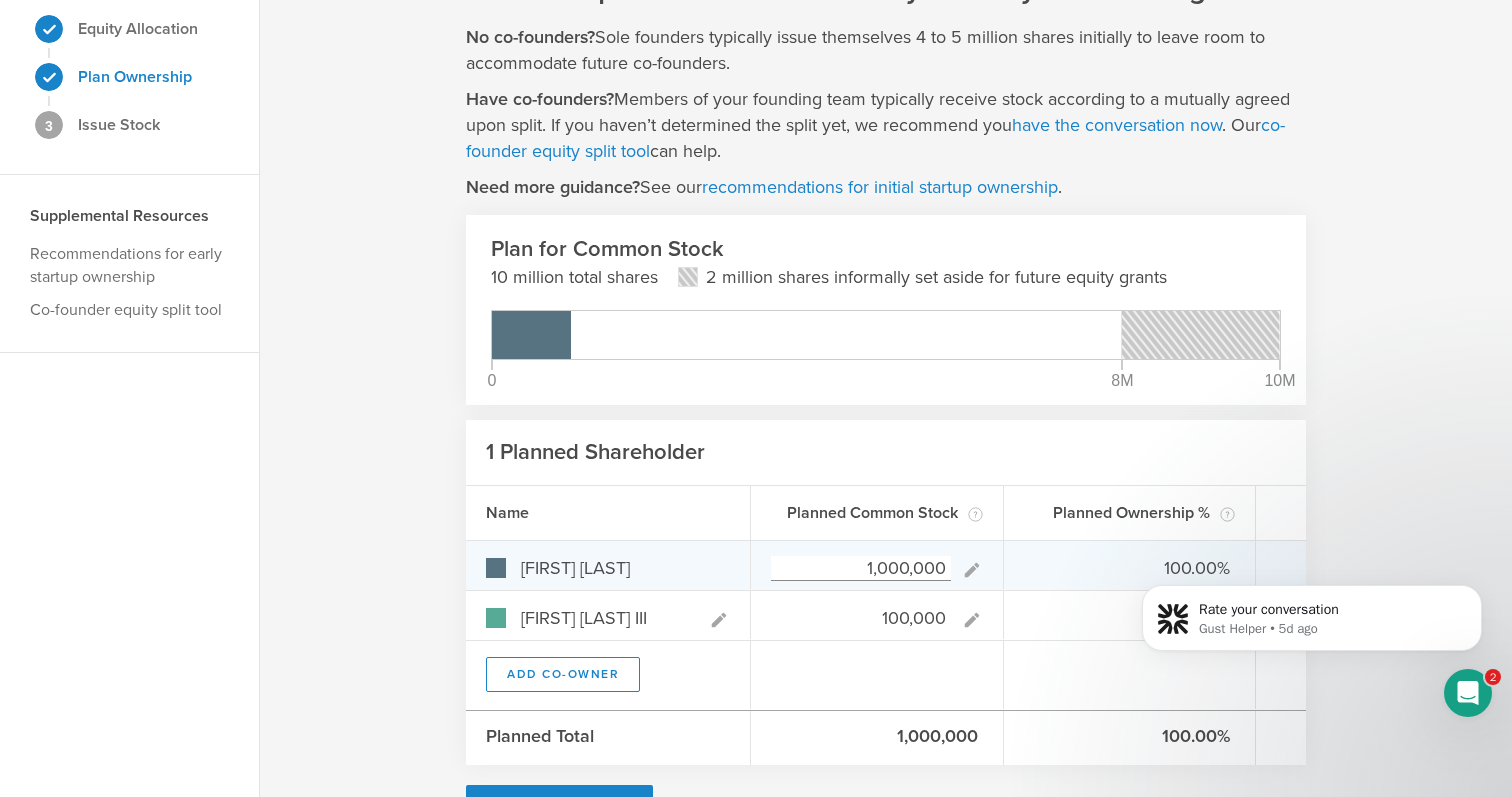 type on "1,000,000" 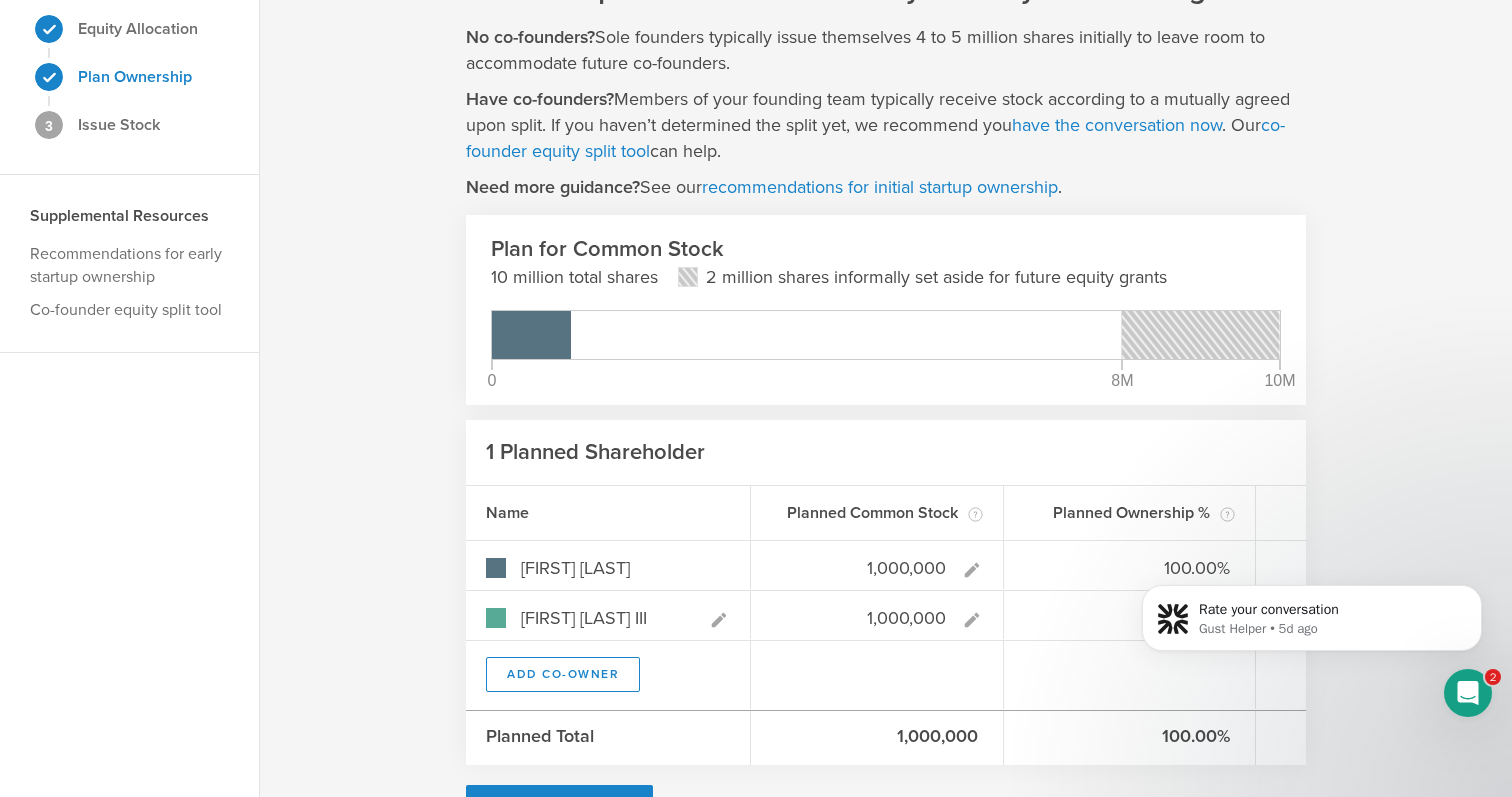 type on "50.00%" 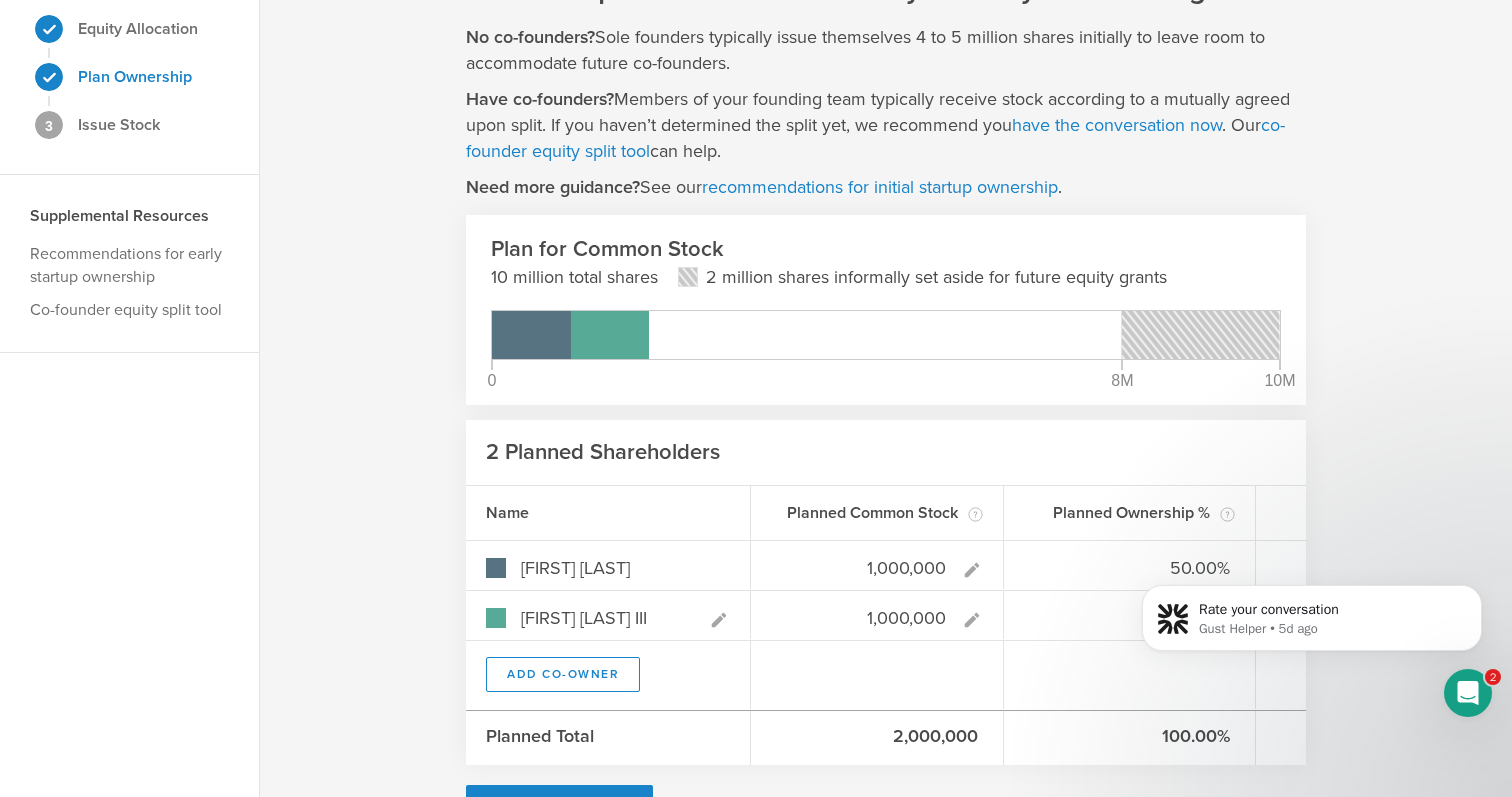 type on "1,000,000" 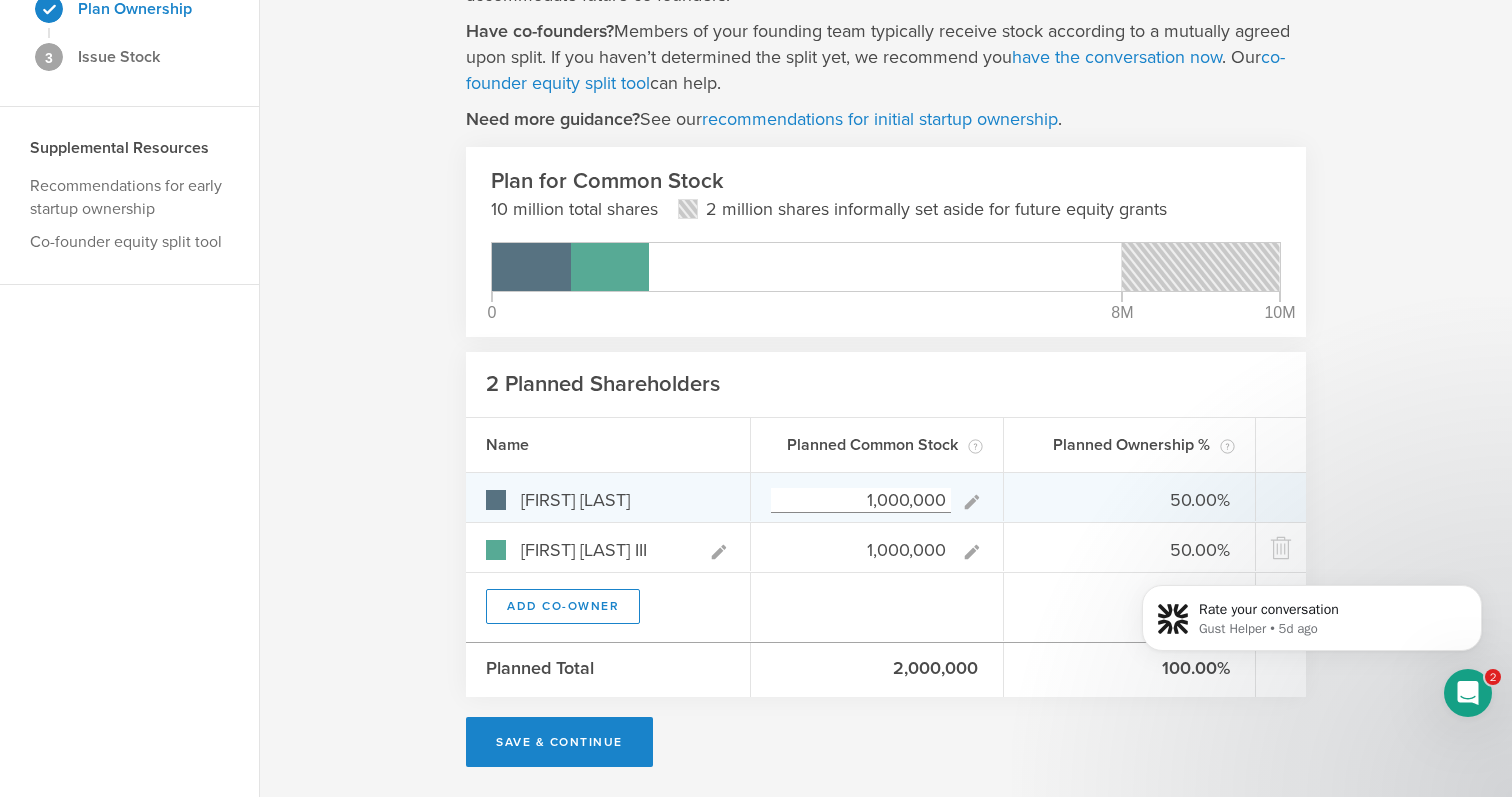 click on "1,000,000" at bounding box center (861, 500) 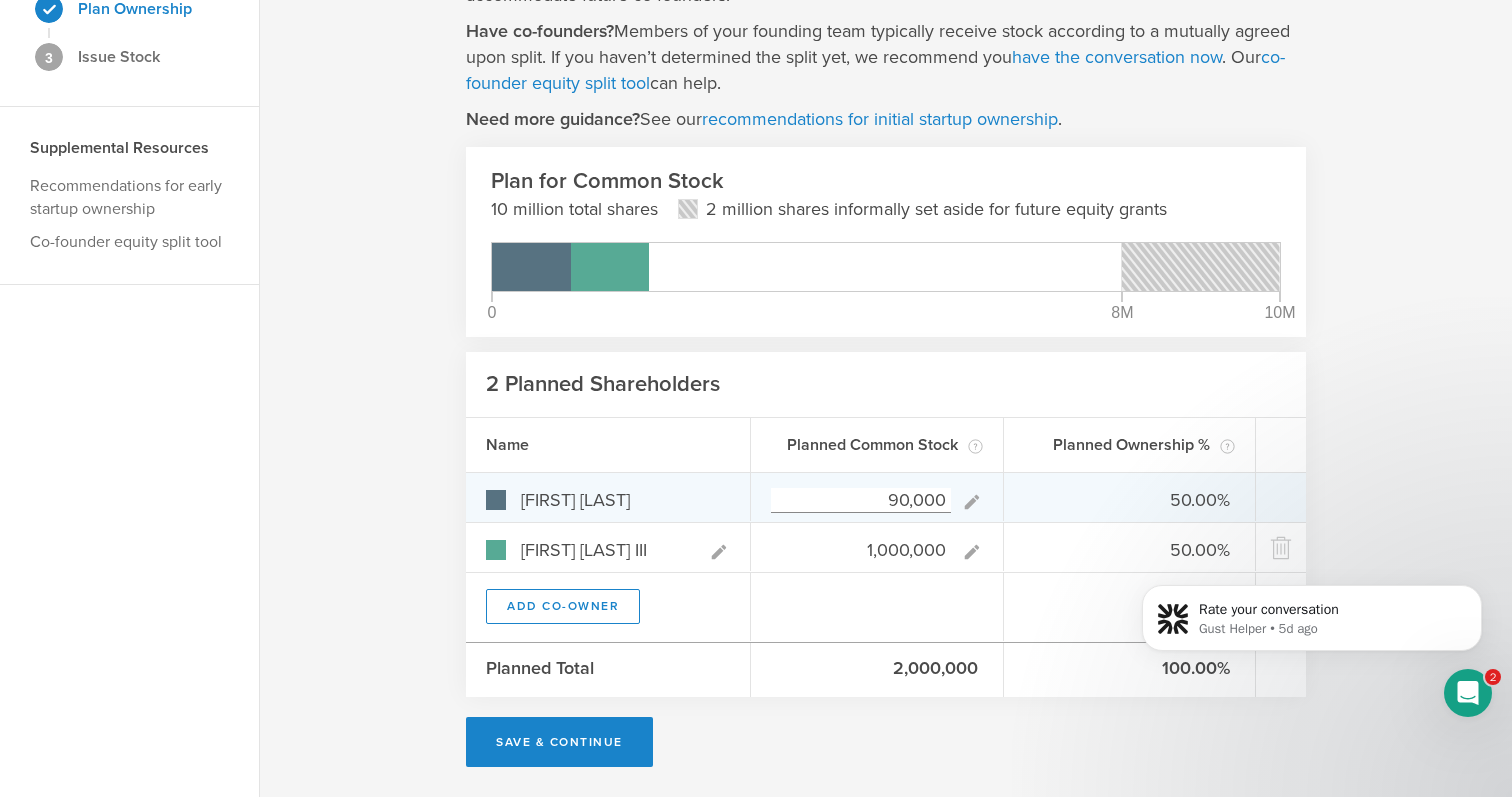 type on "900,000" 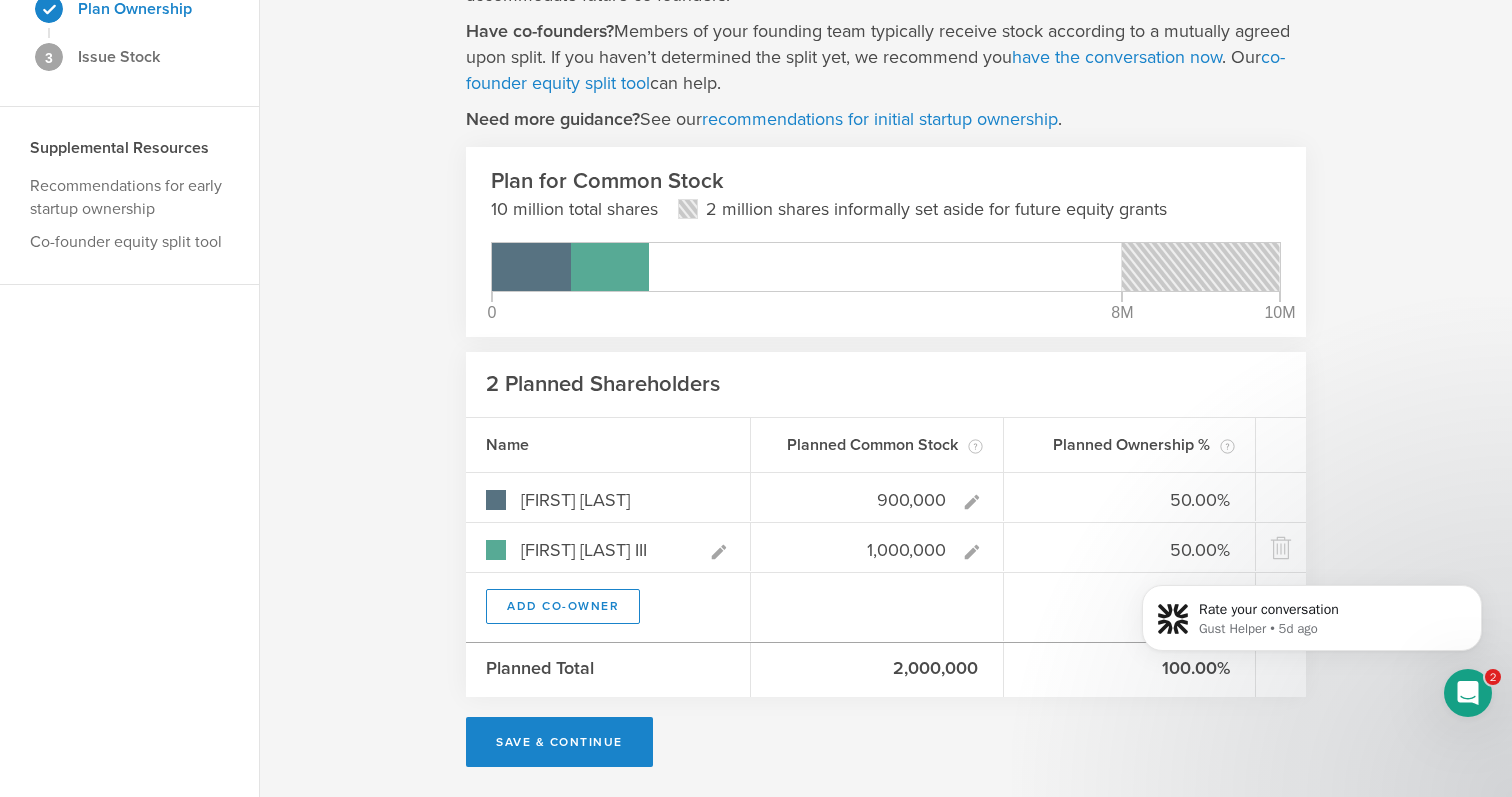 type on "47.37%" 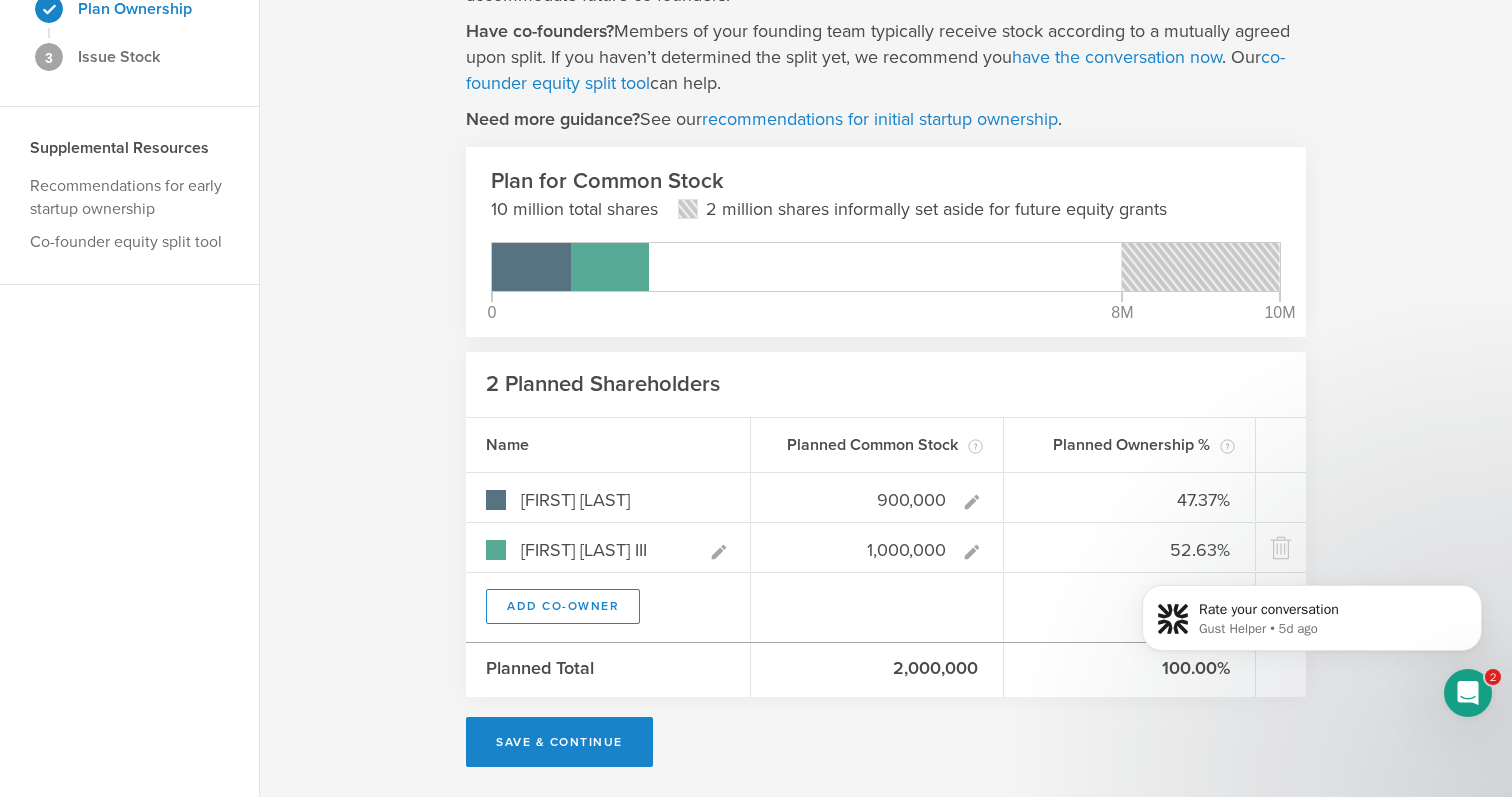 type on "900,000" 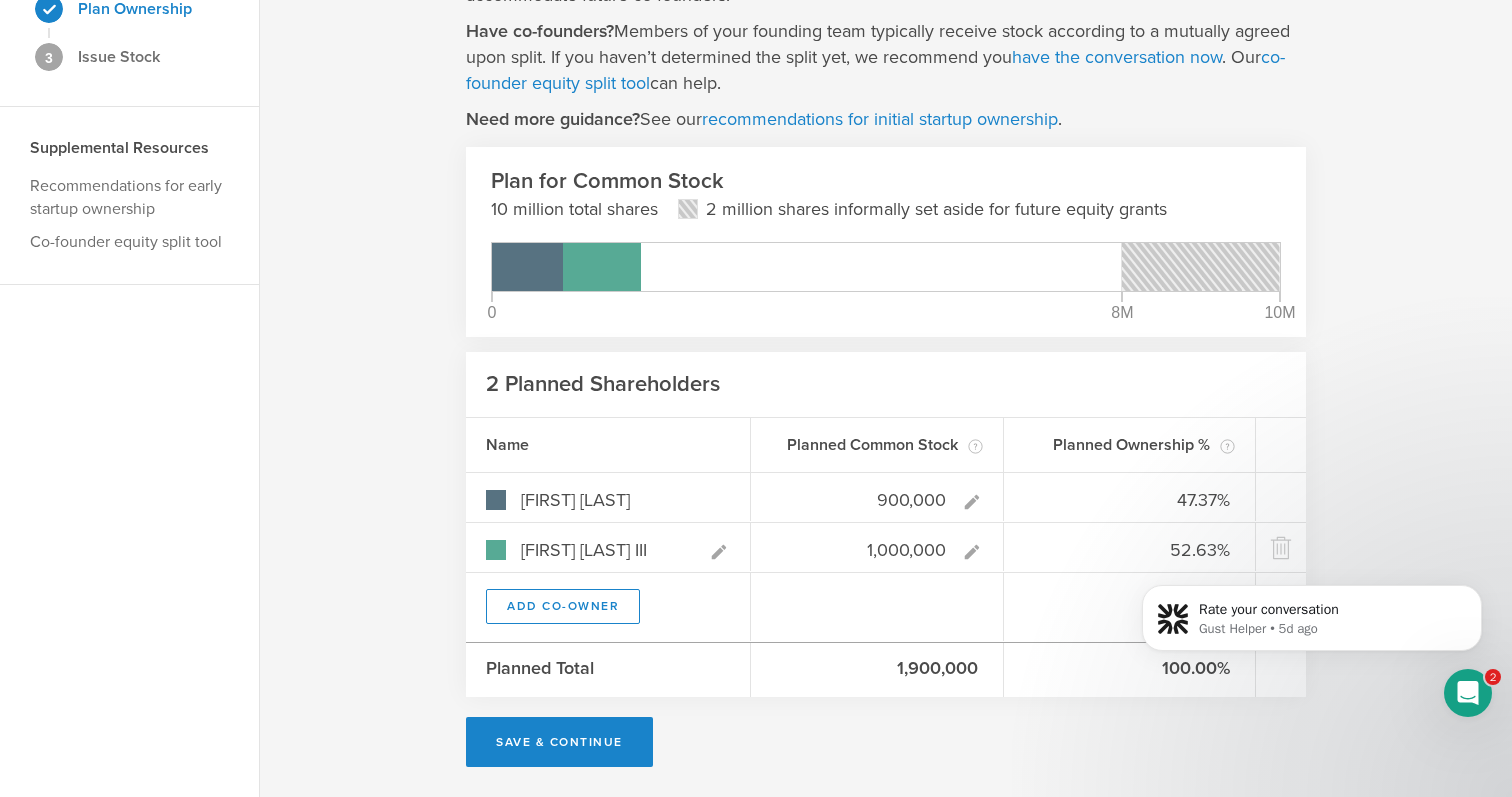 click on "Now let’s plan to issue shares to you and your founding team. No co-founders?  Sole founders typically issue themselves 4 to 5 million shares initially to leave room to accommodate future co-founders. Have co-founders?  Members of your founding team typically receive stock according to a mutually agreed upon split. If you haven’t determined the split yet, we recommend you  have the conversation now . Our  co-founder equity split tool  can help. Need more guidance?  See our  recommendations for initial startup ownership . Plan for Common Stock 10 million total shares 2 million shares informally set aside for future equity grants 0 8M 10M Kurt Collins Nash 900K shares, 47.37% ownership Andrew Ramirez III 1M shares, 52.63% ownership 2 Planned Shareholders Name Planned Common Stock Common Stock is typically issued to founders, advisors, board members, employees, contractors, accelerators, and strategic partners–but not to investors. Planned Ownership % Kurt Collins Nash 900,000 47.37% Andrew Ramirez III" at bounding box center (886, 334) 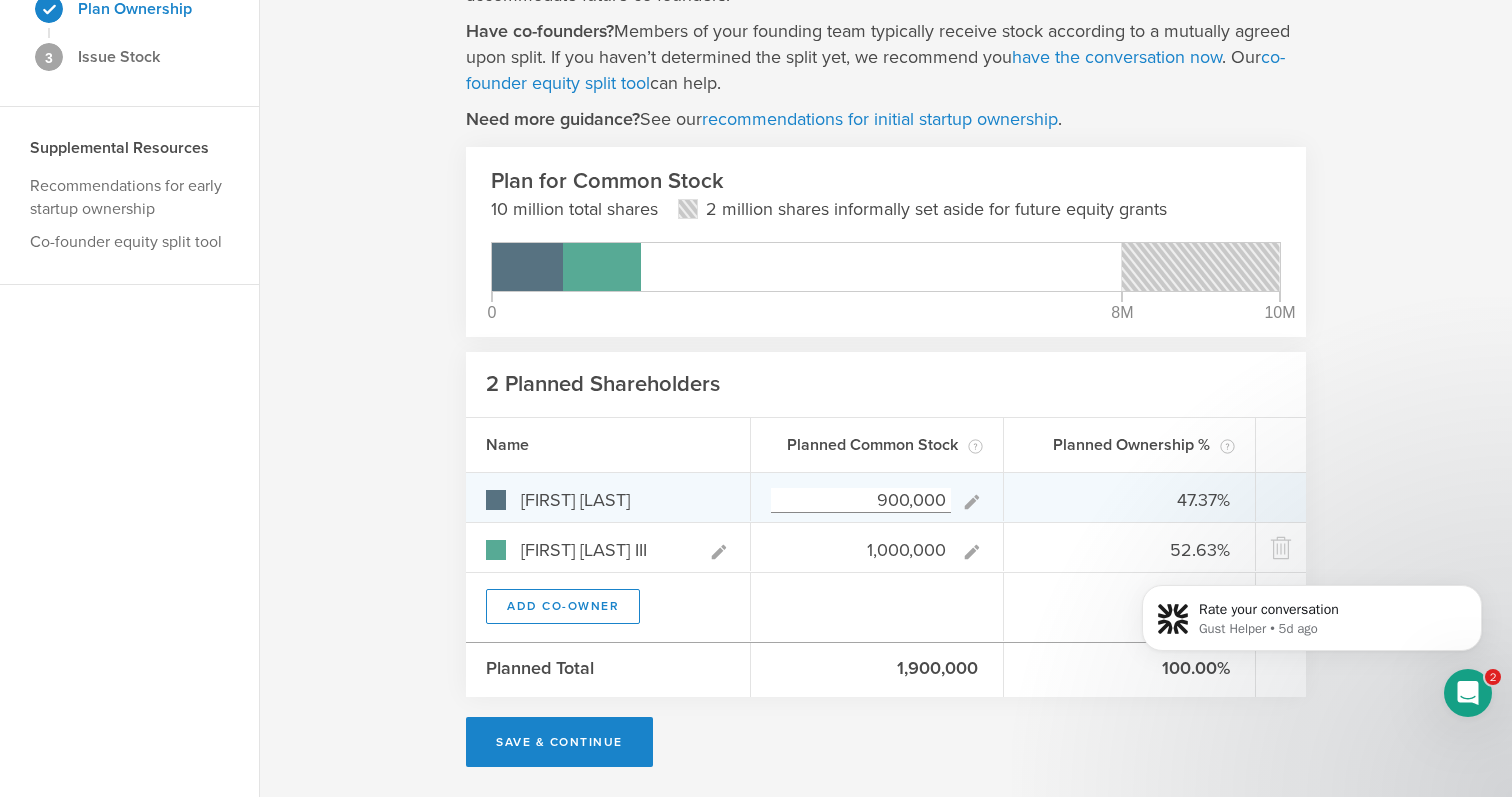 click on "900,000" at bounding box center (861, 500) 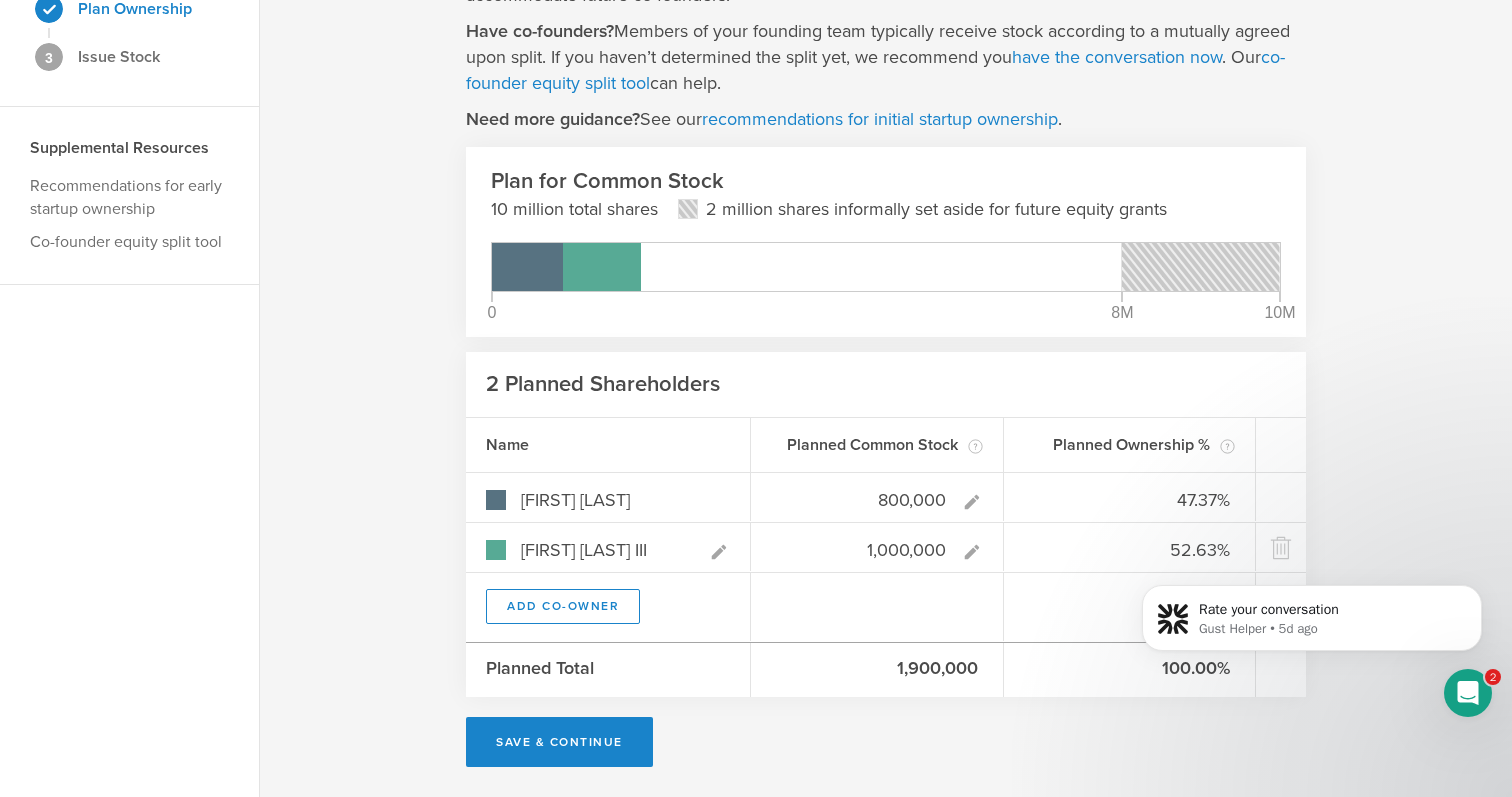 type on "800,000" 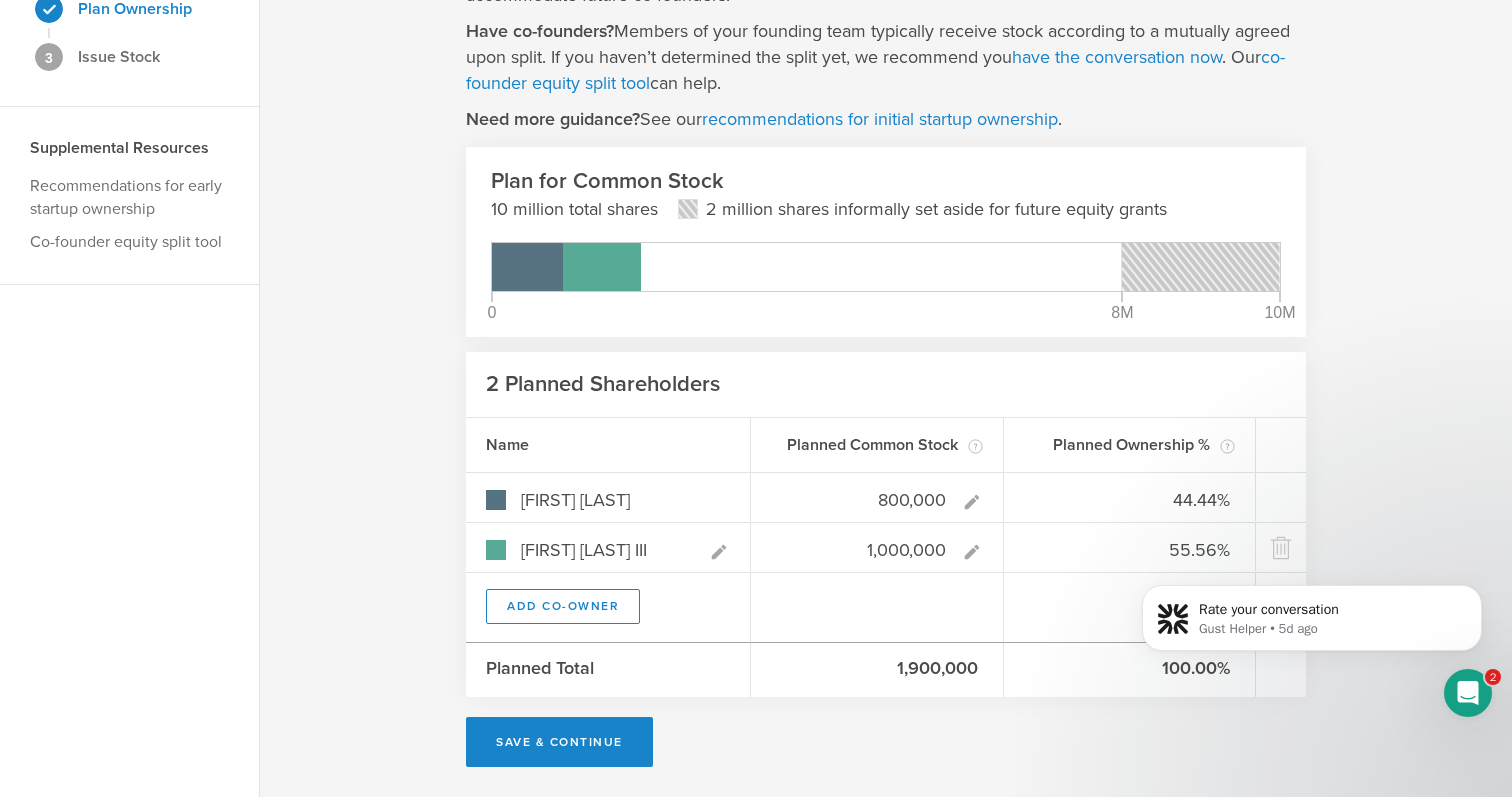 click on "Now let’s plan to issue shares to you and your founding team. No co-founders?  Sole founders typically issue themselves 4 to 5 million shares initially to leave room to accommodate future co-founders. Have co-founders?  Members of your founding team typically receive stock according to a mutually agreed upon split. If you haven’t determined the split yet, we recommend you  have the conversation now . Our  co-founder equity split tool  can help. Need more guidance?  See our  recommendations for initial startup ownership . Plan for Common Stock 10 million total shares 2 million shares informally set aside for future equity grants 0 8M 10M Kurt Collins Nash 900K shares, 47.37% ownership Andrew Ramirez III 1M shares, 52.63% ownership 2 Planned Shareholders Name Planned Common Stock Common Stock is typically issued to founders, advisors, board members, employees, contractors, accelerators, and strategic partners–but not to investors. Planned Ownership % Kurt Collins Nash 800,000 44.44% Andrew Ramirez III" at bounding box center (886, 334) 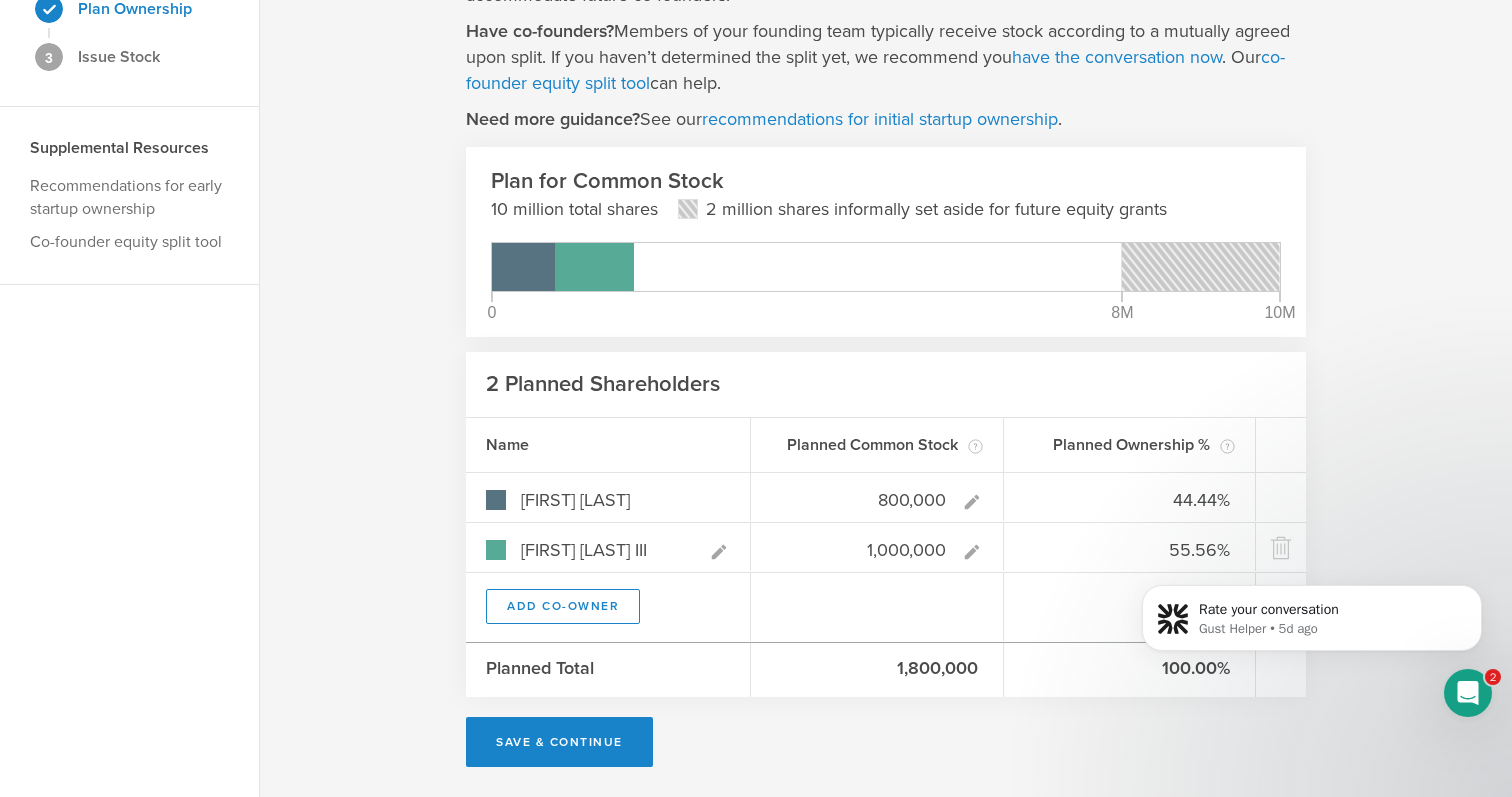 click 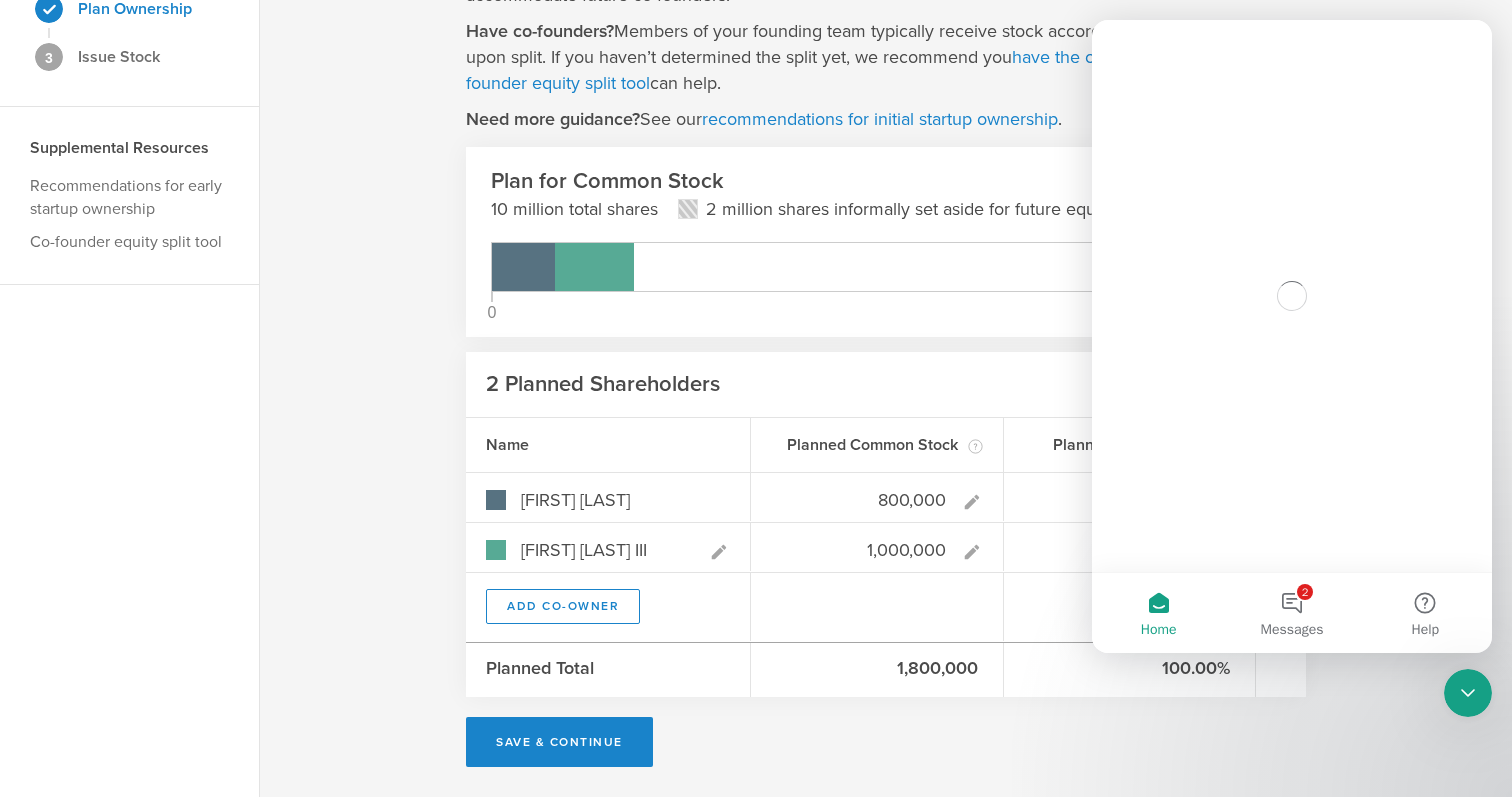scroll, scrollTop: 0, scrollLeft: 0, axis: both 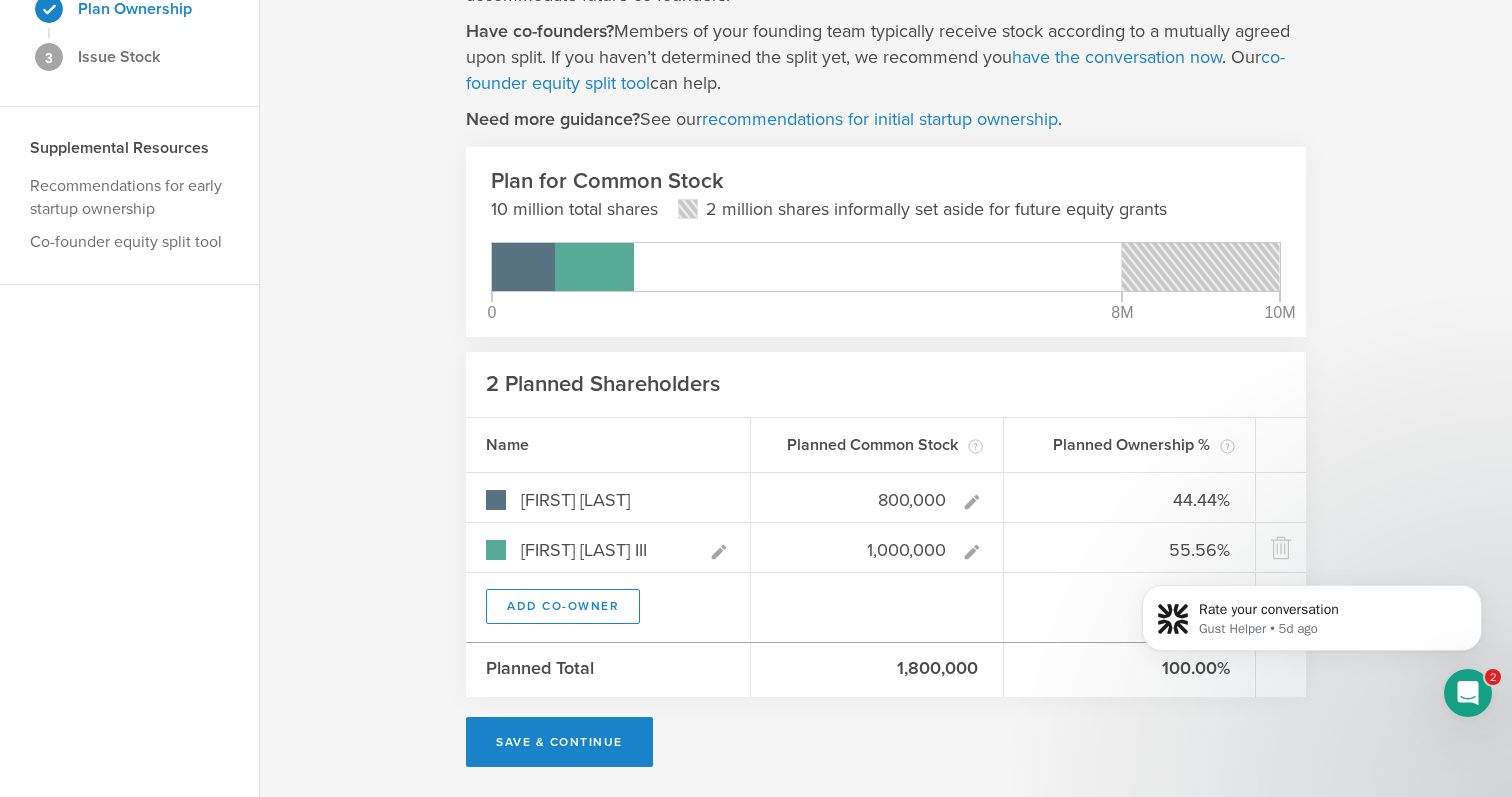 click on "Rate your conversation Gust Helper • 5d ago" 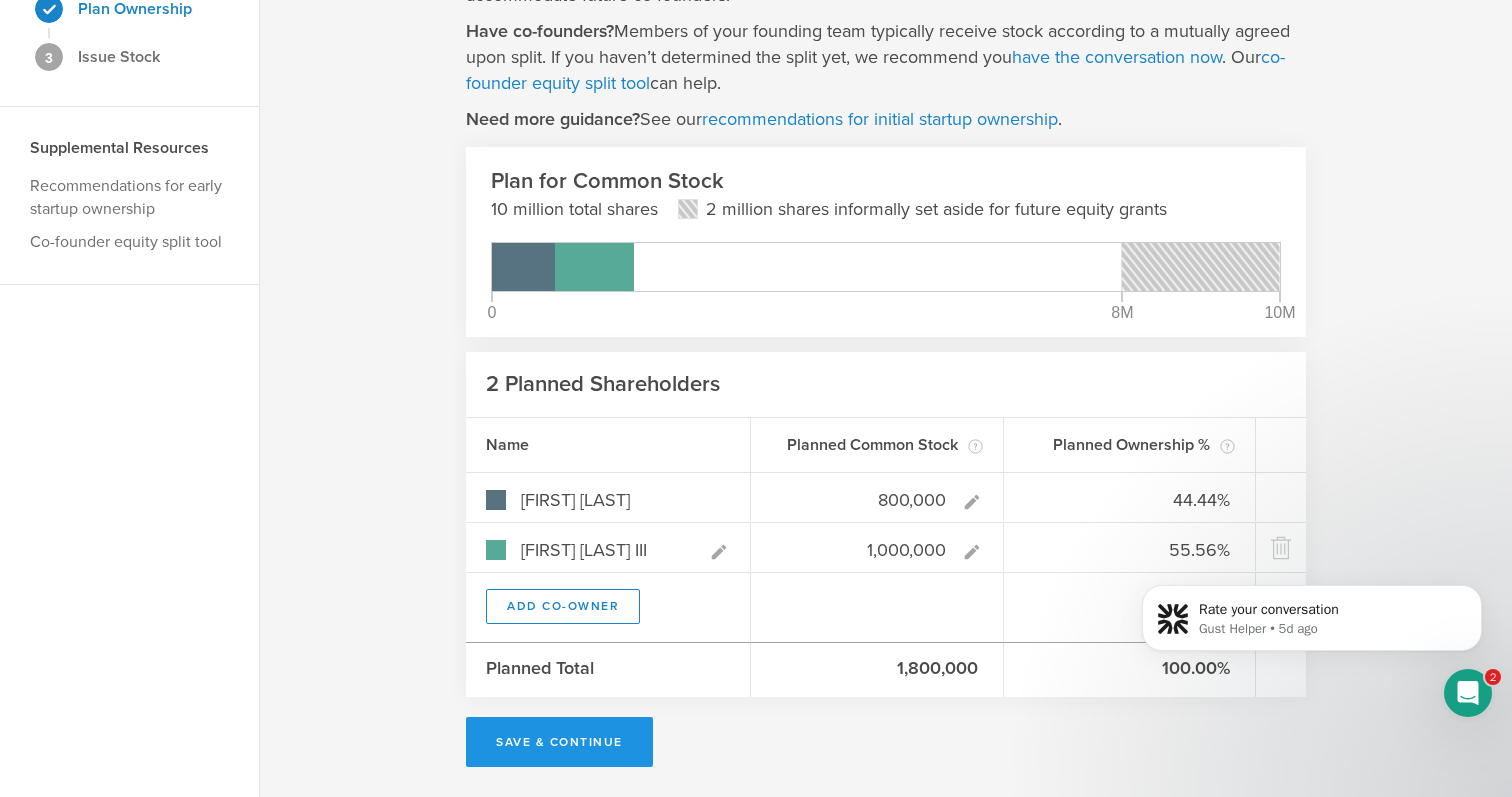 click on "Save & Continue" at bounding box center [559, 742] 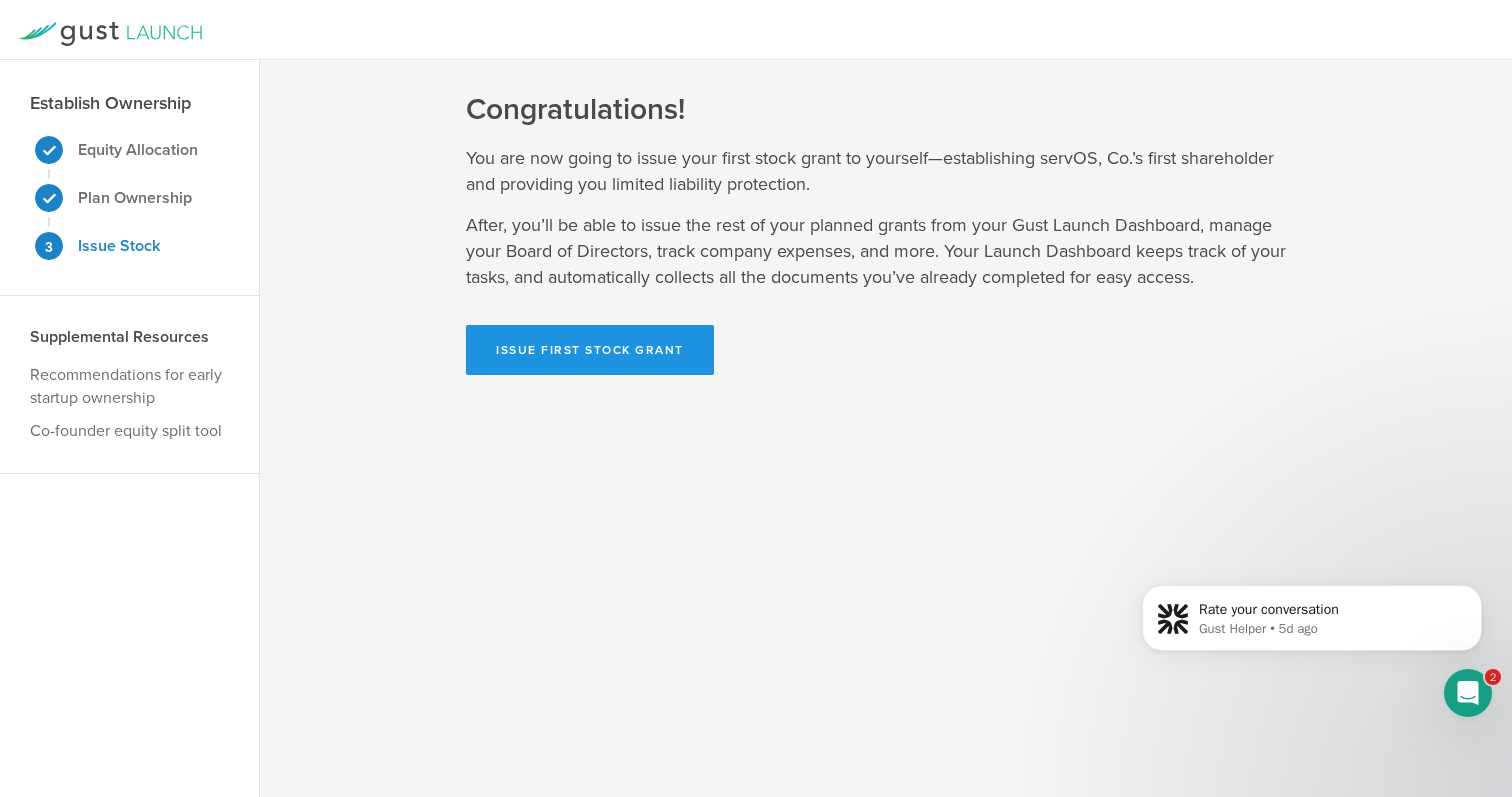click on "Issue First Stock Grant" at bounding box center [590, 350] 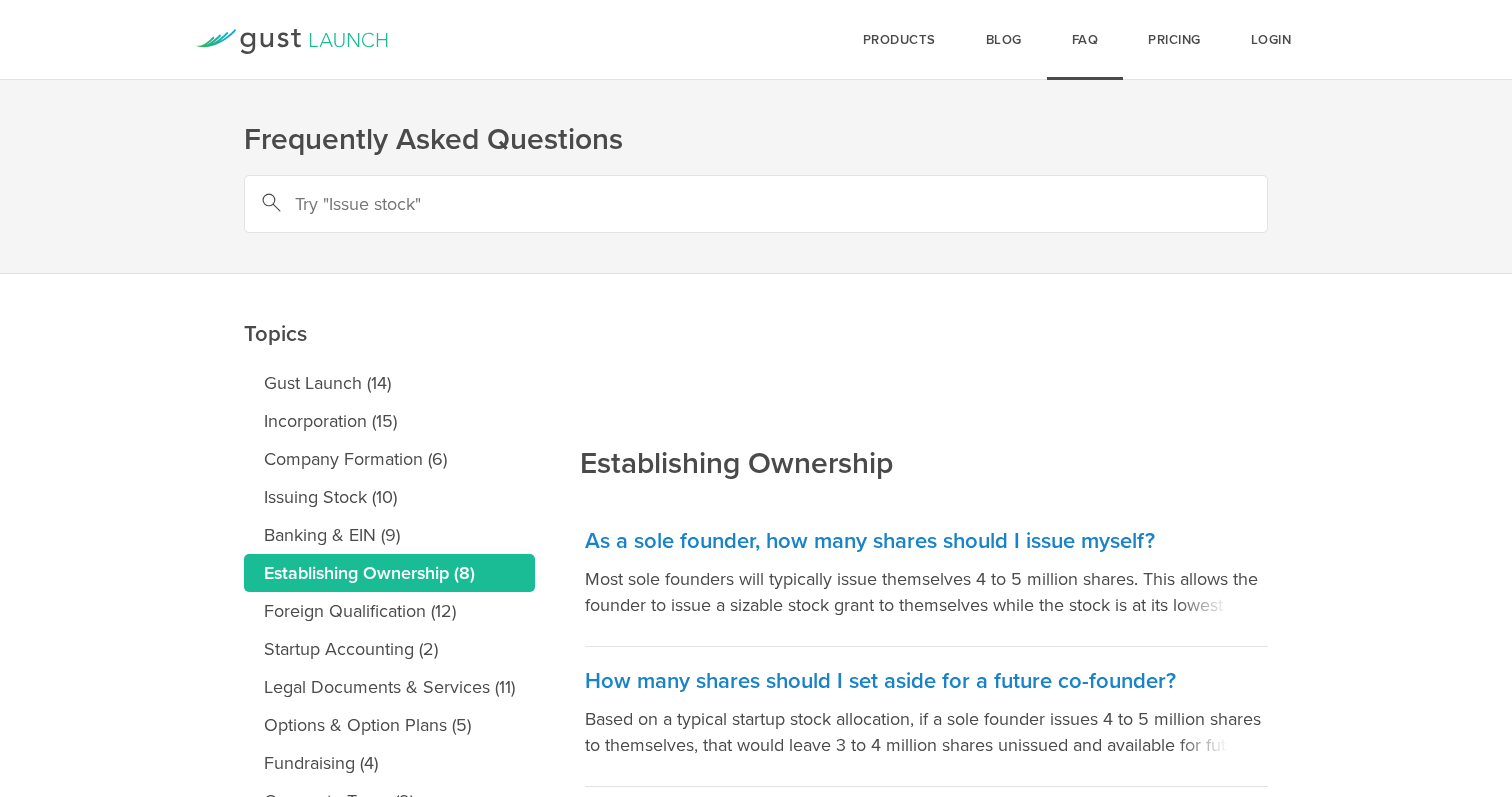 scroll, scrollTop: 0, scrollLeft: 0, axis: both 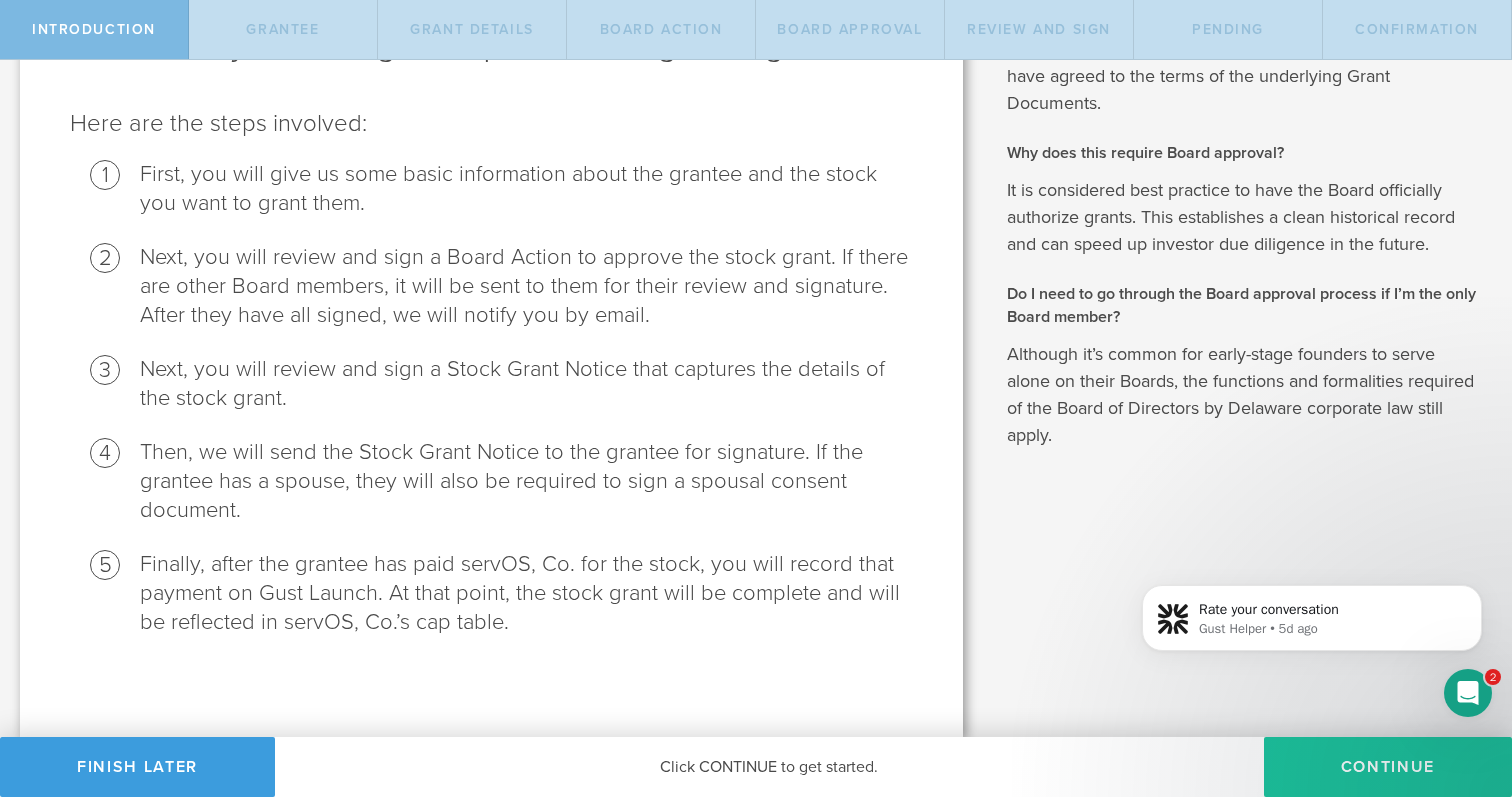 click on "Continue" at bounding box center [1388, 767] 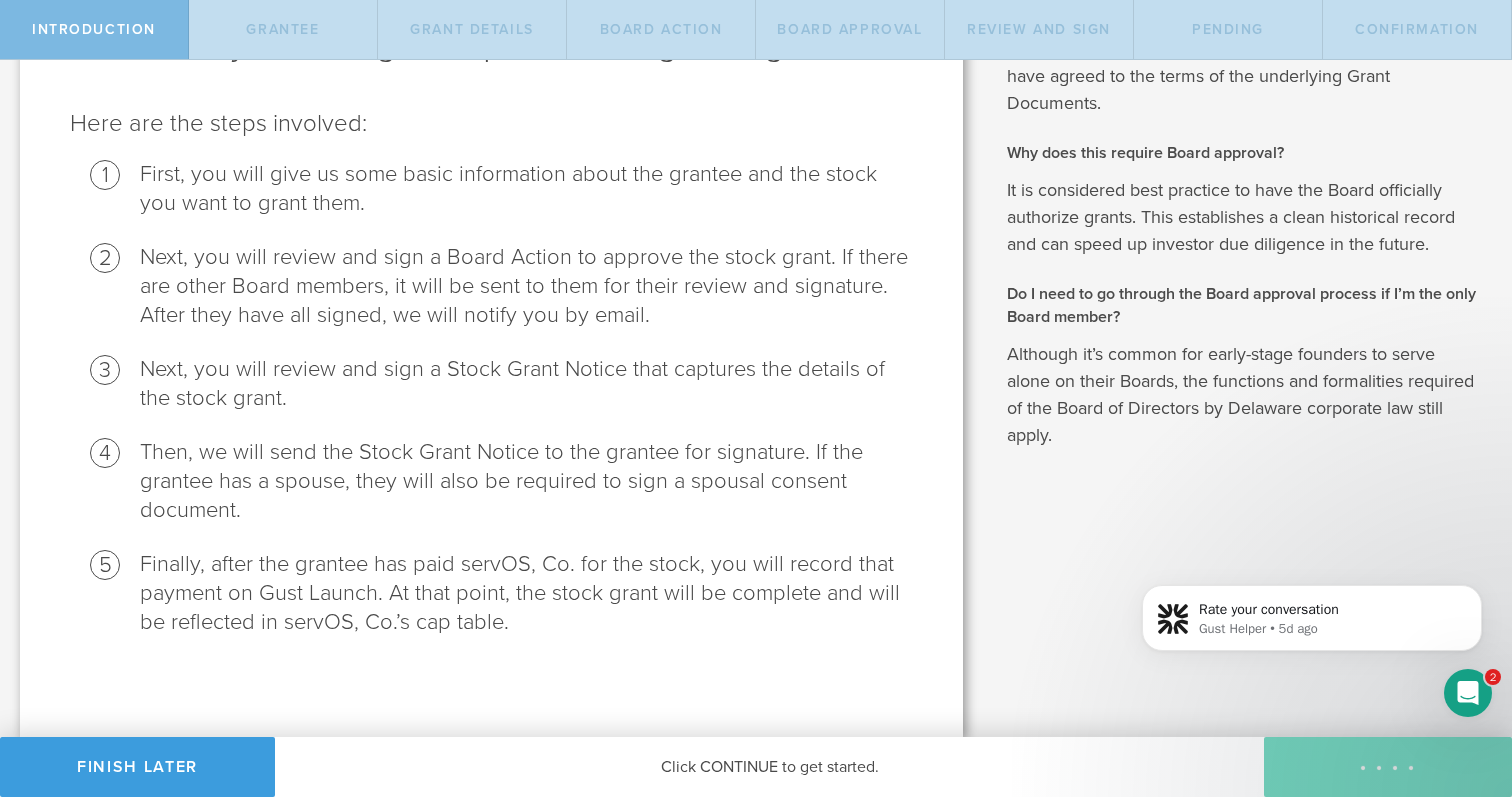 radio on "true" 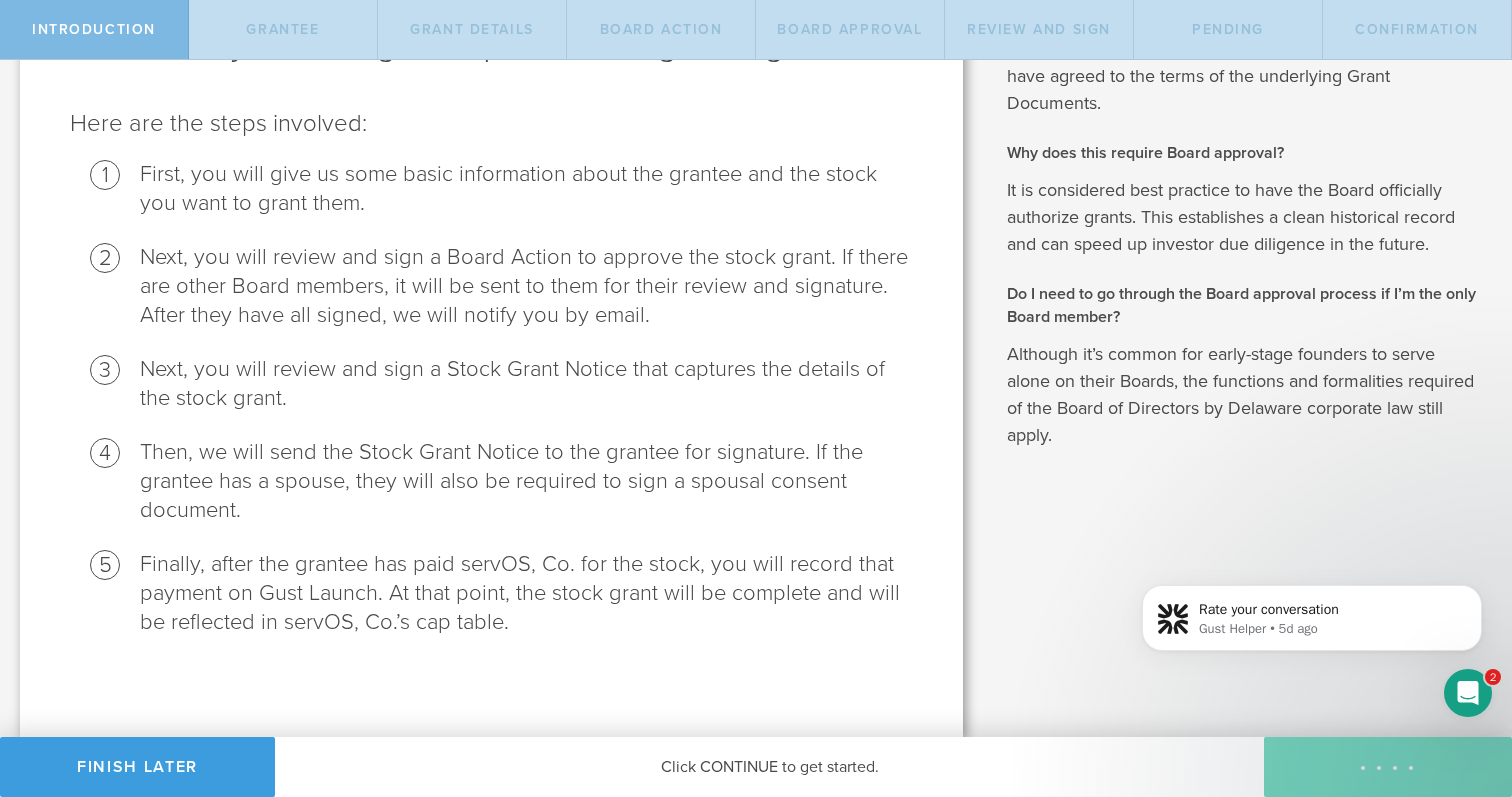 scroll, scrollTop: 0, scrollLeft: 0, axis: both 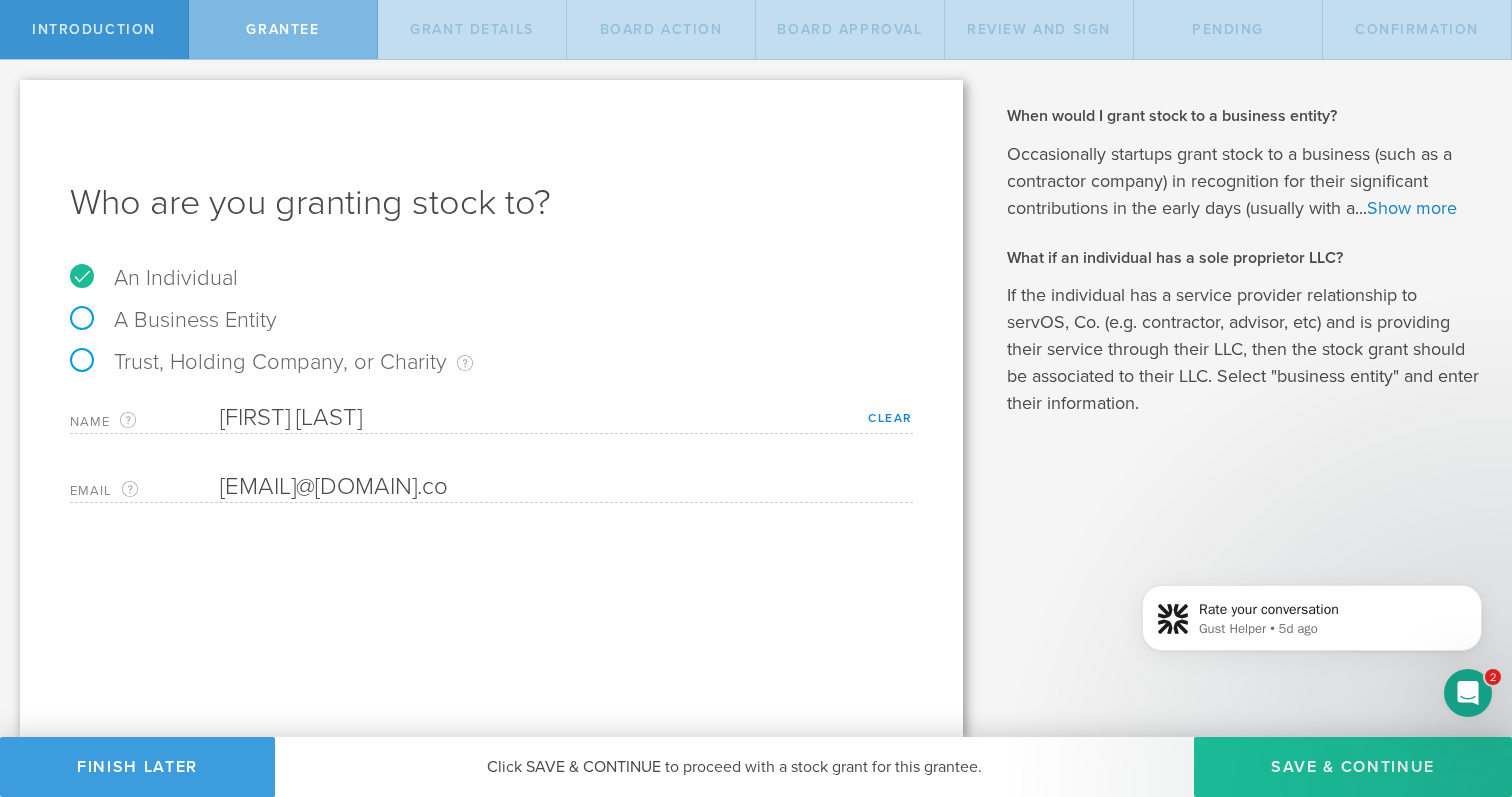 click on "Save & Continue" at bounding box center (1353, 767) 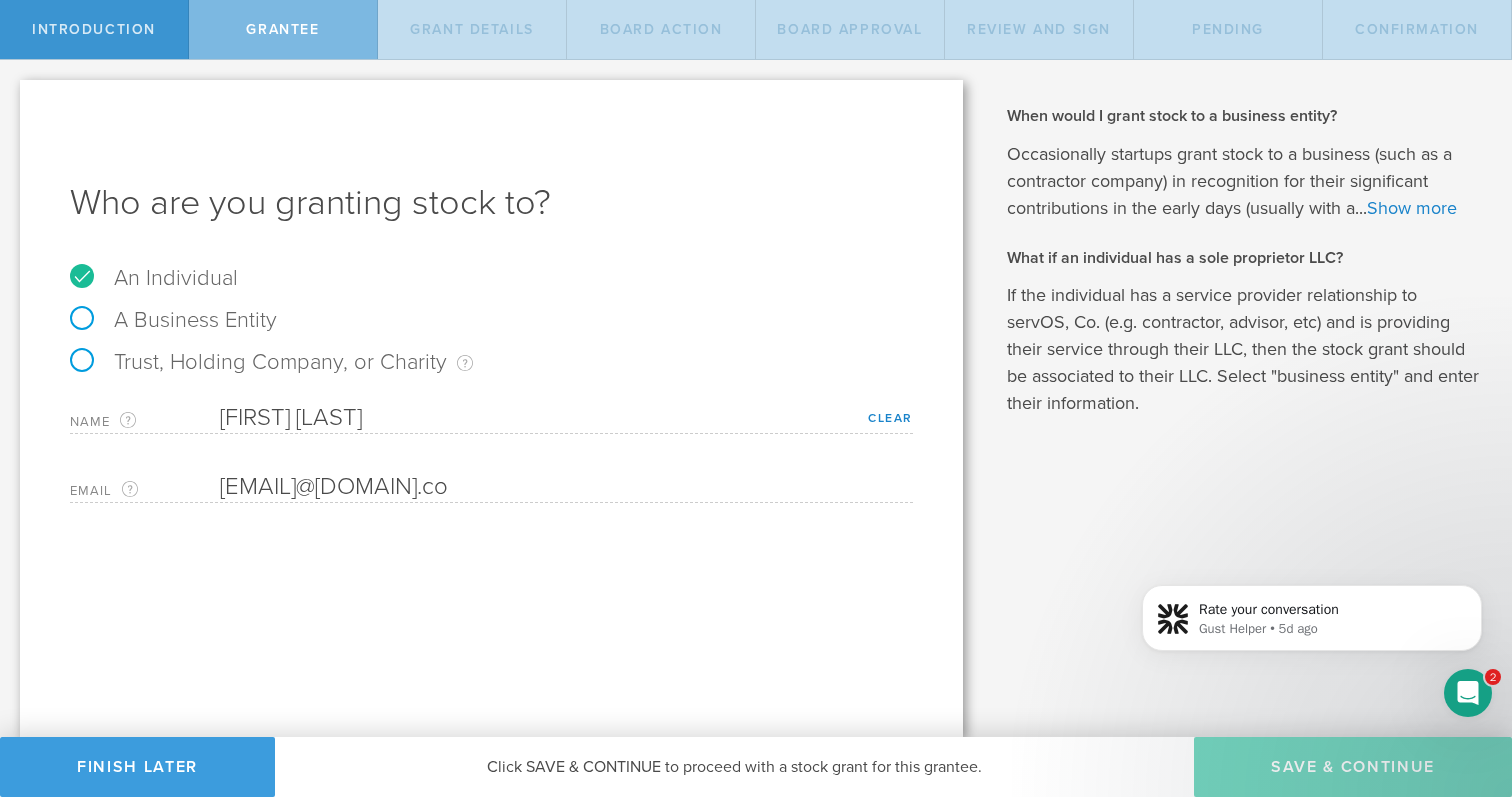 type on "800,000" 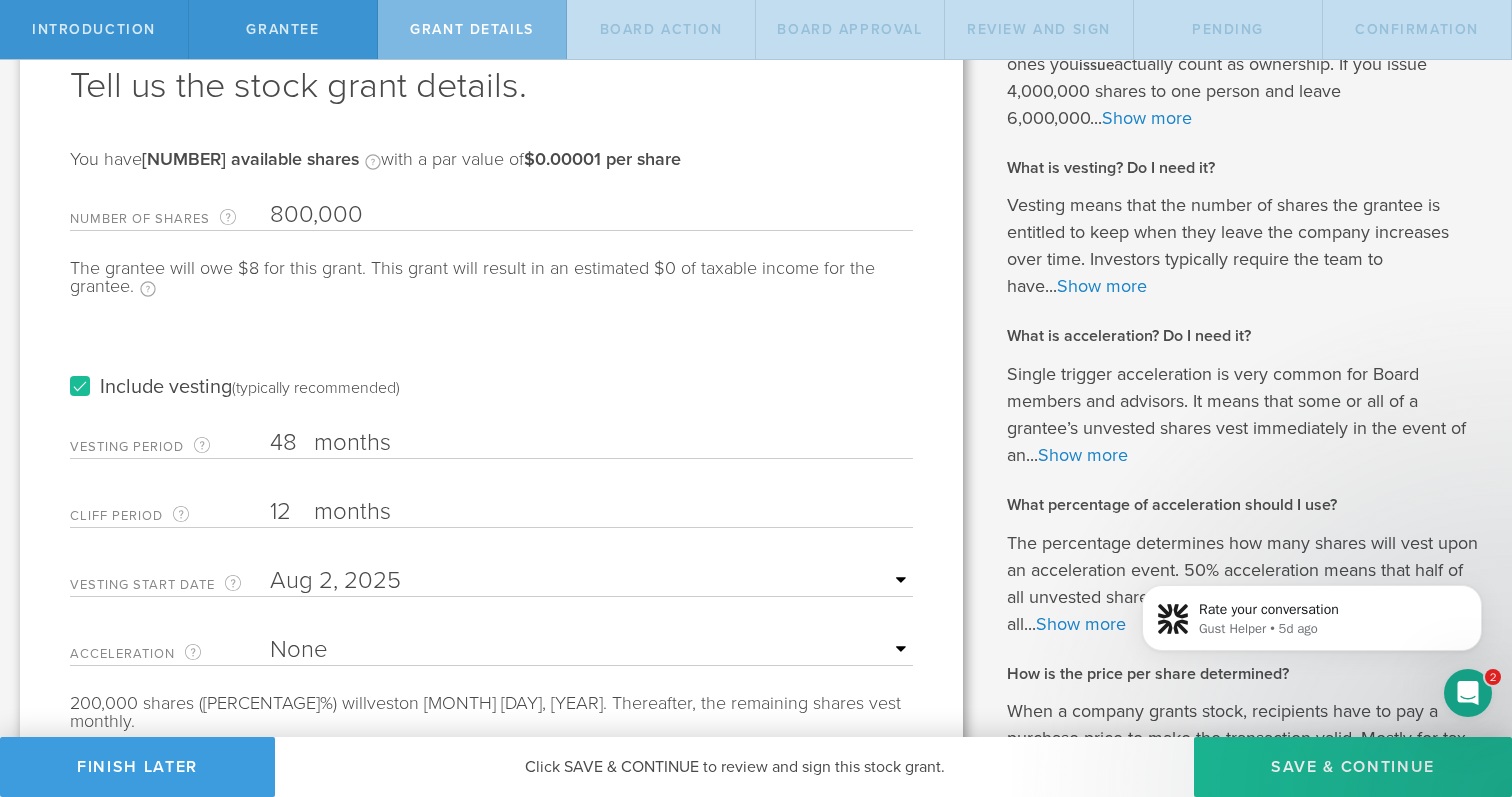scroll, scrollTop: 213, scrollLeft: 0, axis: vertical 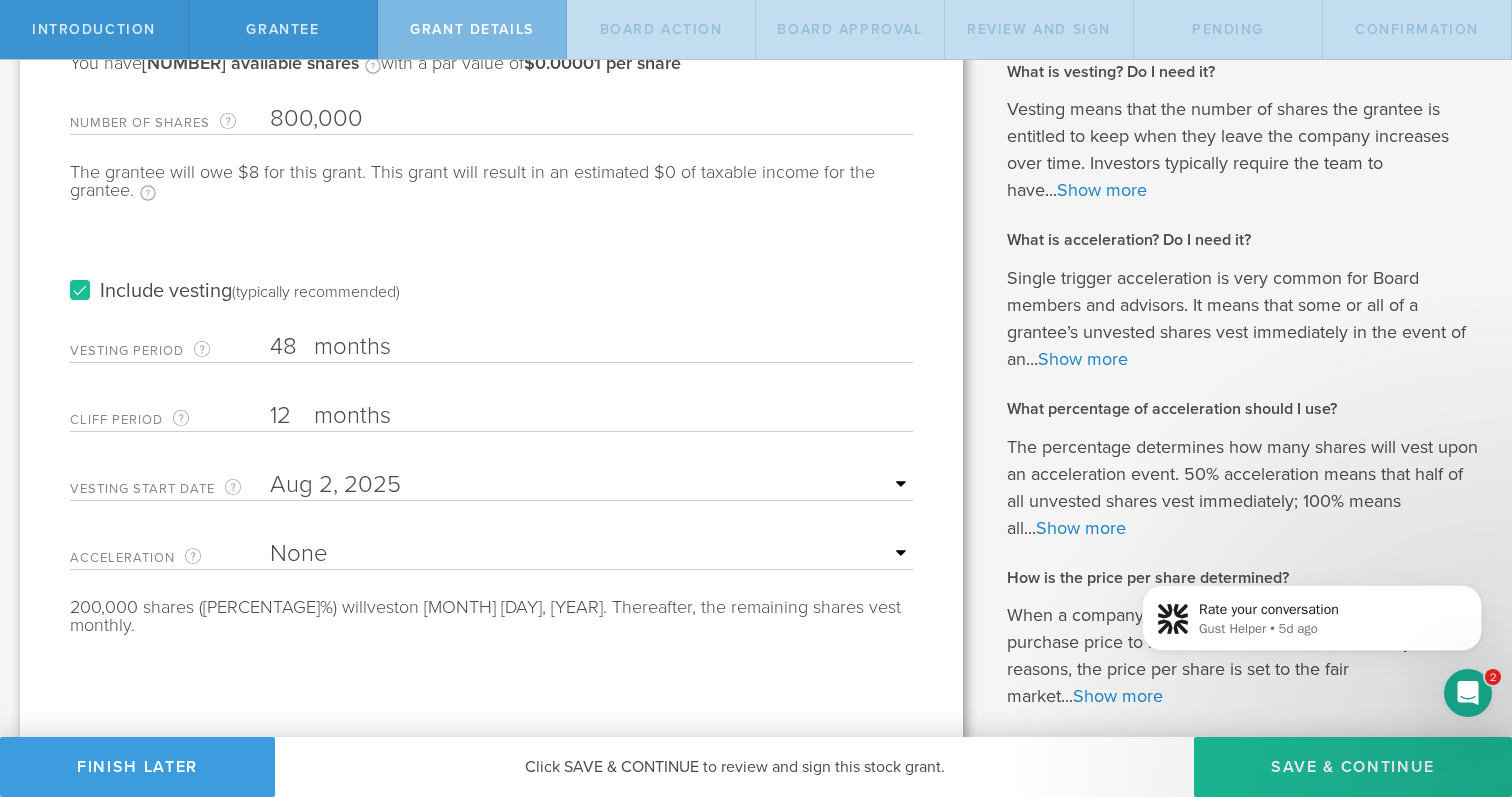 click on "None Single Trigger Double Trigger" at bounding box center [591, 554] 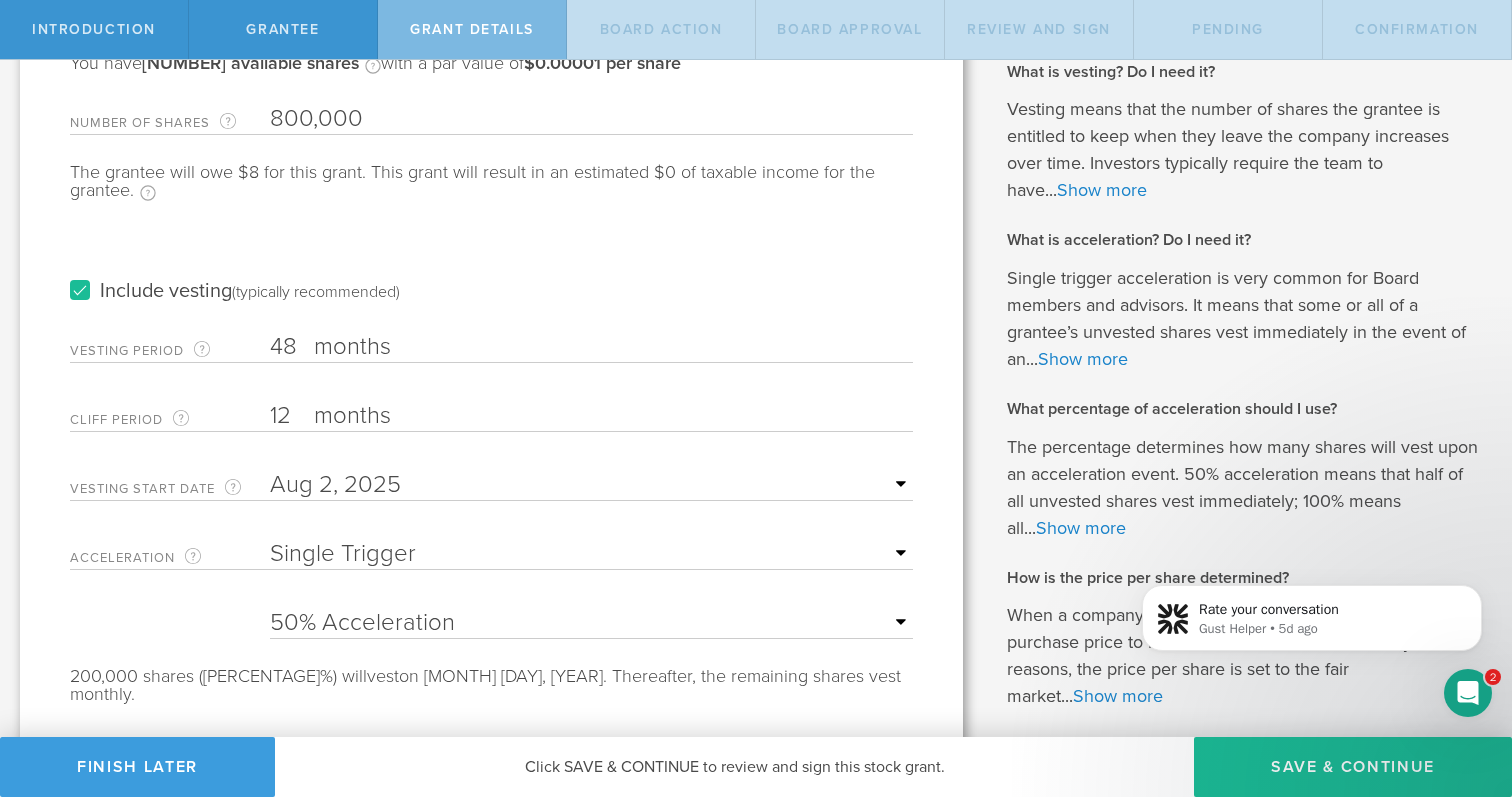 click on "25% Acceleration 50% Acceleration 75% Acceleration 100% Acceleration" at bounding box center [591, 623] 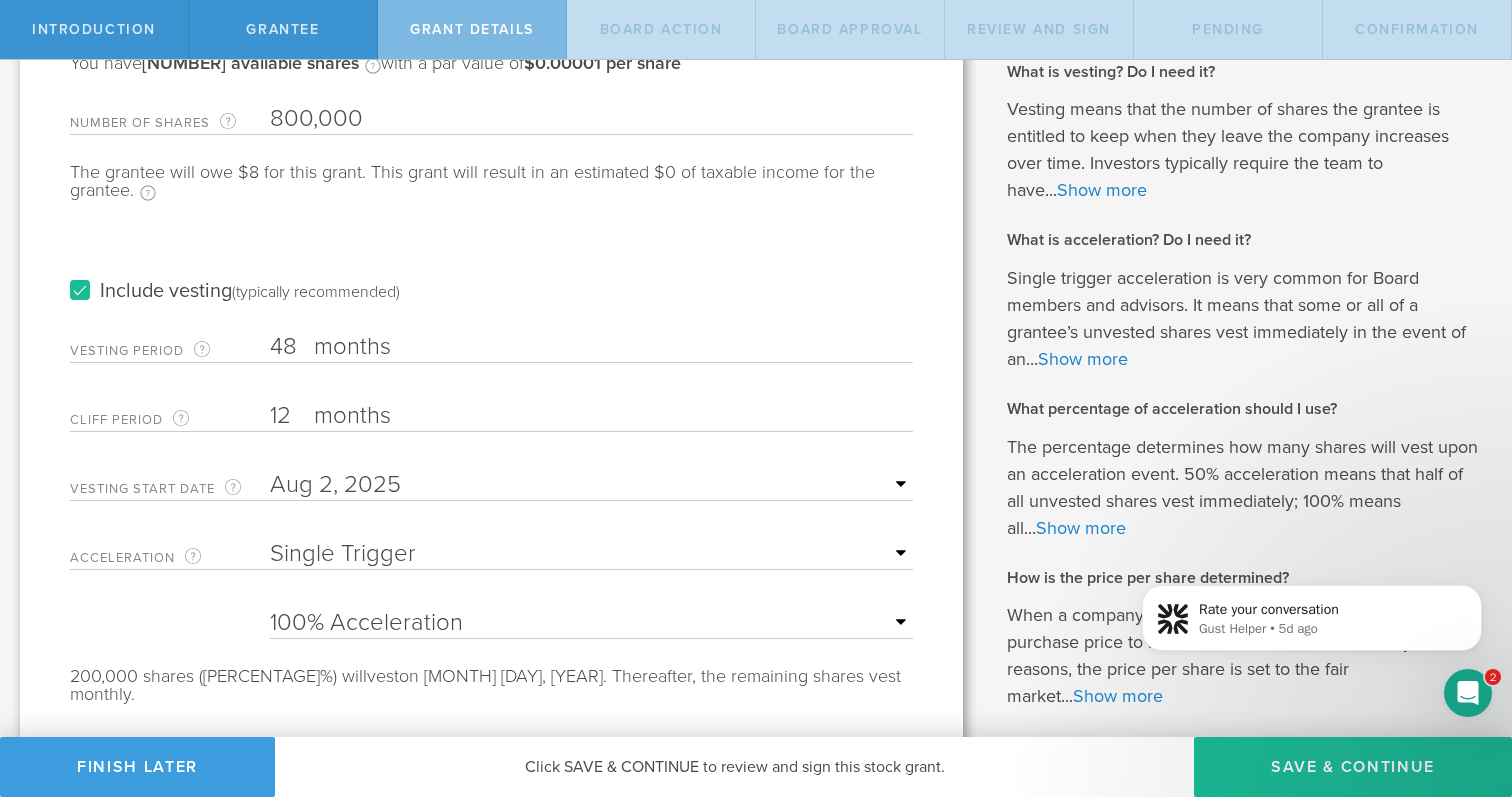 click on "25% Acceleration 50% Acceleration 75% Acceleration 100% Acceleration" at bounding box center (591, 623) 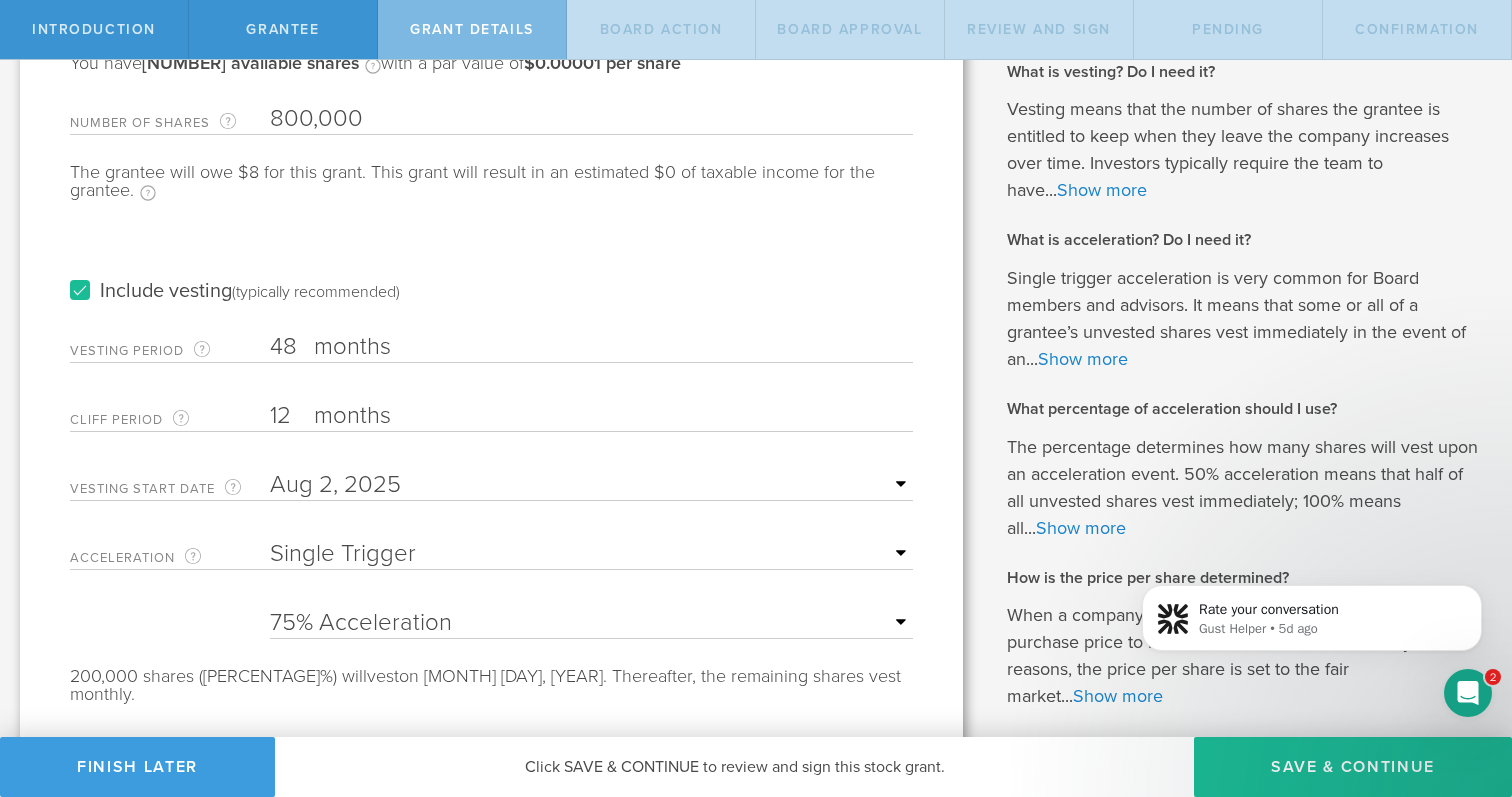 click at bounding box center [591, 485] 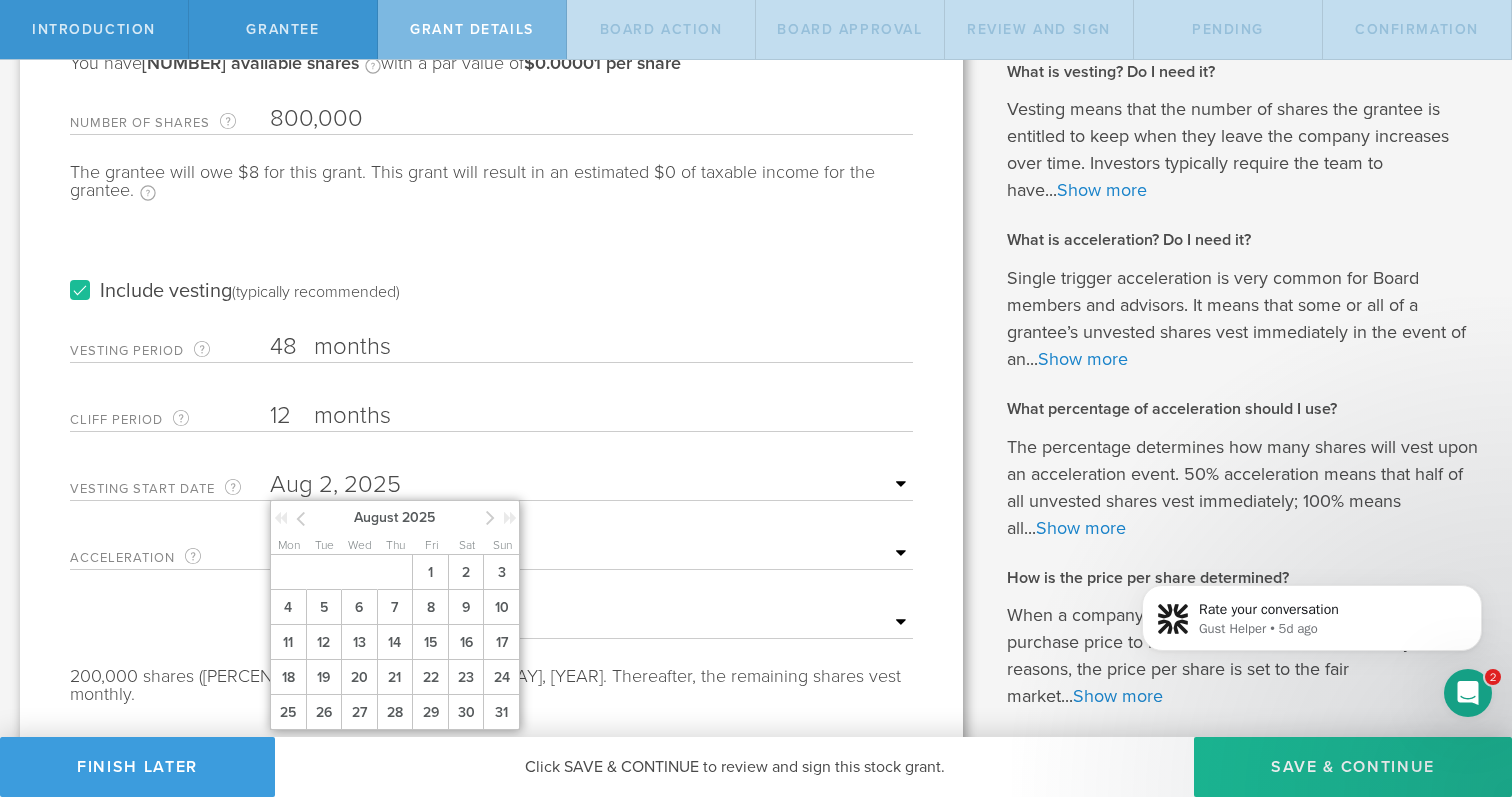 click at bounding box center [291, 521] 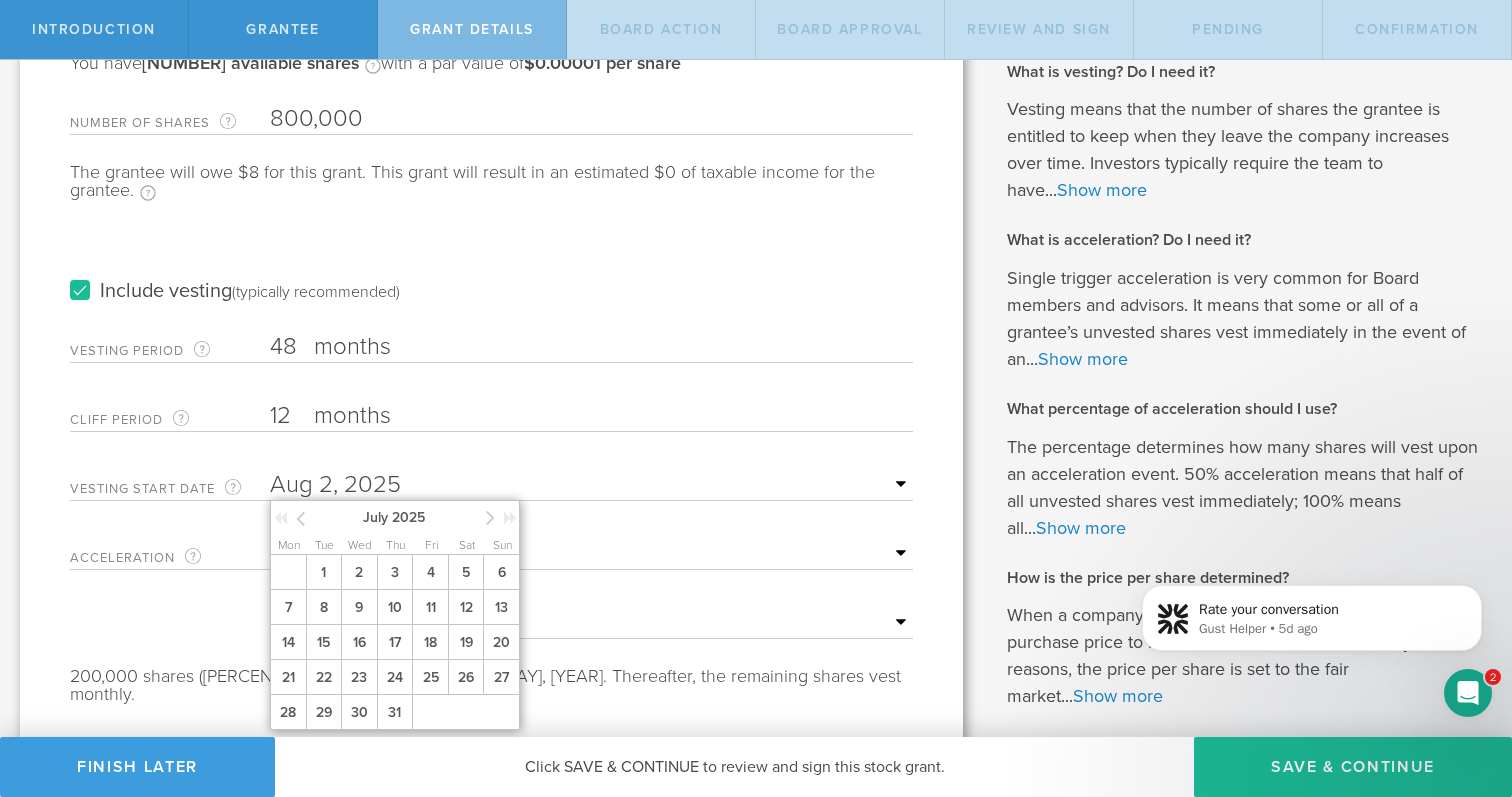 click at bounding box center [300, 518] 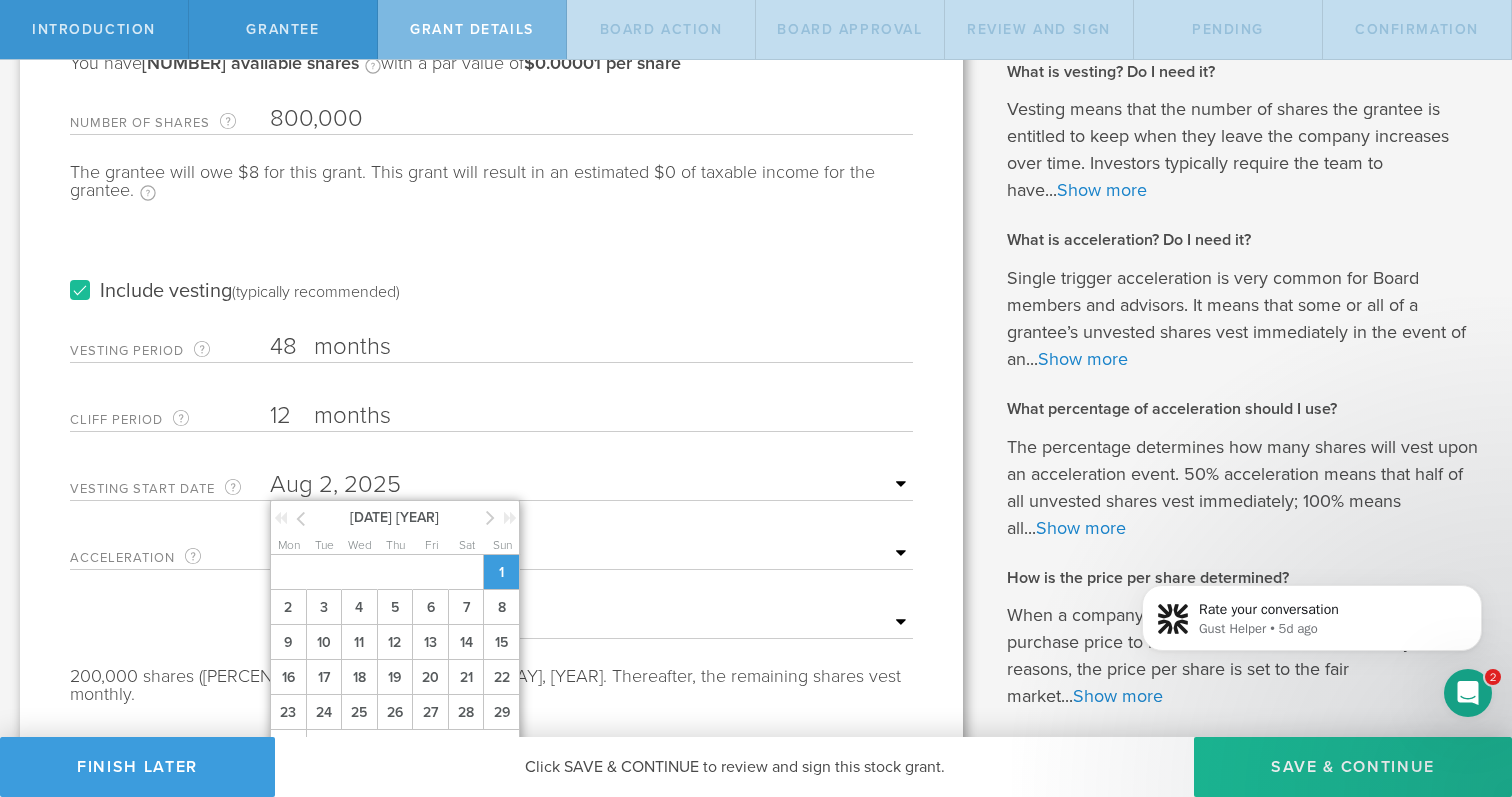 click on "1" at bounding box center (501, 572) 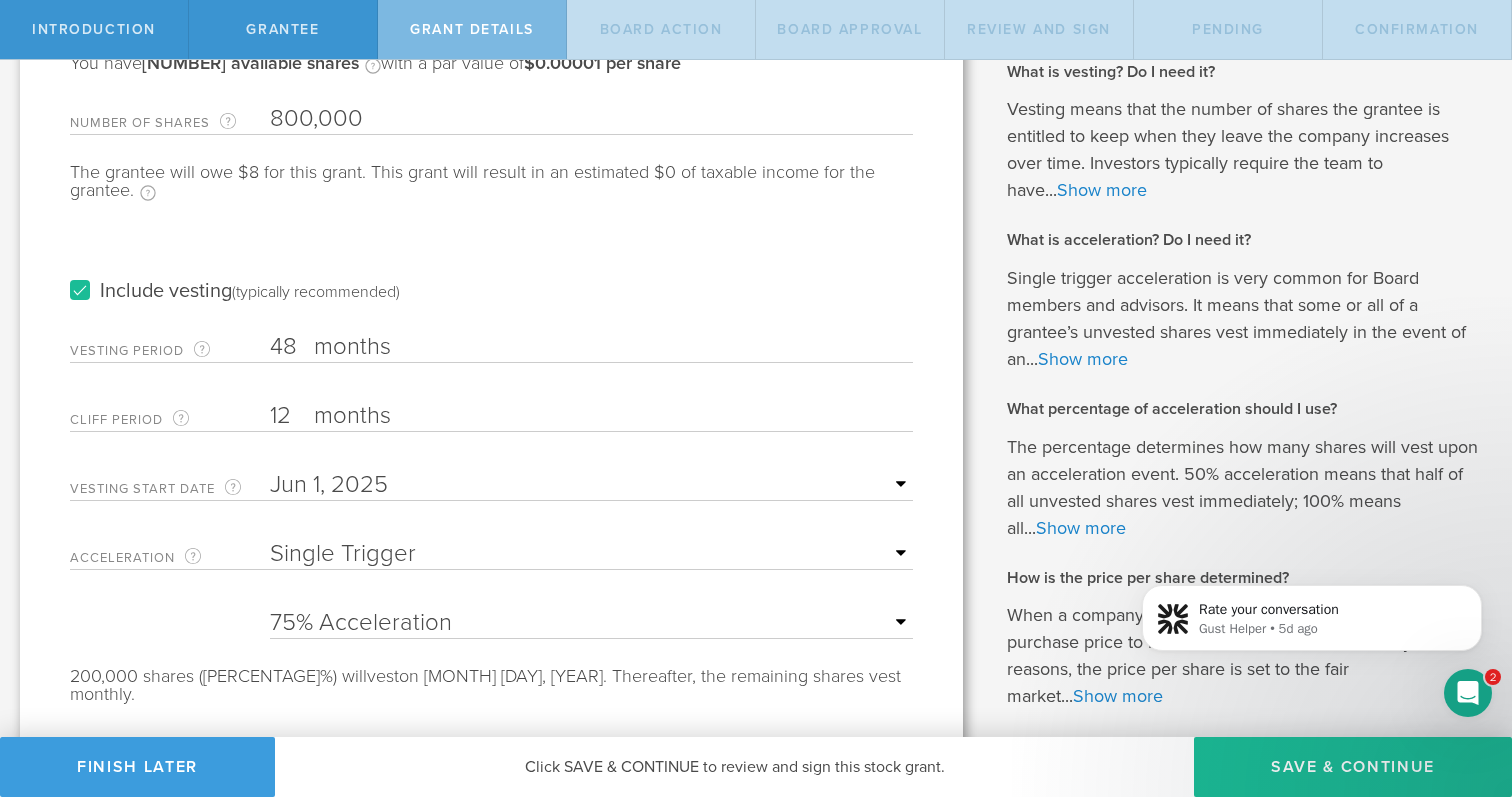 click on "12" at bounding box center [591, 416] 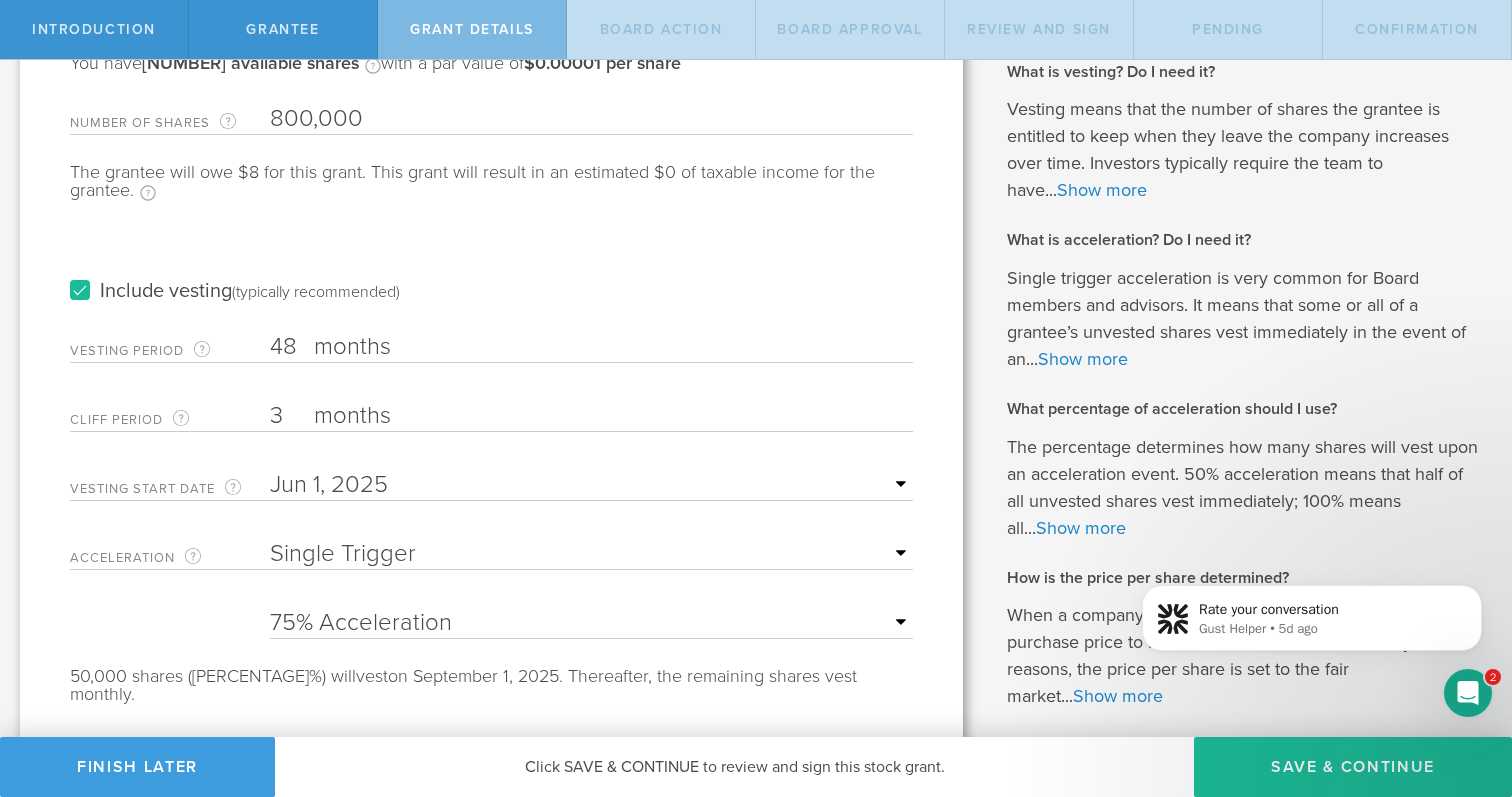 click on "Include vesting  (typically recommended)" at bounding box center [491, 271] 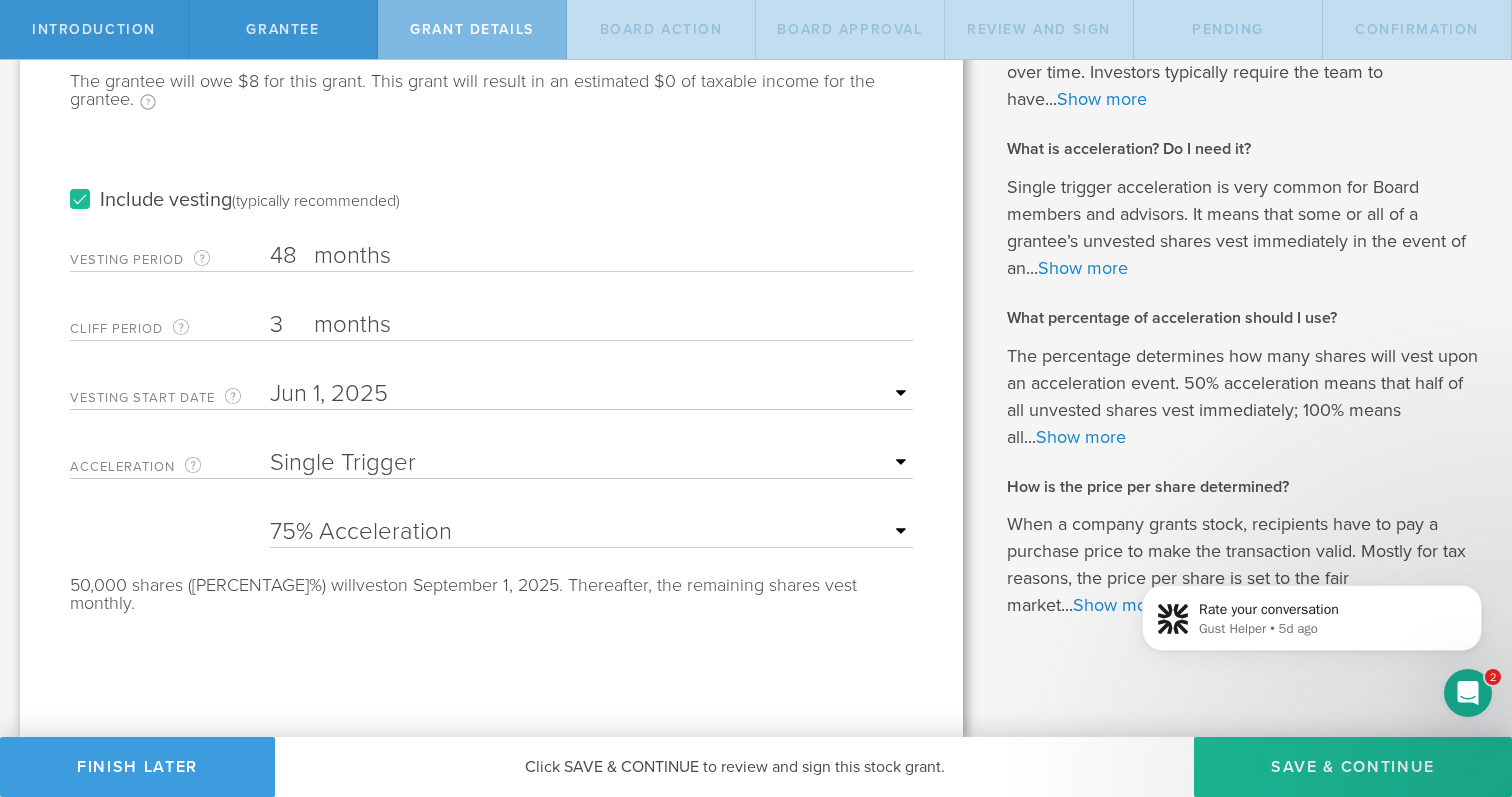 click on "Cliff Period The initial waiting period before the first set of shares vests. Thereafter, the remaining shares will vest monthly." at bounding box center [170, 328] 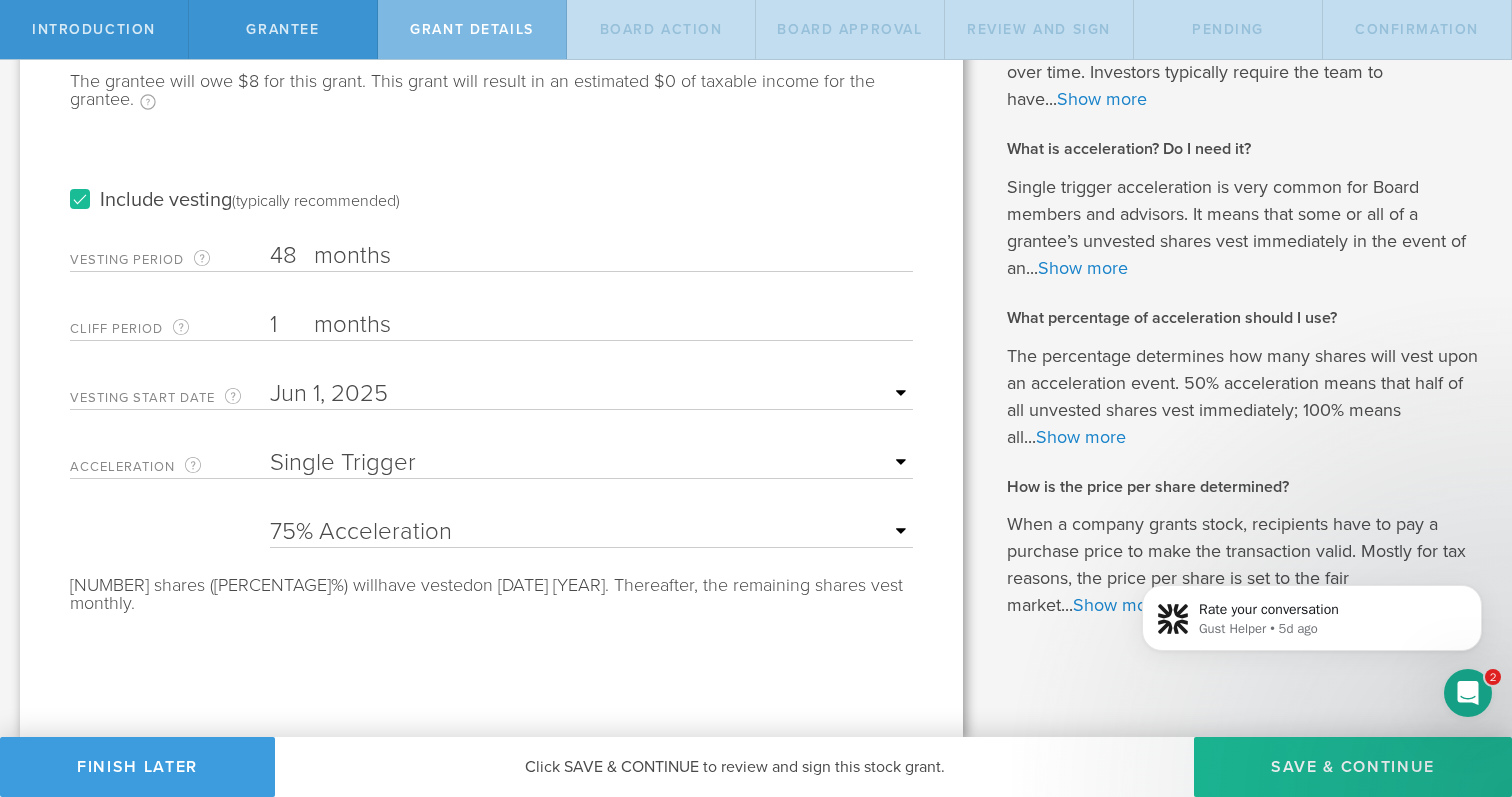 type on "1" 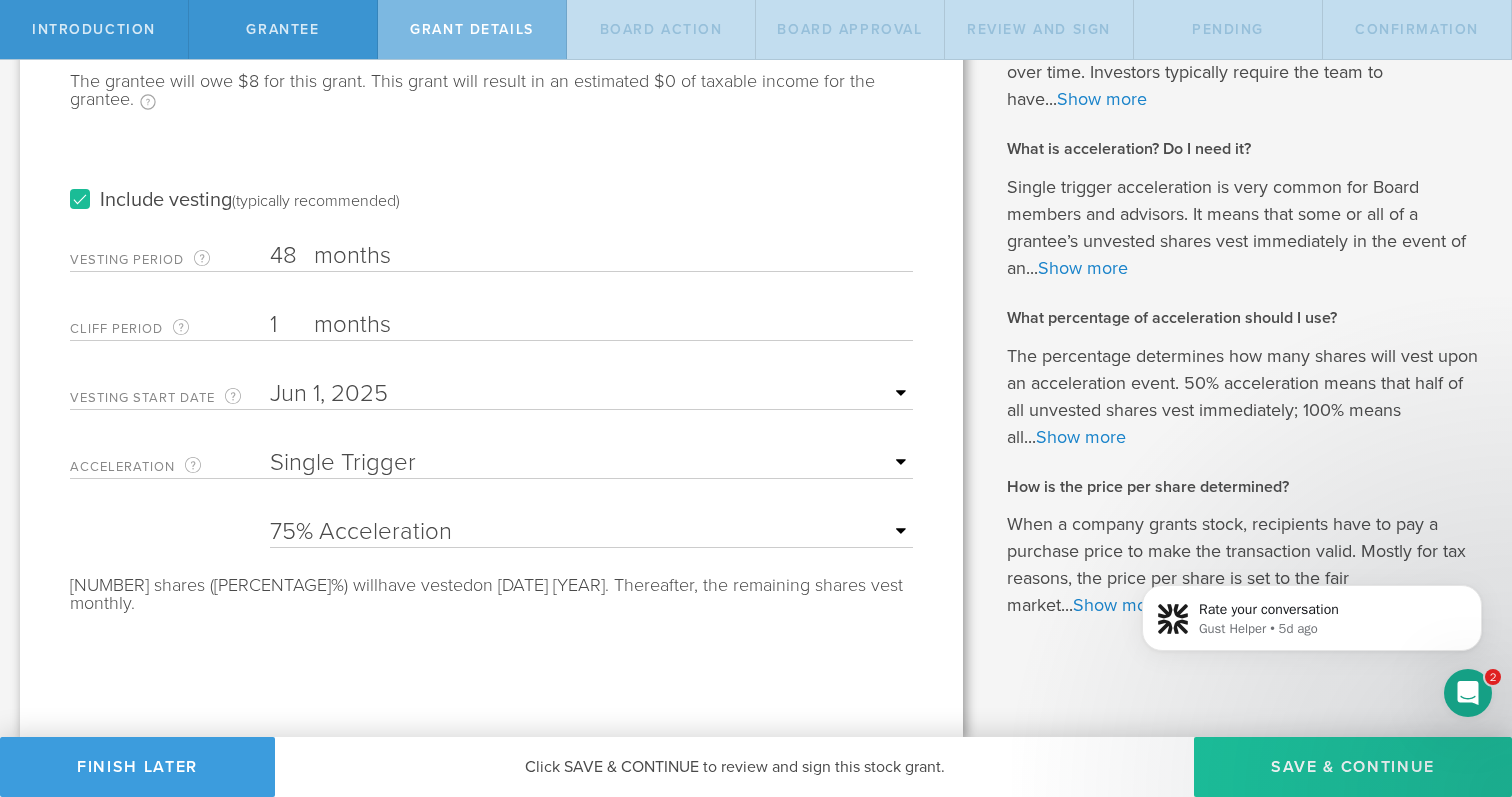 click on "Save & Continue" at bounding box center (1353, 767) 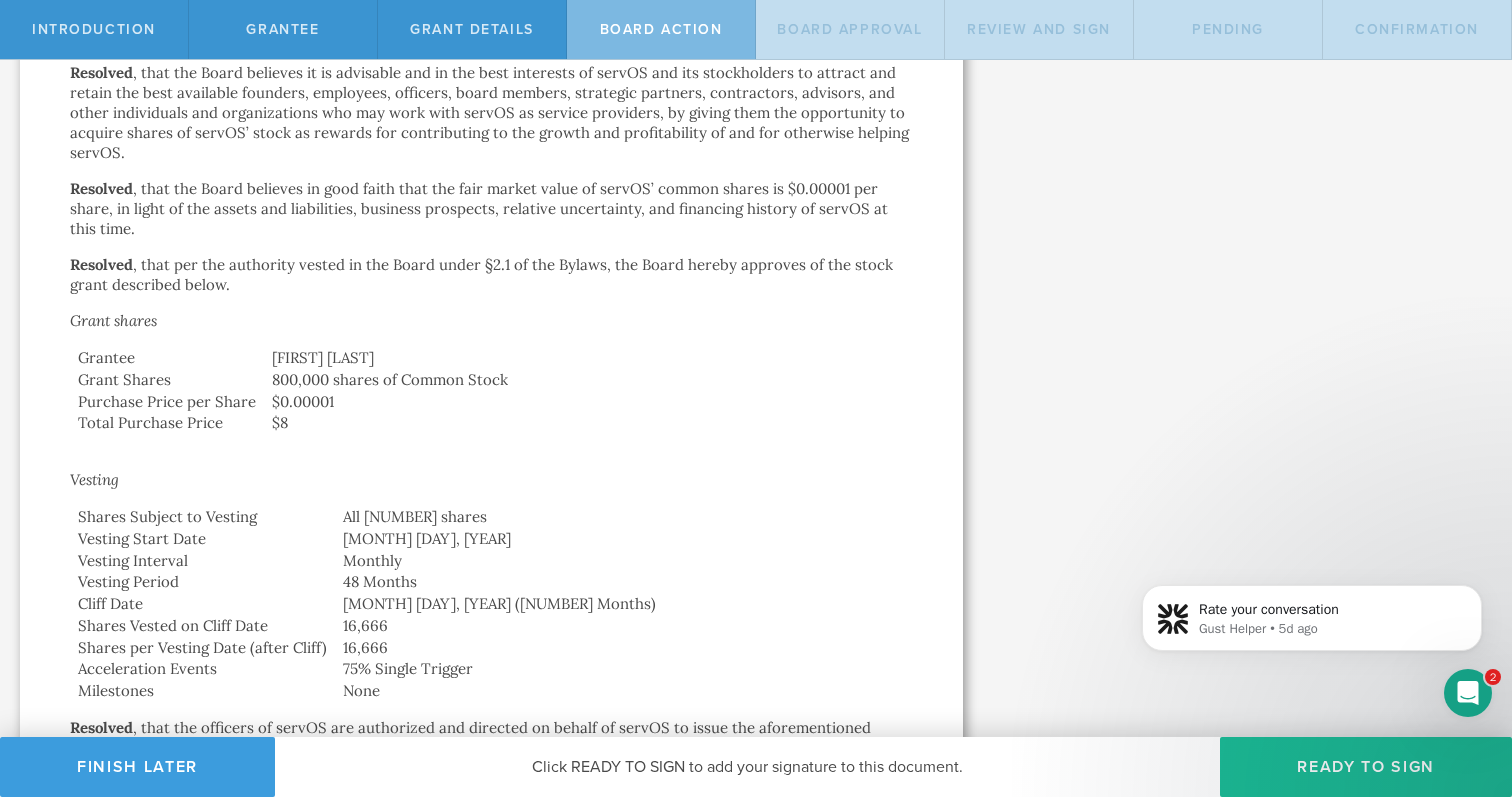 scroll, scrollTop: 499, scrollLeft: 0, axis: vertical 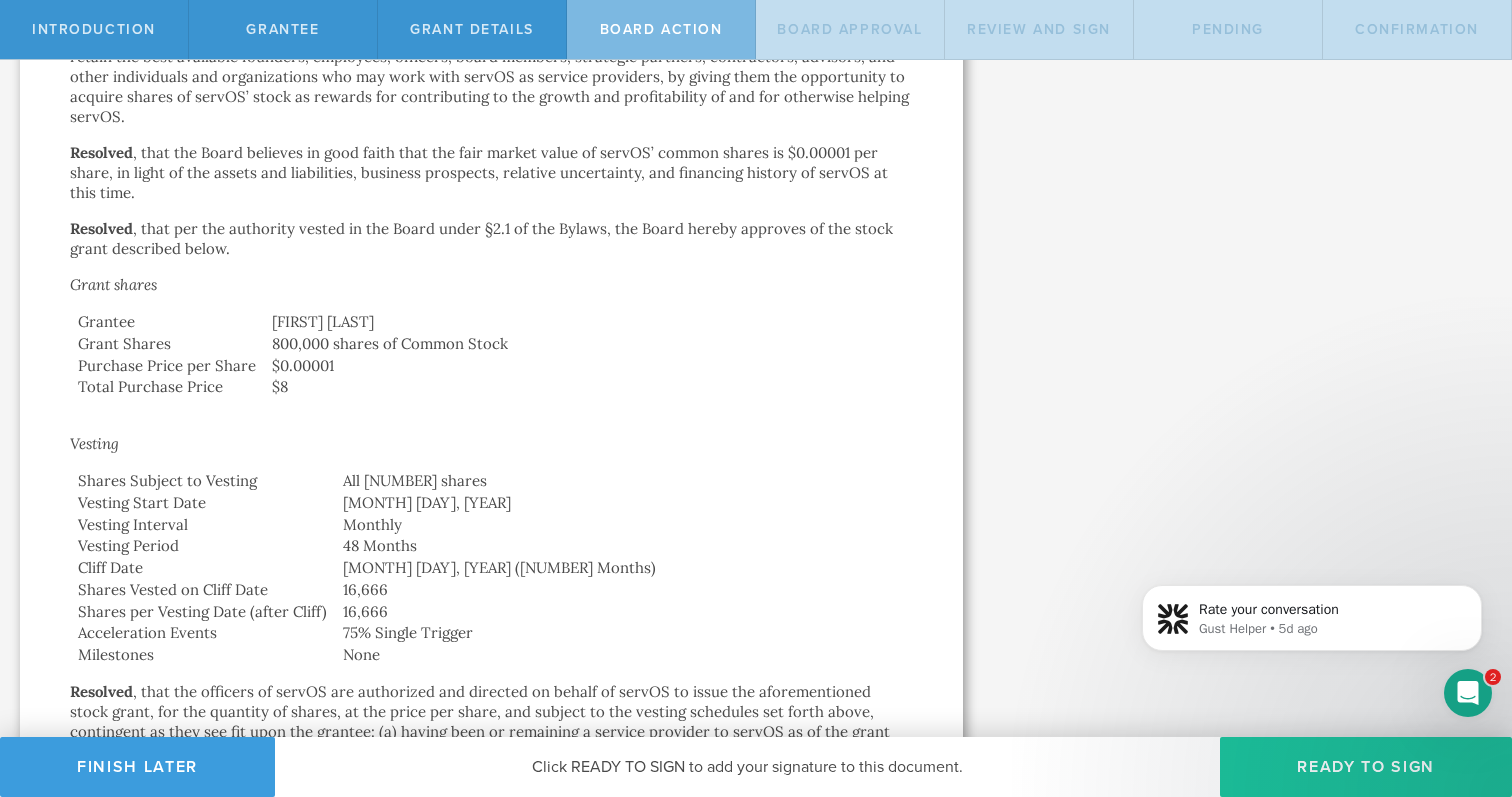 click on "Ready to Sign" at bounding box center (1366, 767) 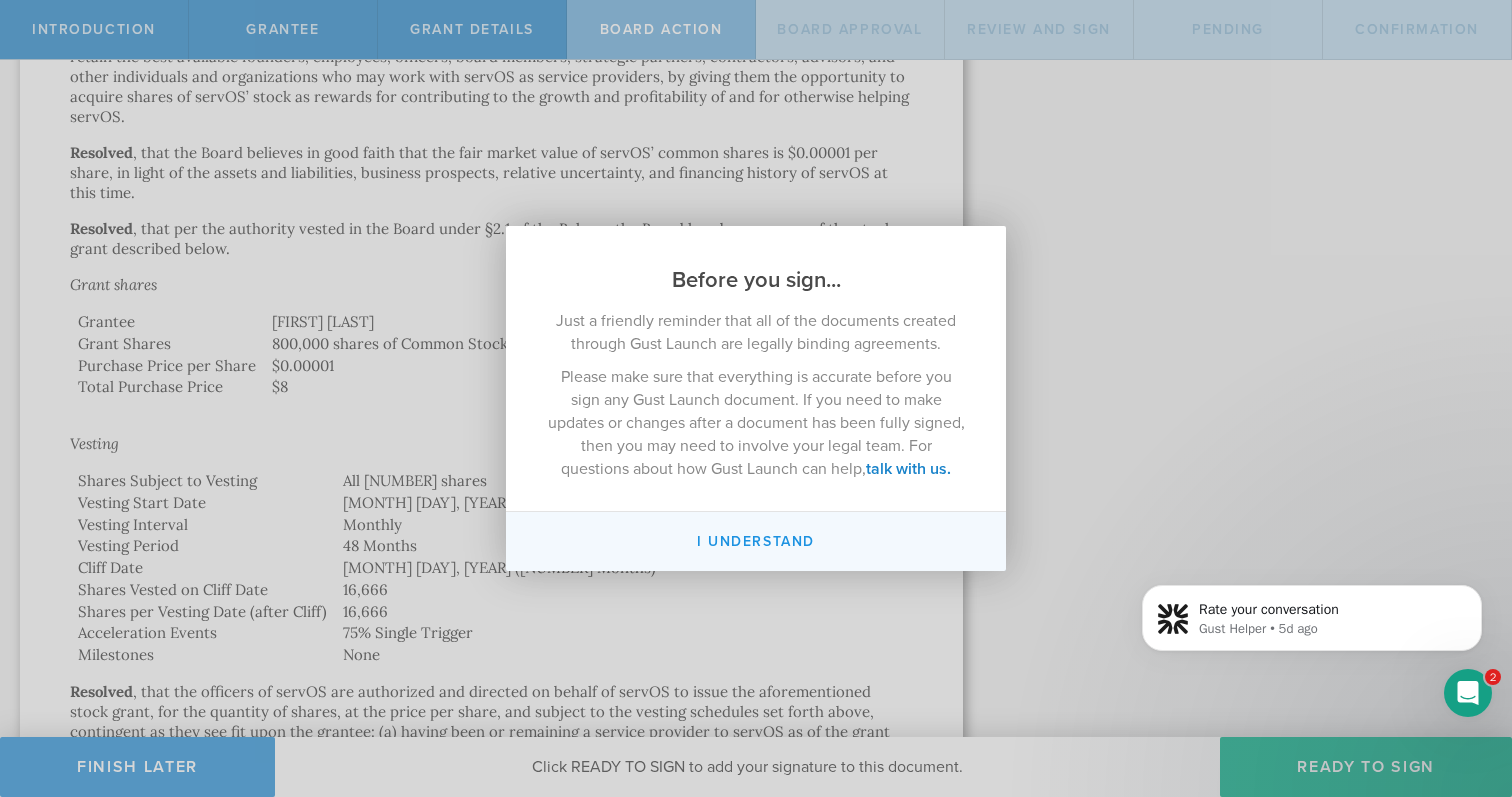 click on "I understand" at bounding box center [756, 541] 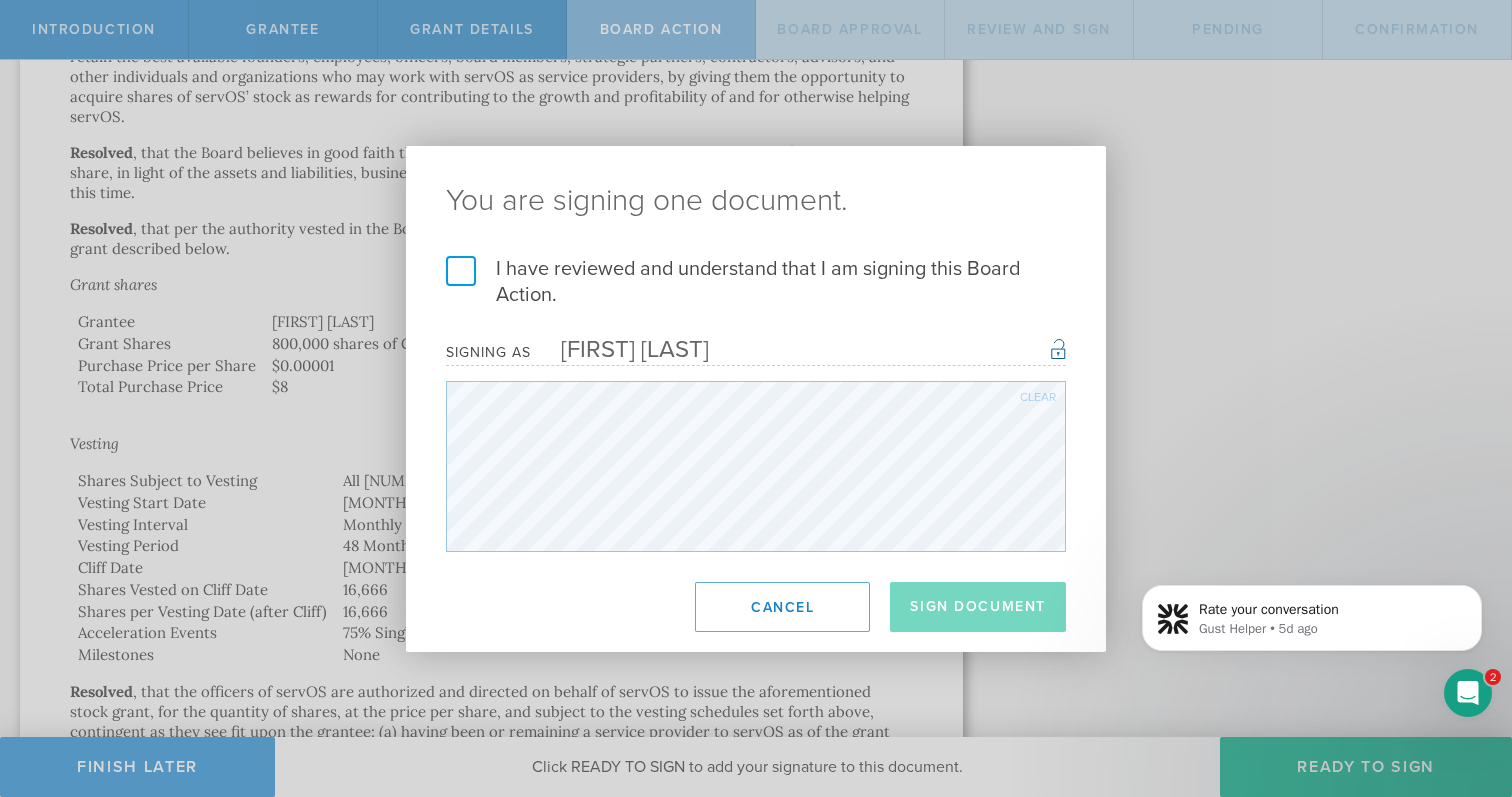 click on "I have reviewed and understand that I am signing this Board Action." at bounding box center (756, 282) 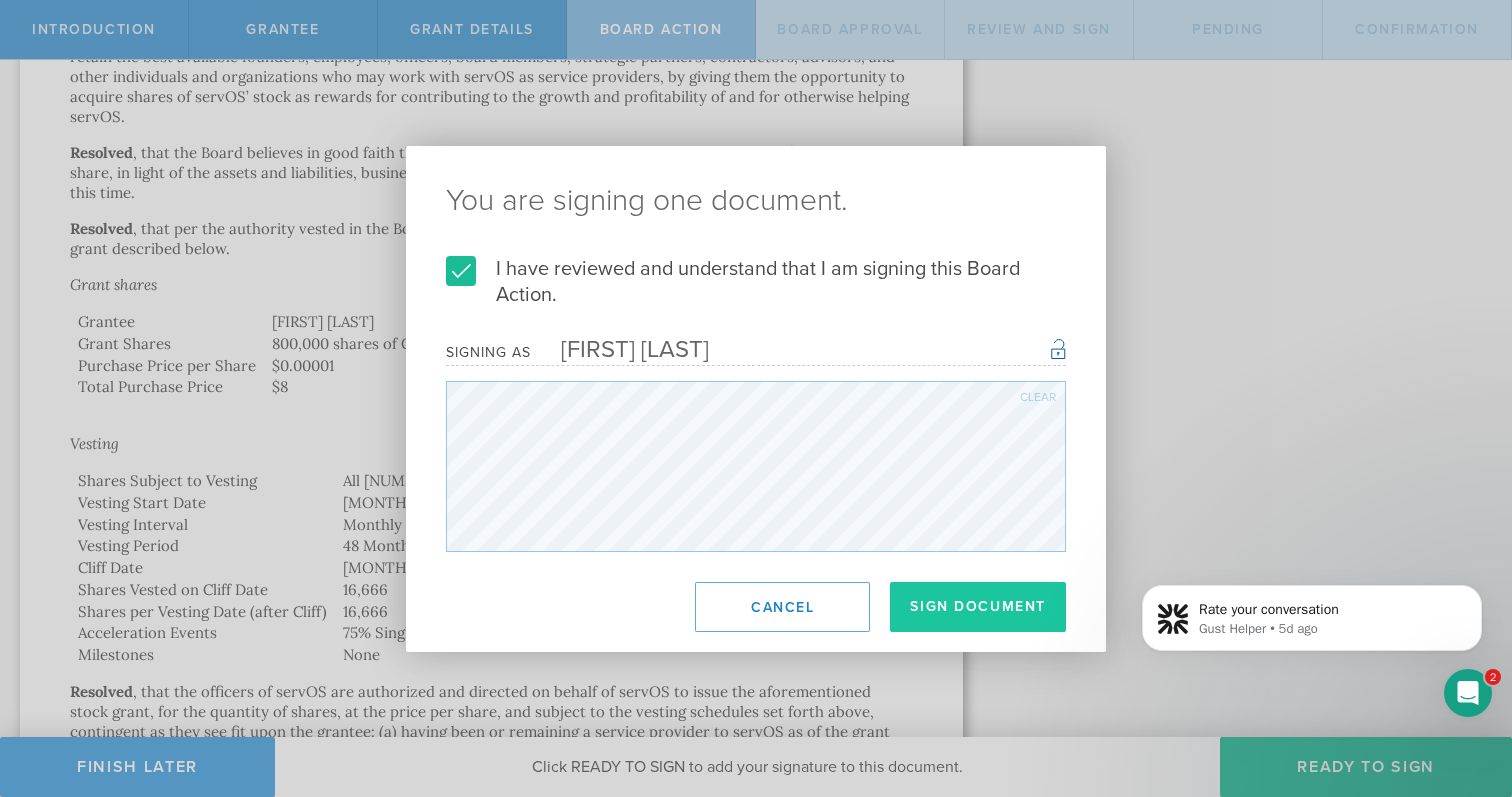 click on "Sign Document" at bounding box center [978, 607] 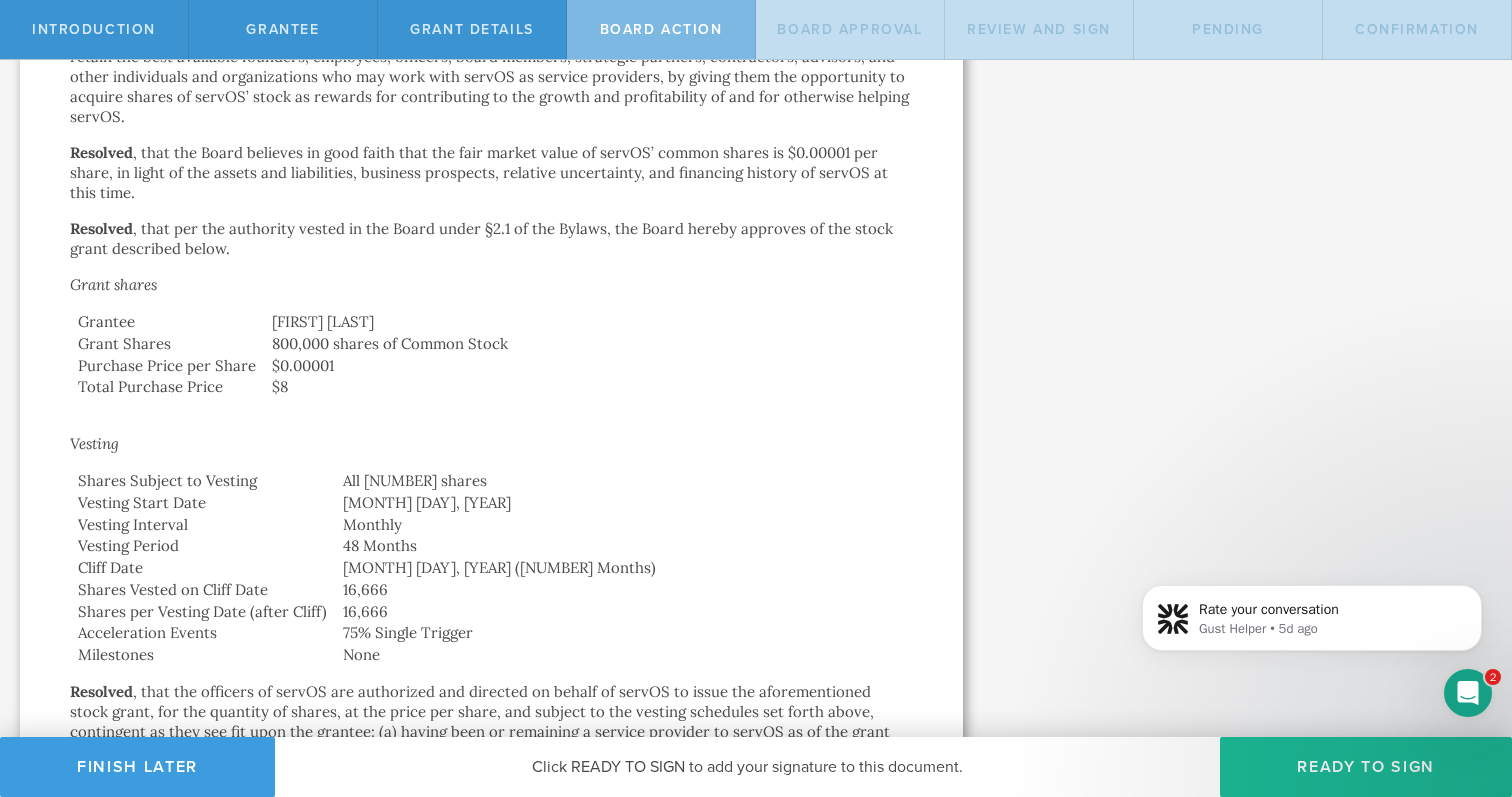 scroll, scrollTop: 0, scrollLeft: 0, axis: both 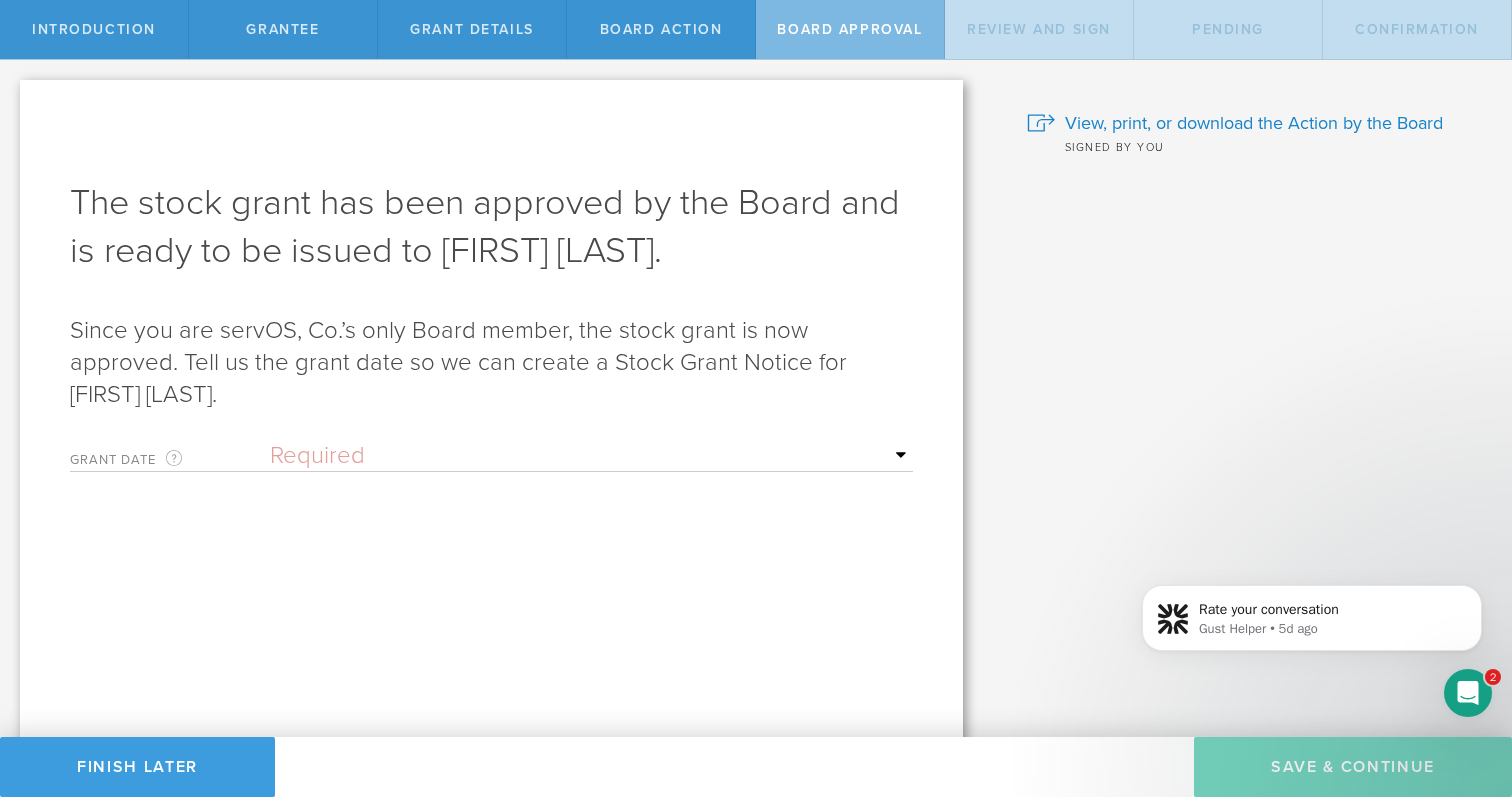 click on "Grant Date This is the date on which the recipient is granted the stock. This date can be the day the recipient signs and accepts the stock grant, but in certain cases, such as the hiring of a new person, you may want to set the date in the future. Required Upon grantee's signature A specific date                                                                           Mon             Tue             Wed             Thu             Fri             Sat             Sun" at bounding box center [491, 565] 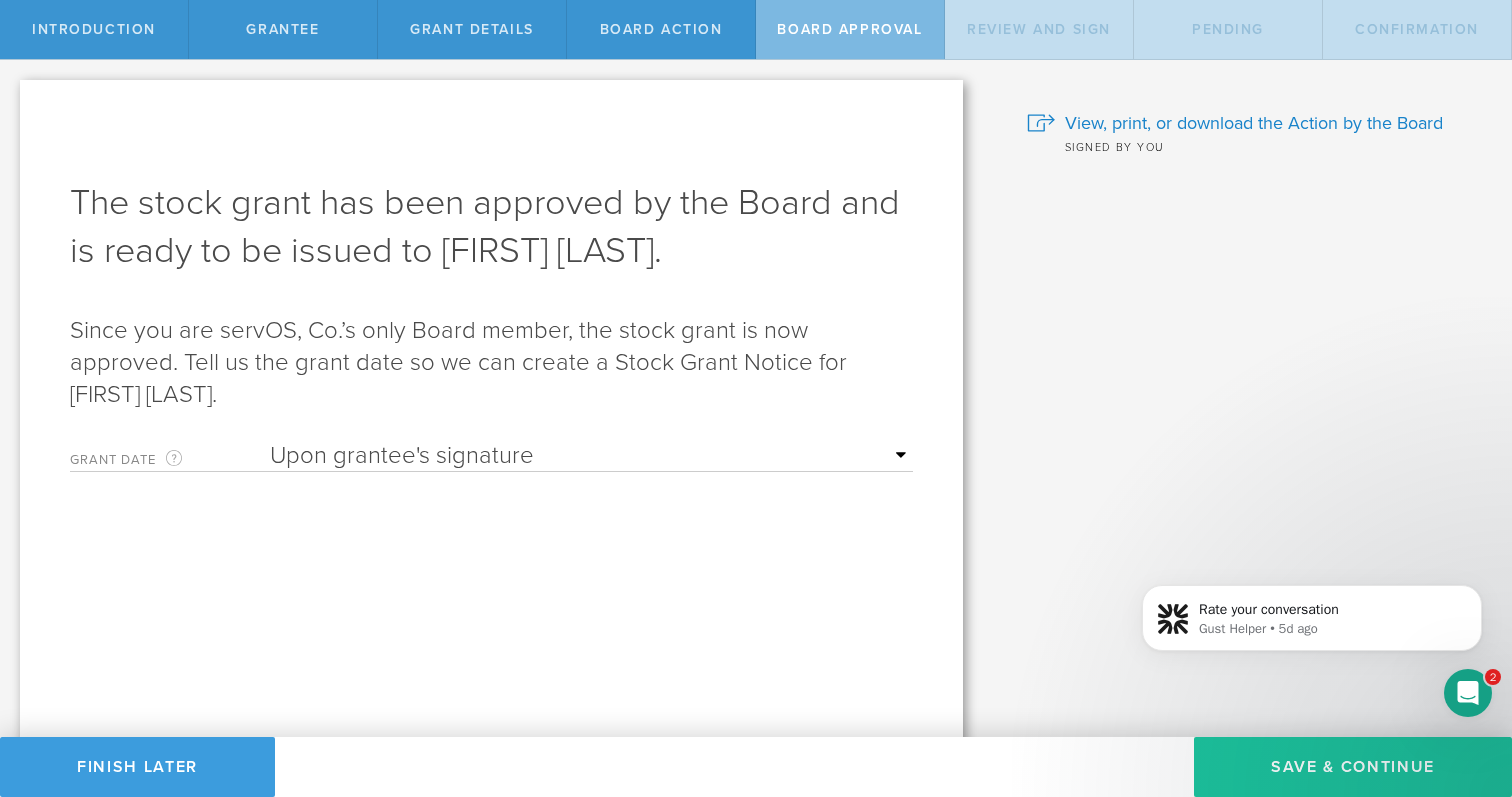 click on "Save & Continue" at bounding box center [1353, 767] 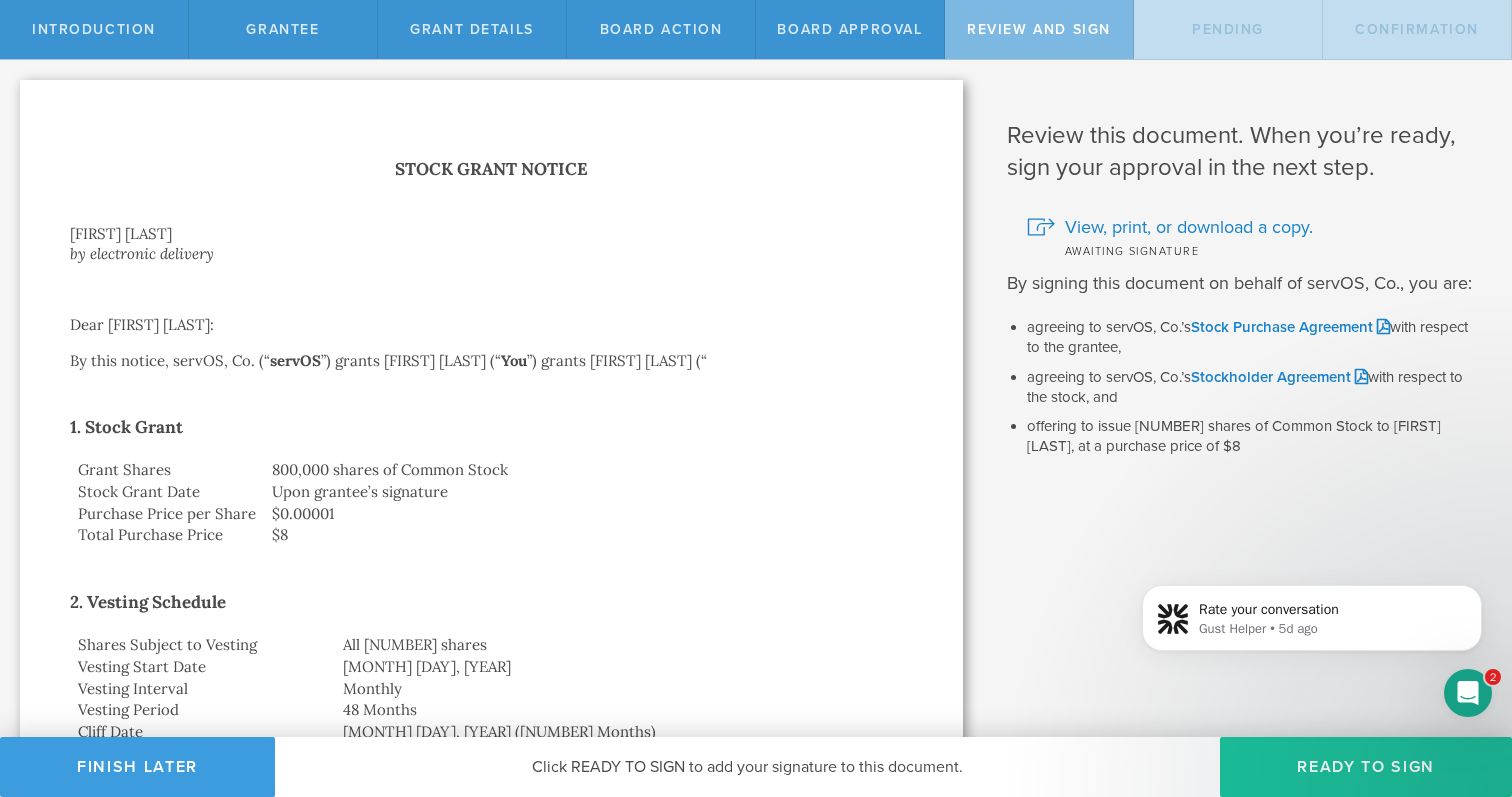 click on "Ready to Sign" at bounding box center (1366, 767) 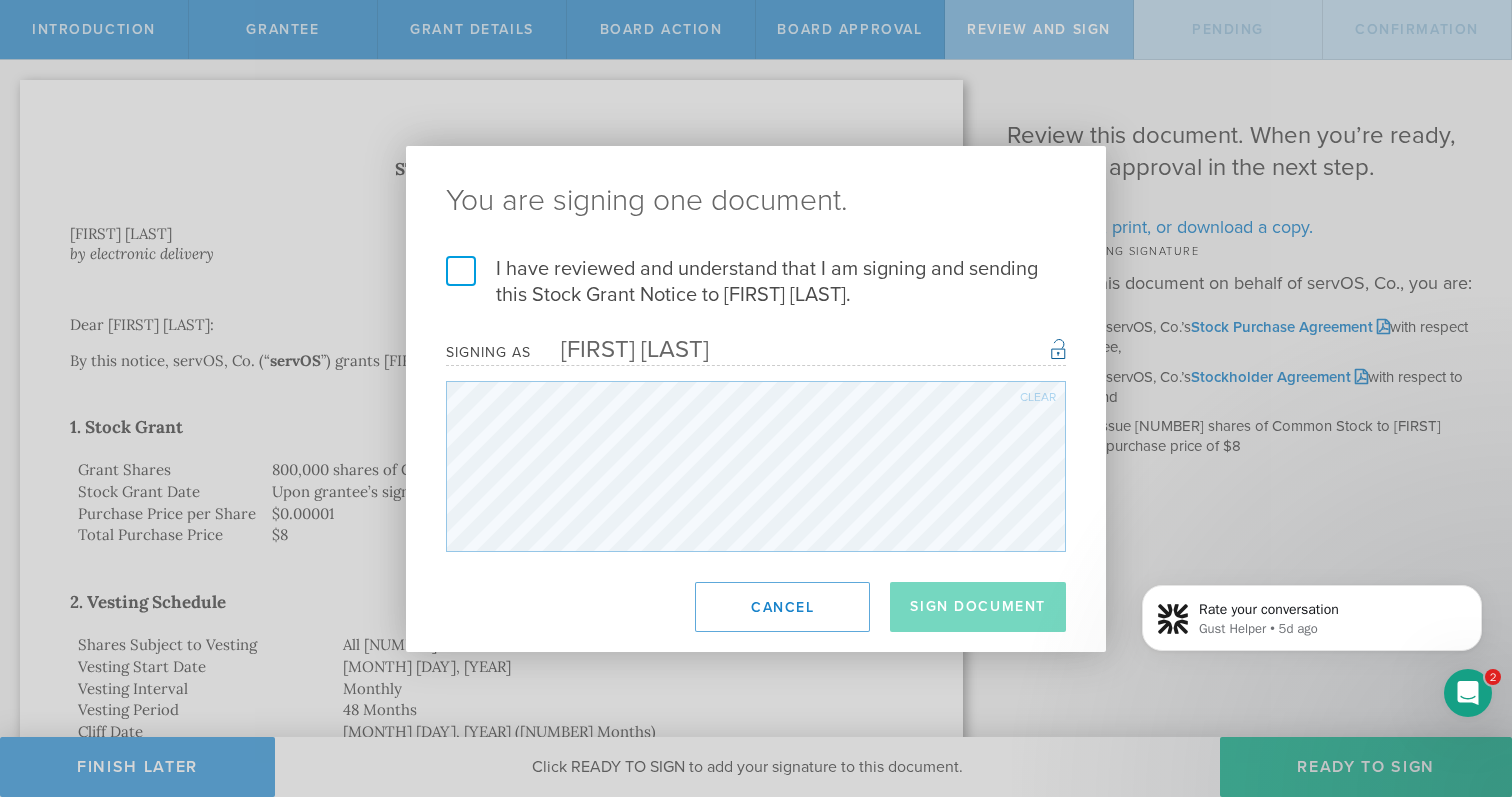 click on "I have reviewed and understand that I am signing and sending this Stock Grant Notice to Kurt Collins Nash." at bounding box center [756, 282] 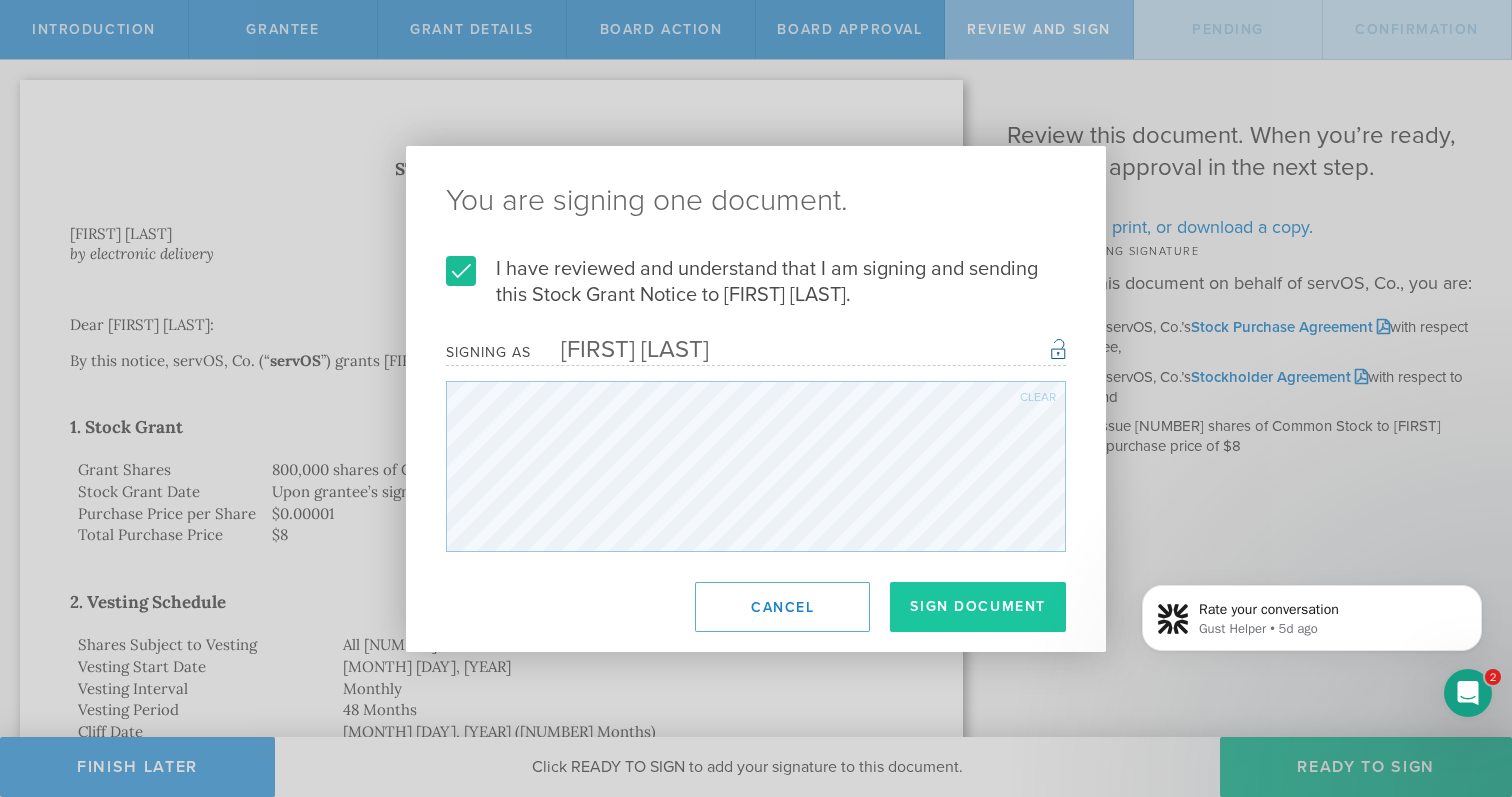 click on "Sign Document" at bounding box center (978, 607) 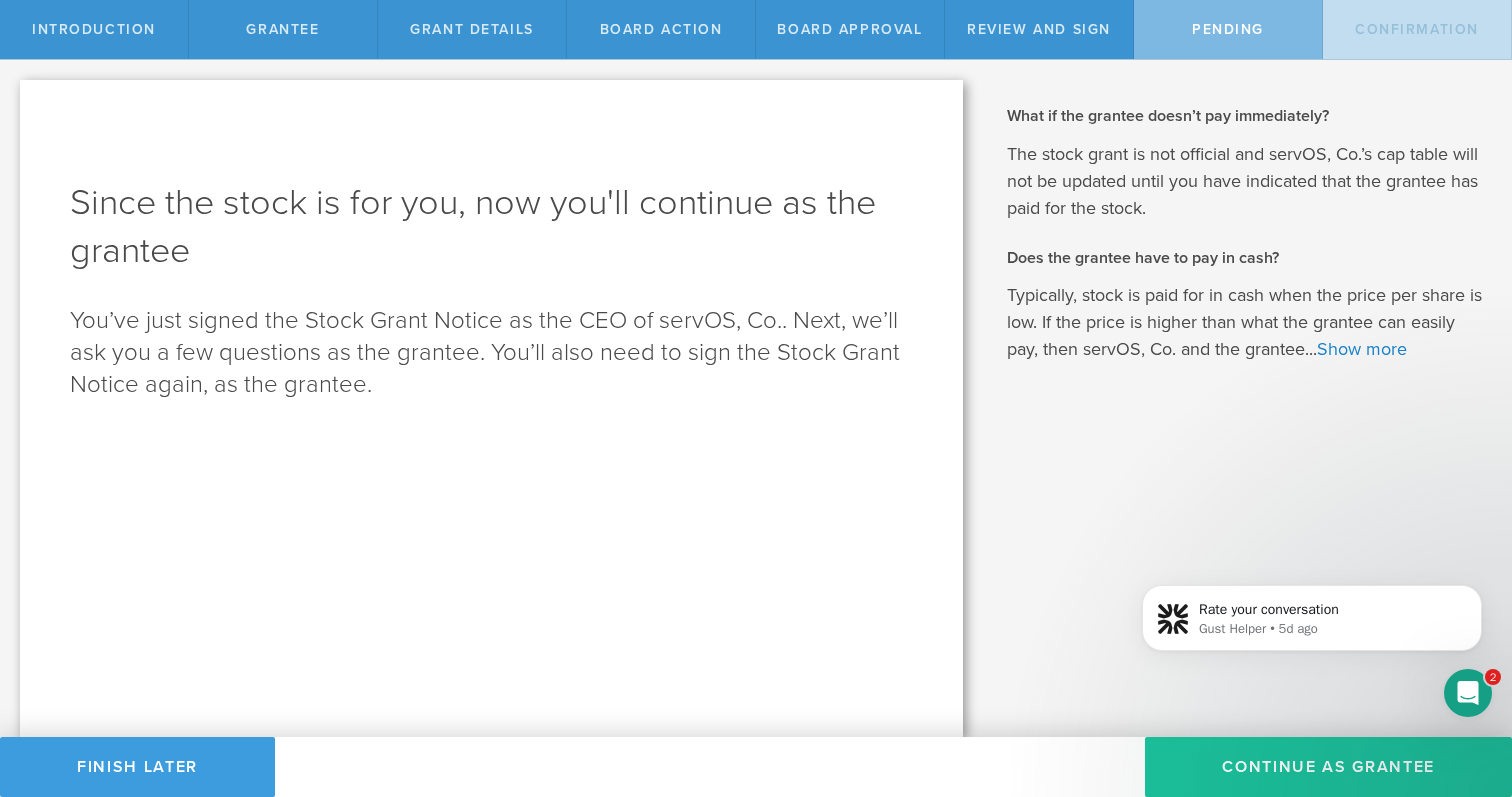 click on "Continue as Grantee" at bounding box center [1328, 767] 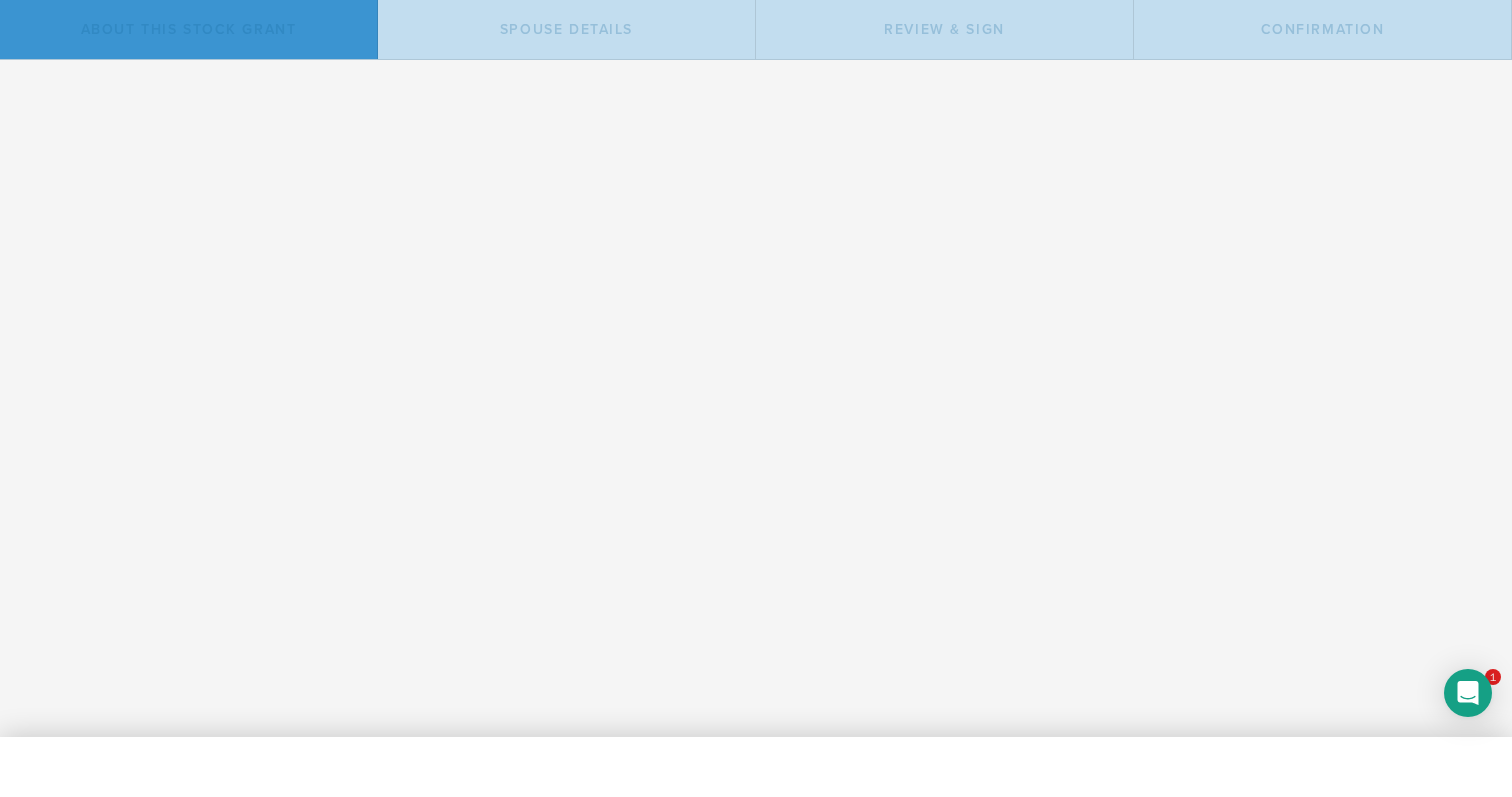 scroll, scrollTop: 0, scrollLeft: 0, axis: both 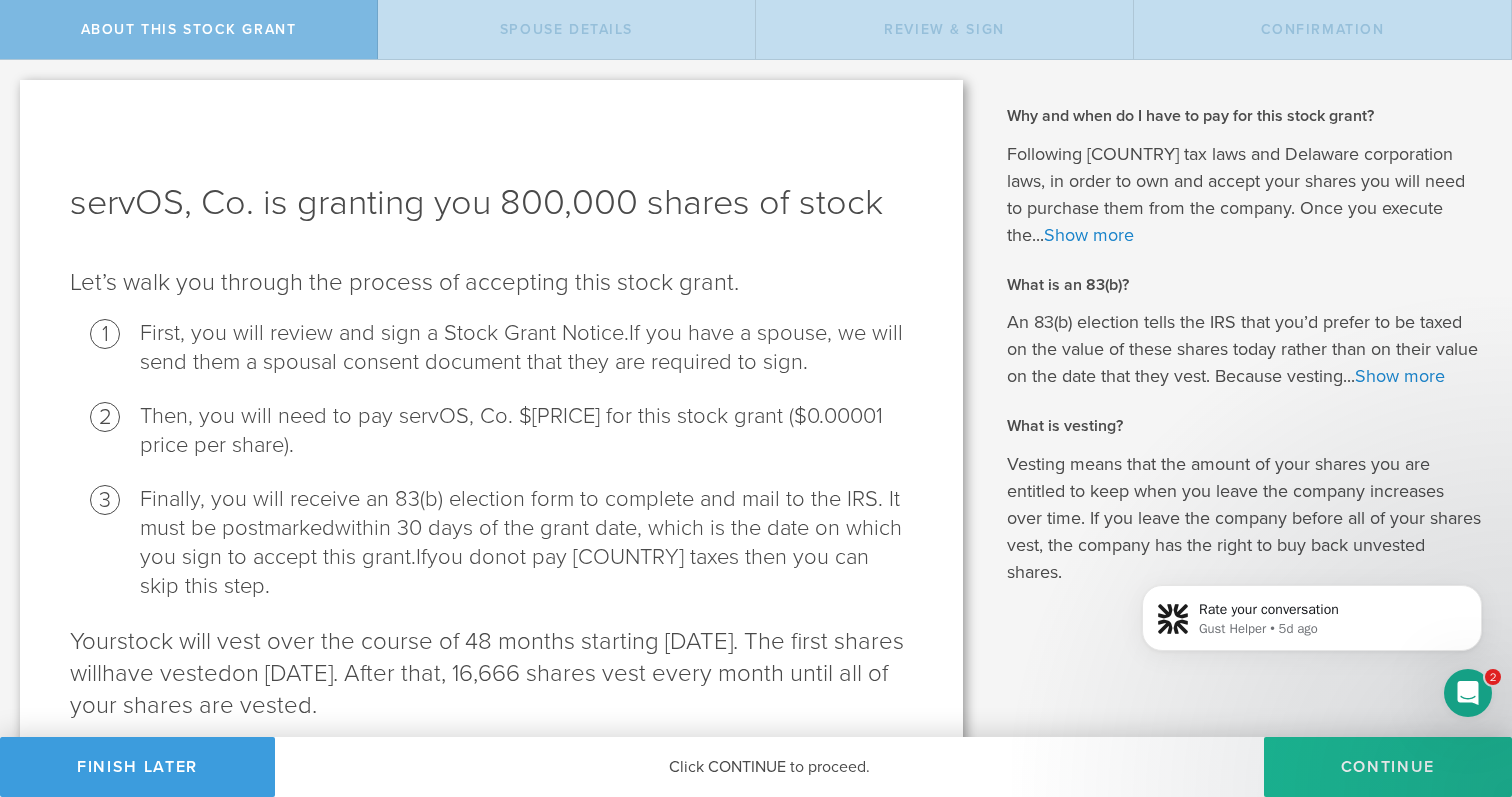 click on "Rate your conversation Gust Helper • 5d ago" at bounding box center (1312, 643) 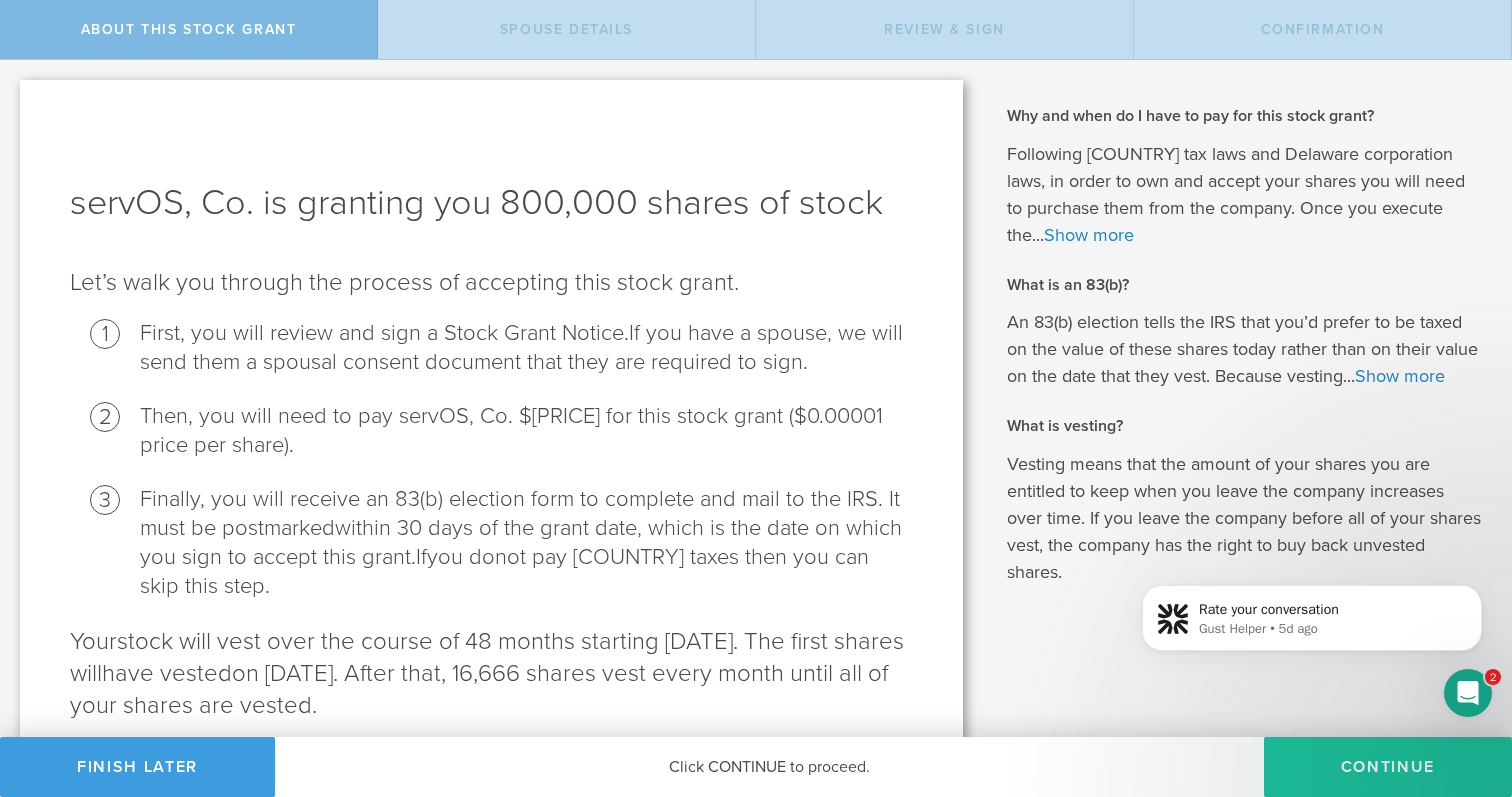 click on "CONTINUE" at bounding box center [1388, 767] 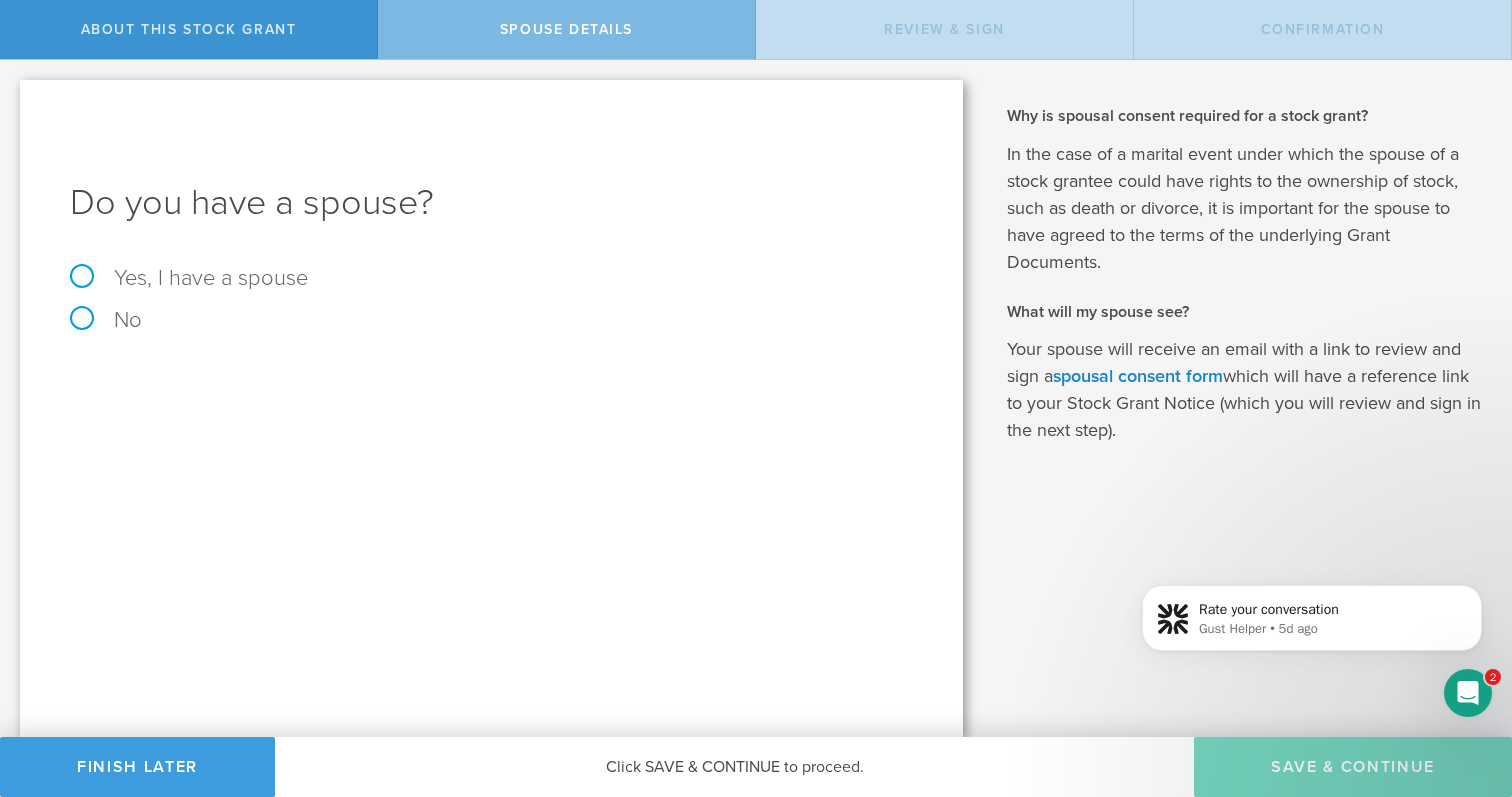 click on "No" at bounding box center (491, 320) 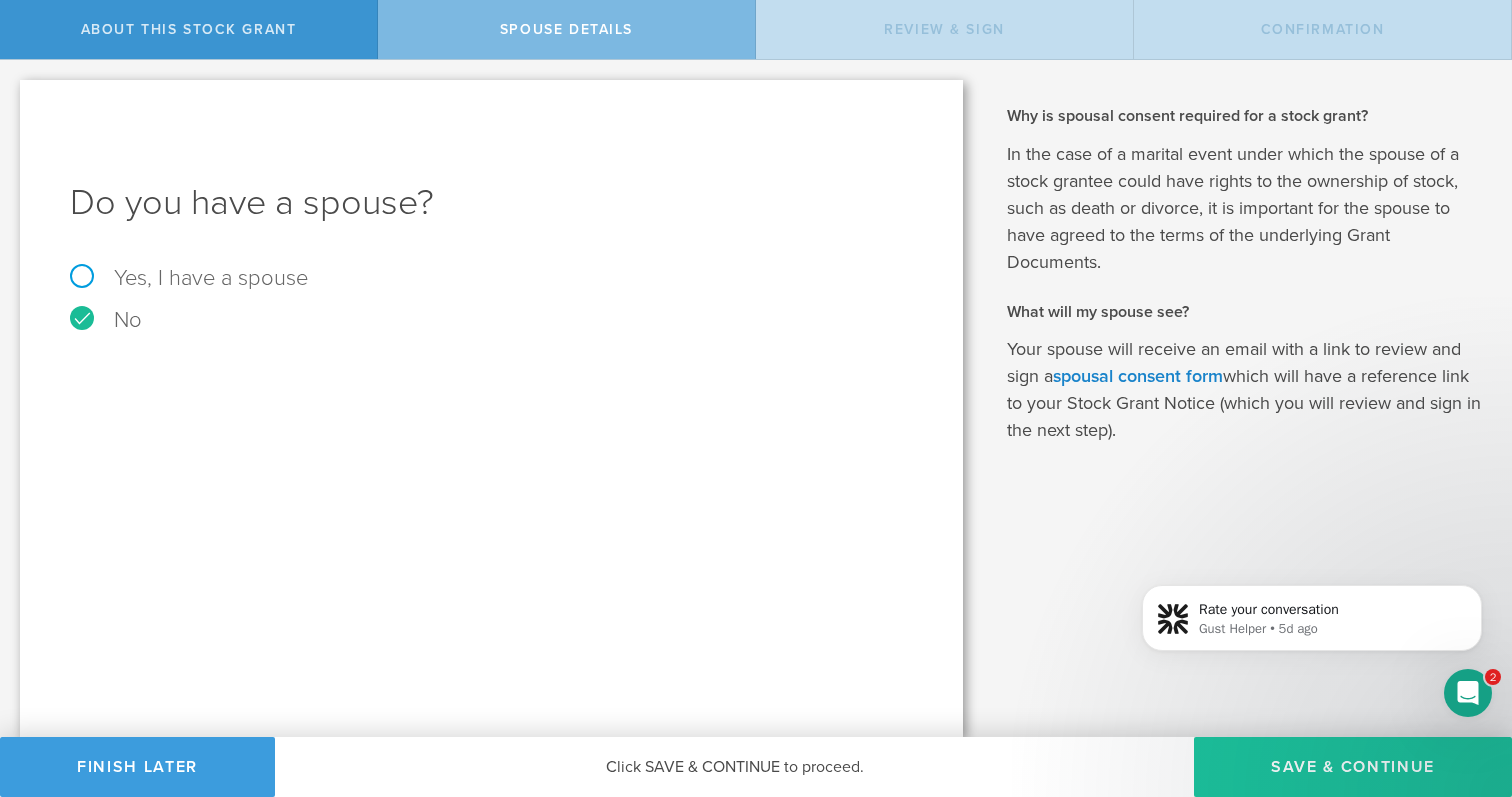 click on "Save & Continue" at bounding box center (1353, 767) 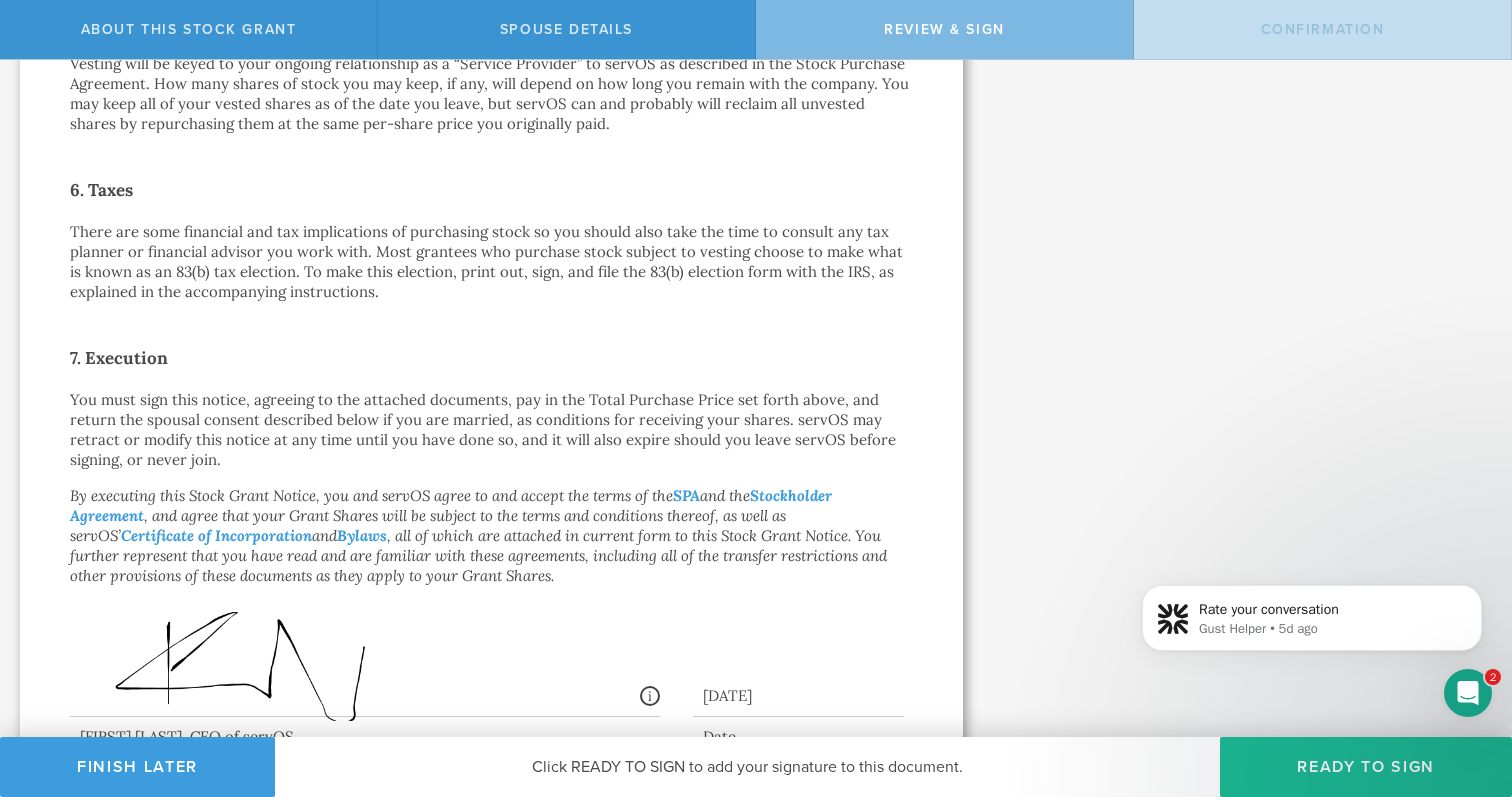 scroll, scrollTop: 1358, scrollLeft: 0, axis: vertical 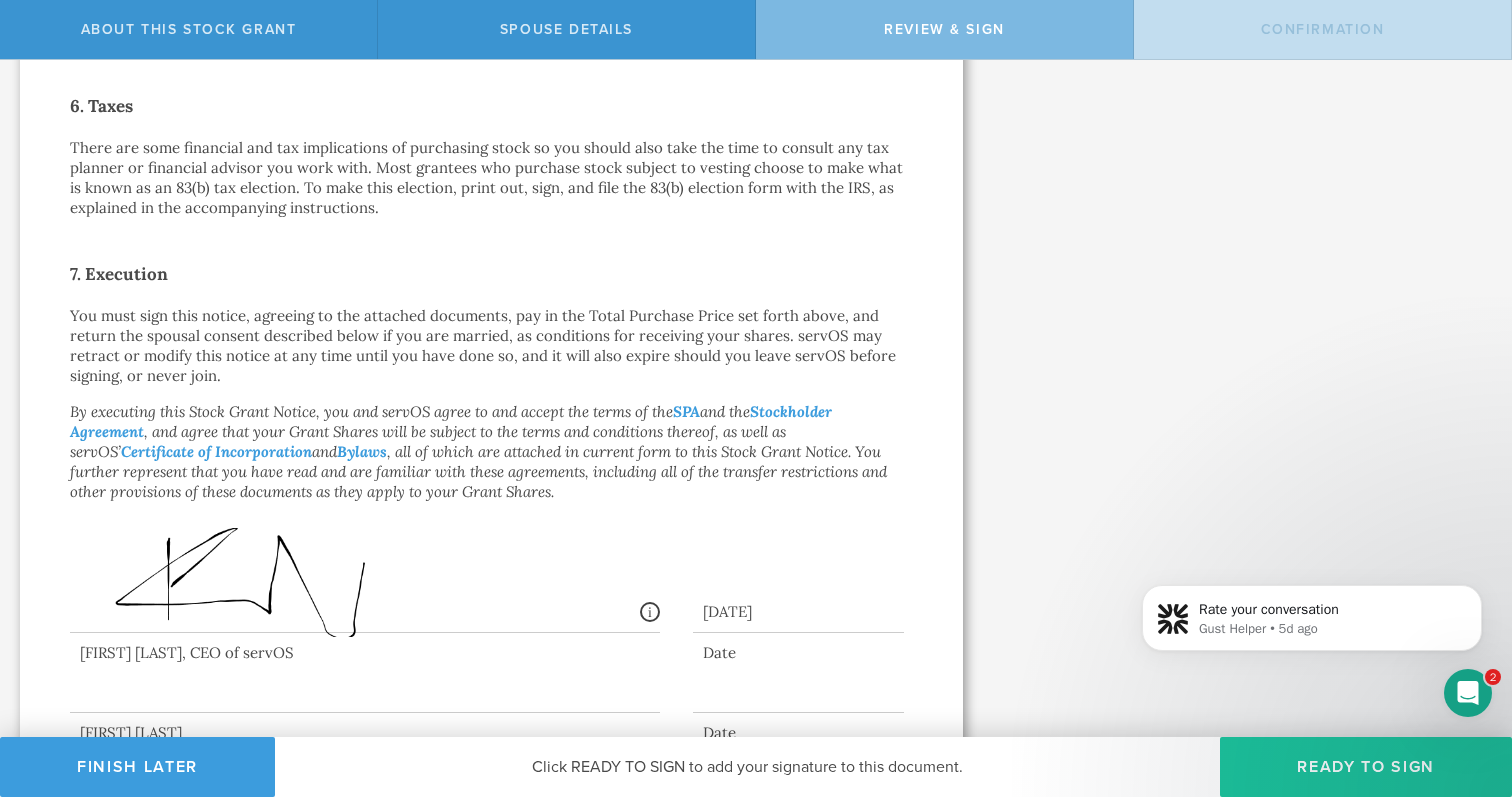 click on "Ready to Sign" at bounding box center [1366, 767] 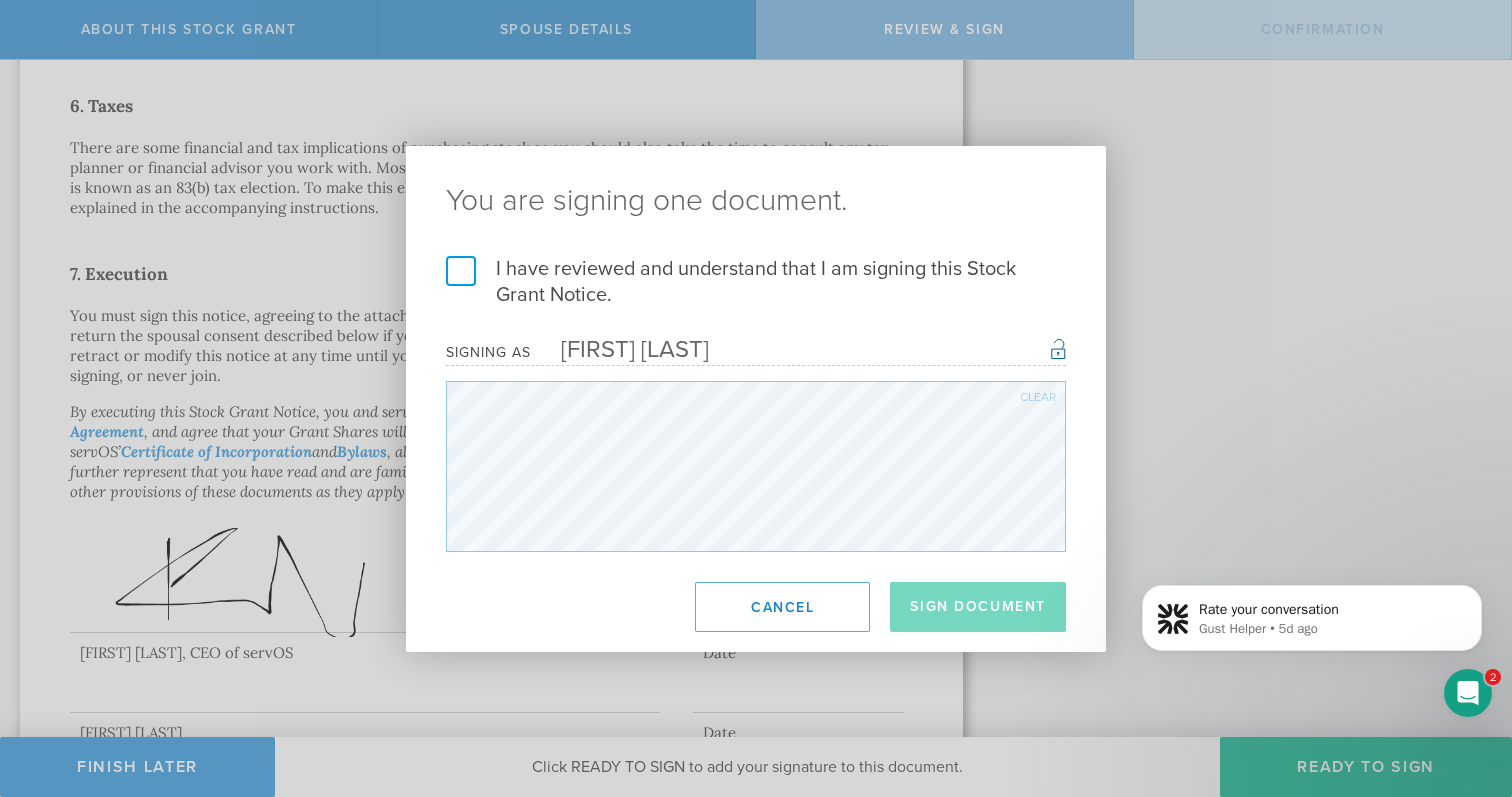 click on "I have reviewed and understand that I am signing this Stock Grant Notice." at bounding box center [756, 282] 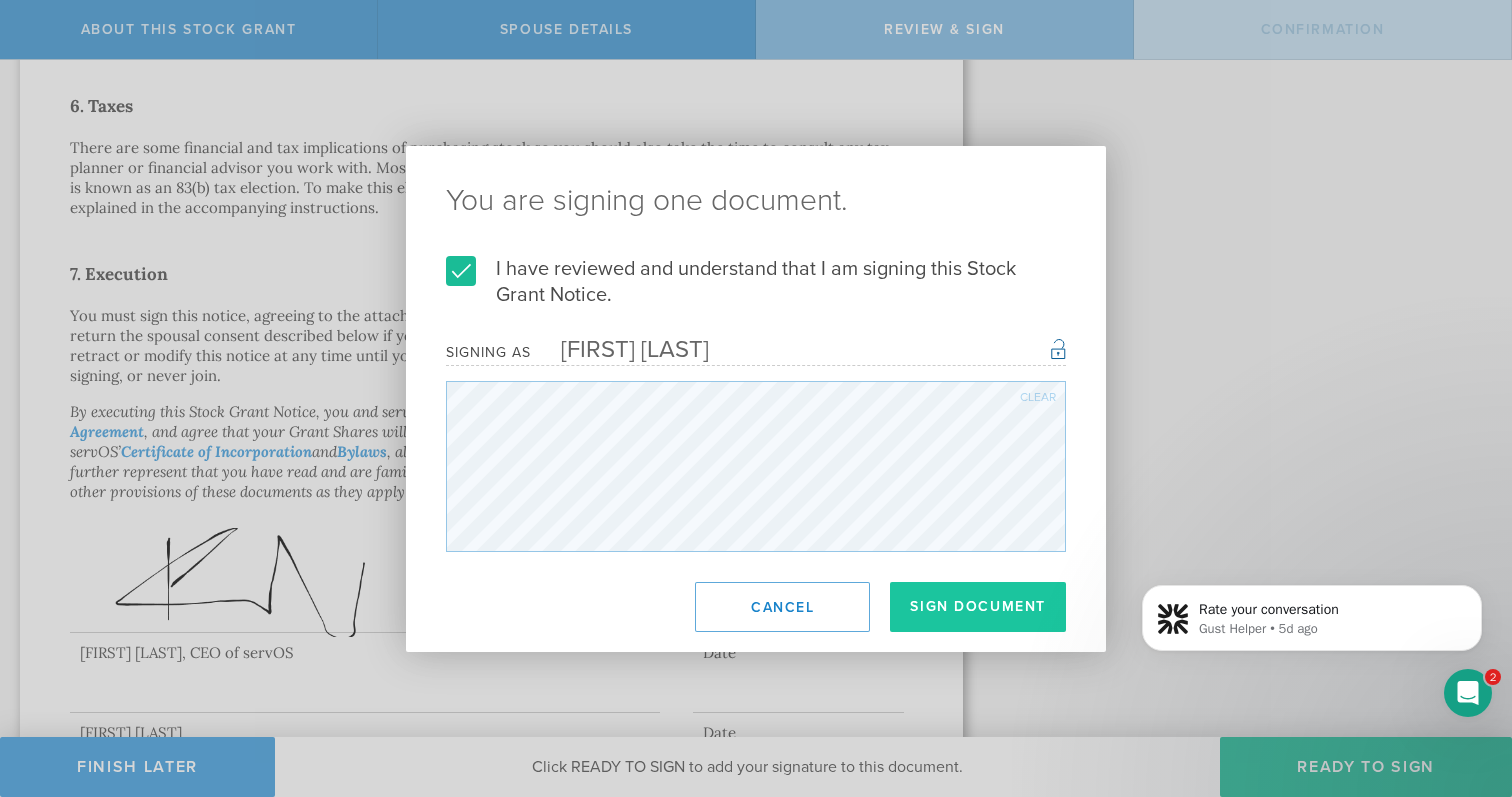 click on "Sign Document" at bounding box center [978, 607] 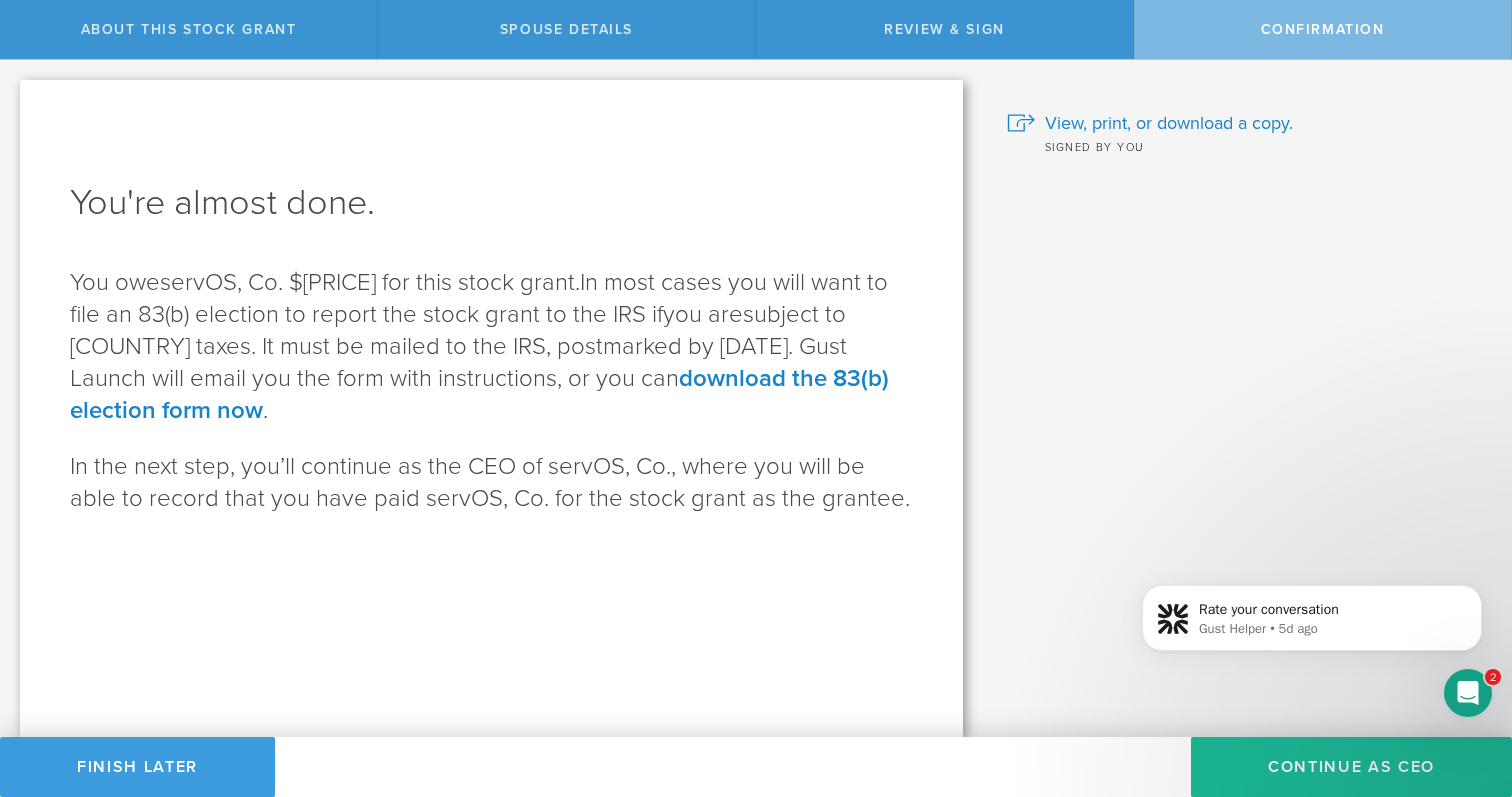 scroll, scrollTop: 0, scrollLeft: 0, axis: both 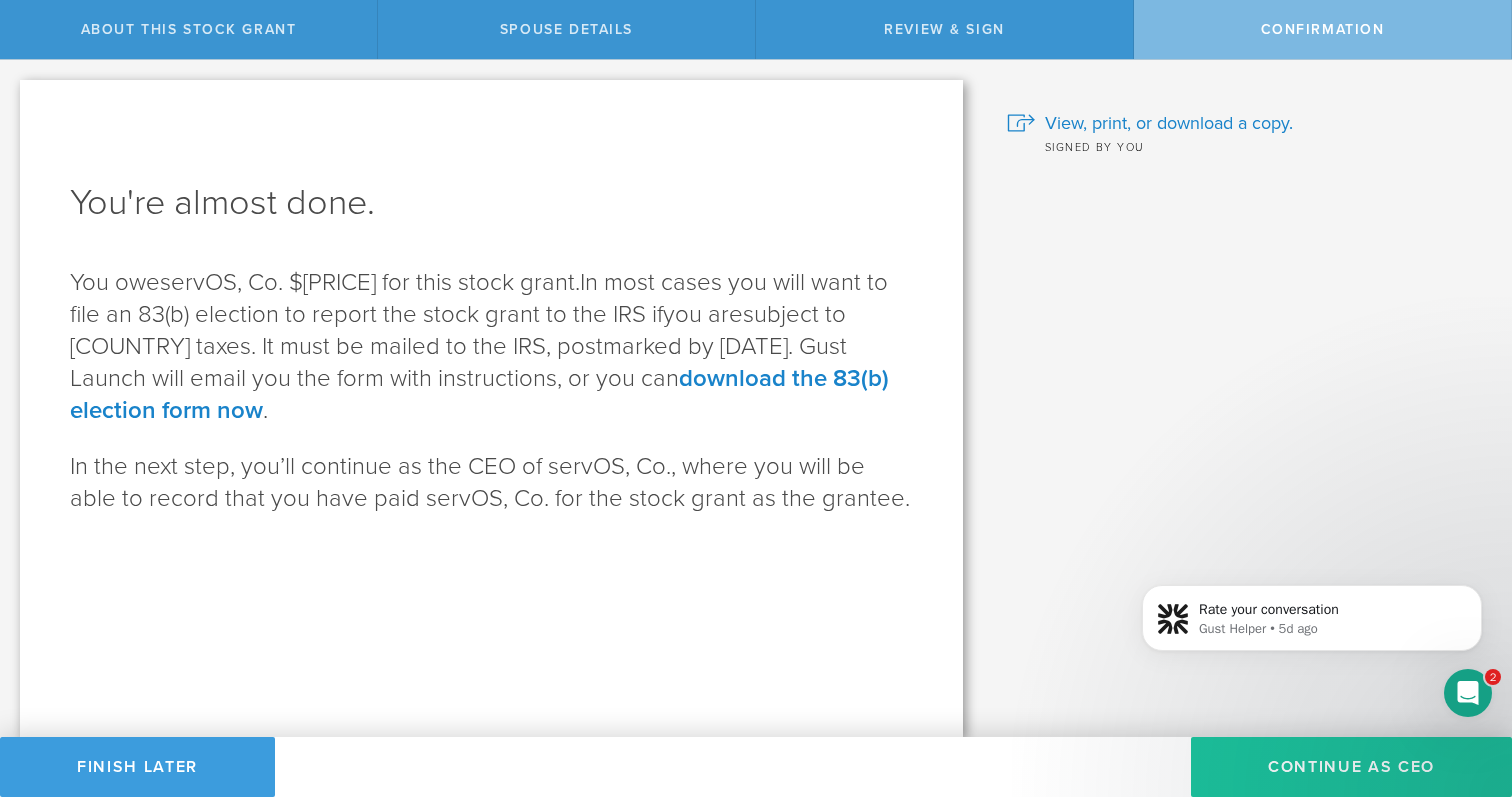 click on "Continue as CEO" at bounding box center (1351, 767) 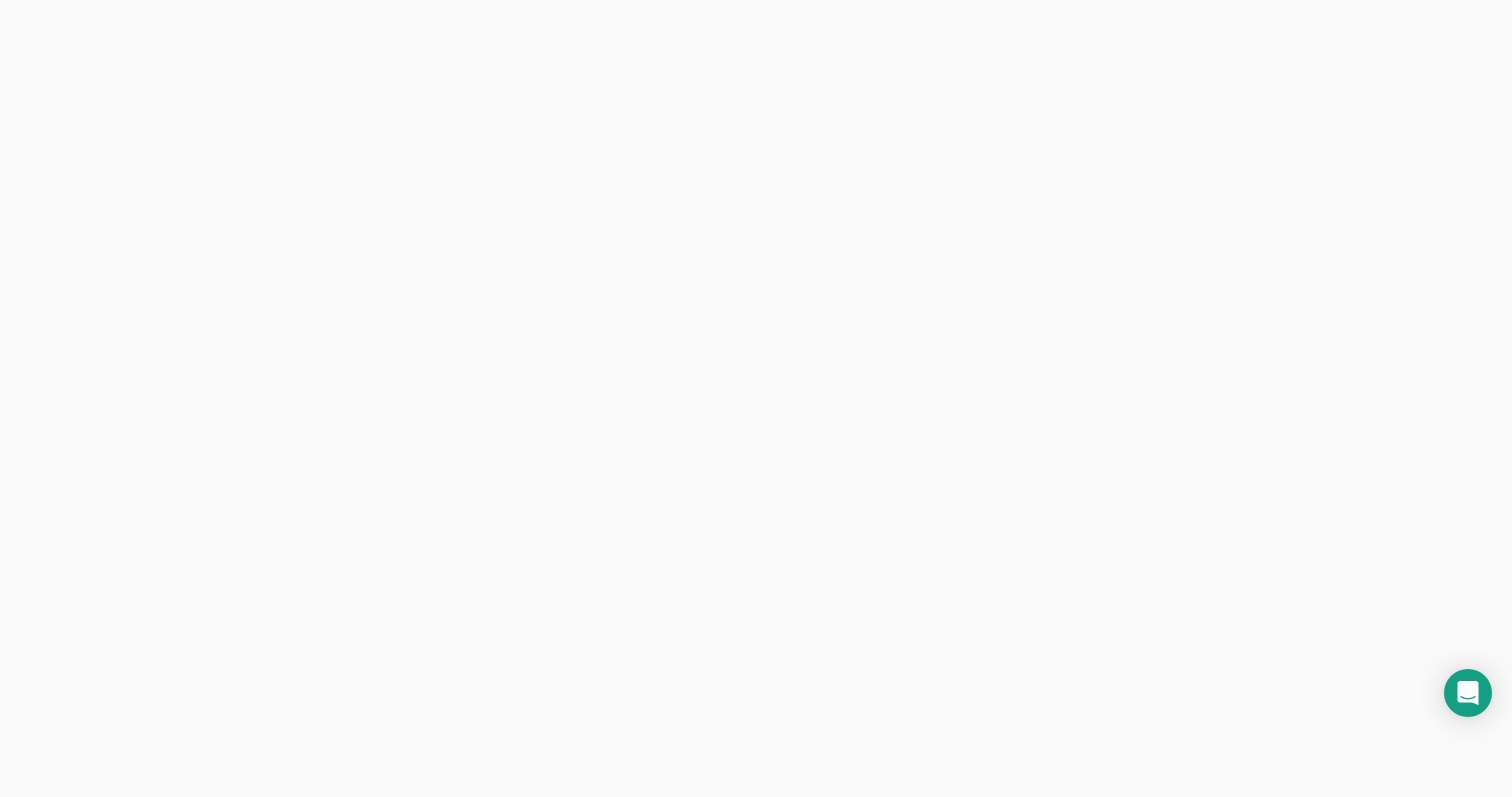 scroll, scrollTop: 0, scrollLeft: 0, axis: both 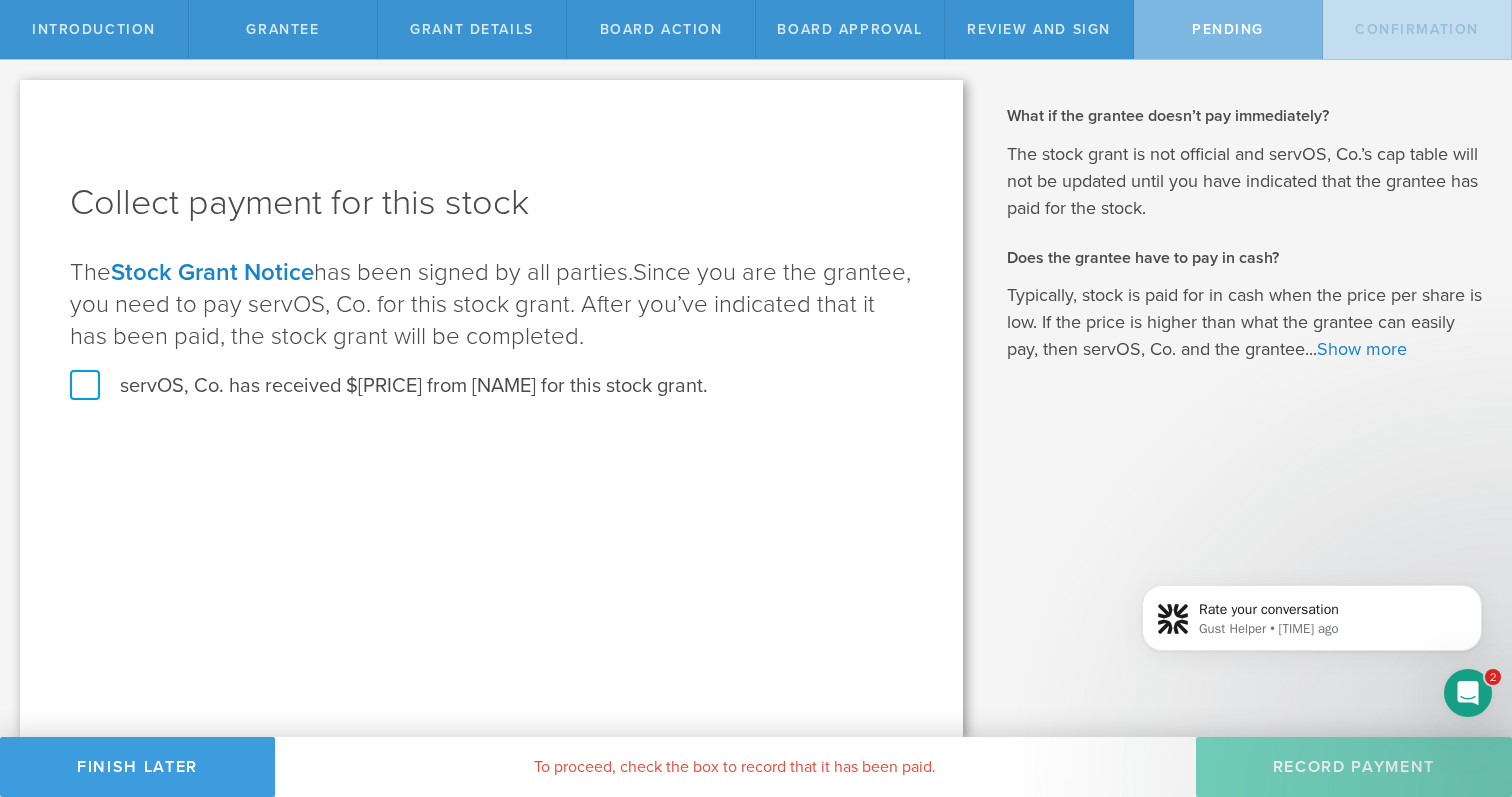 click on "servOS, Co. has received $[PRICE] from [NAME] for this stock grant." at bounding box center [389, 386] 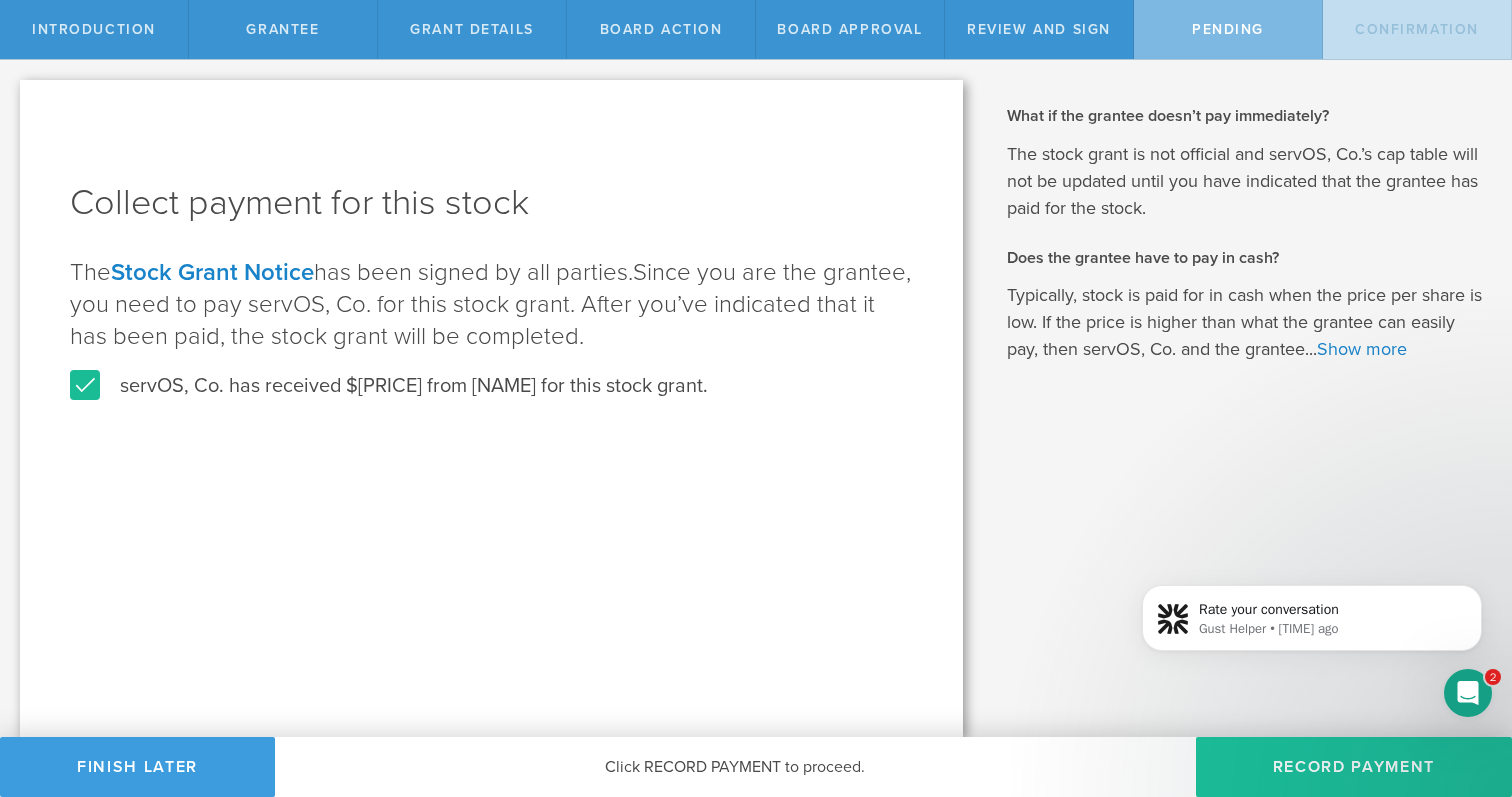 click on "Record Payment" at bounding box center (1354, 767) 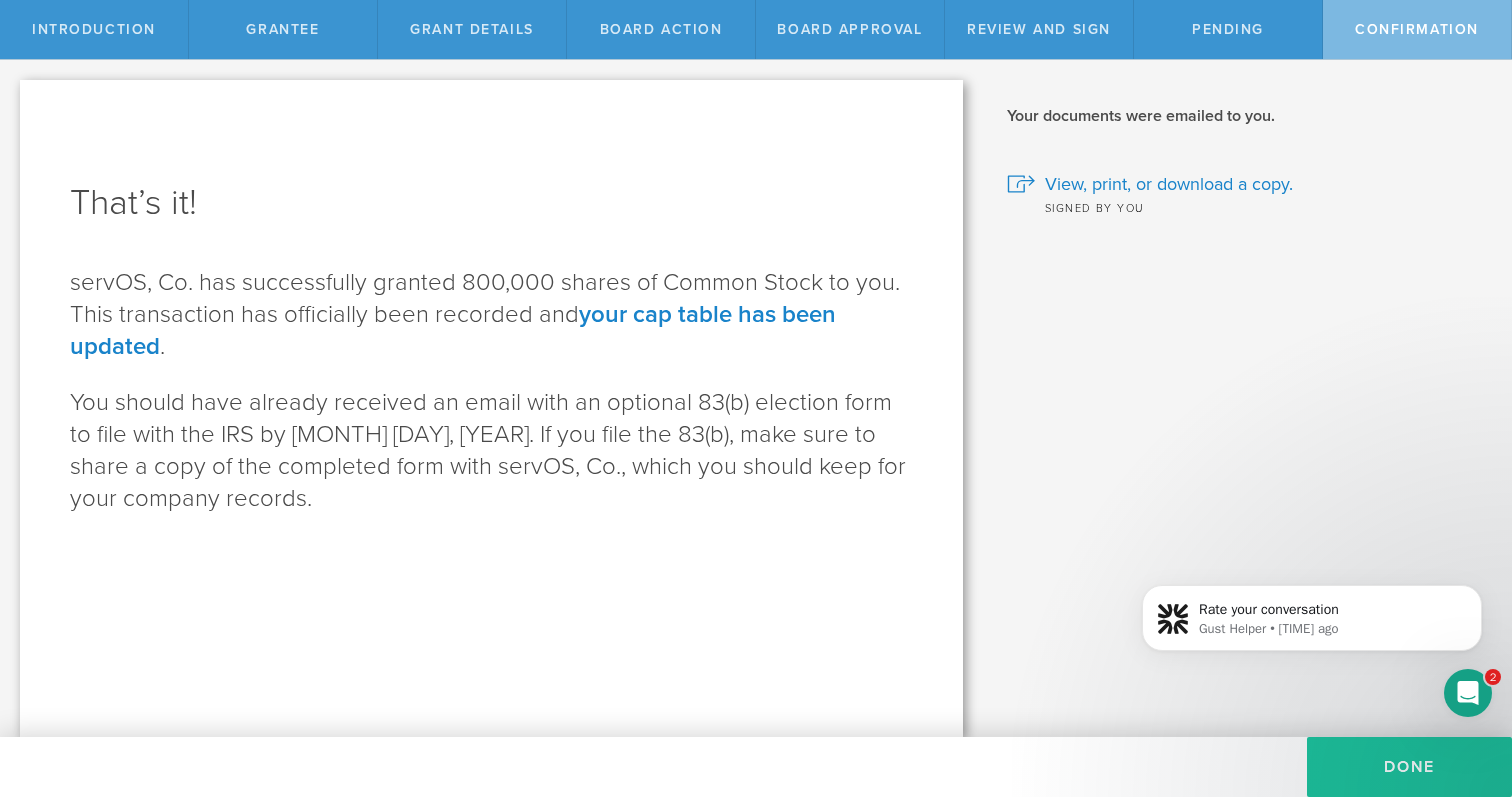 click on "Done" at bounding box center [1409, 767] 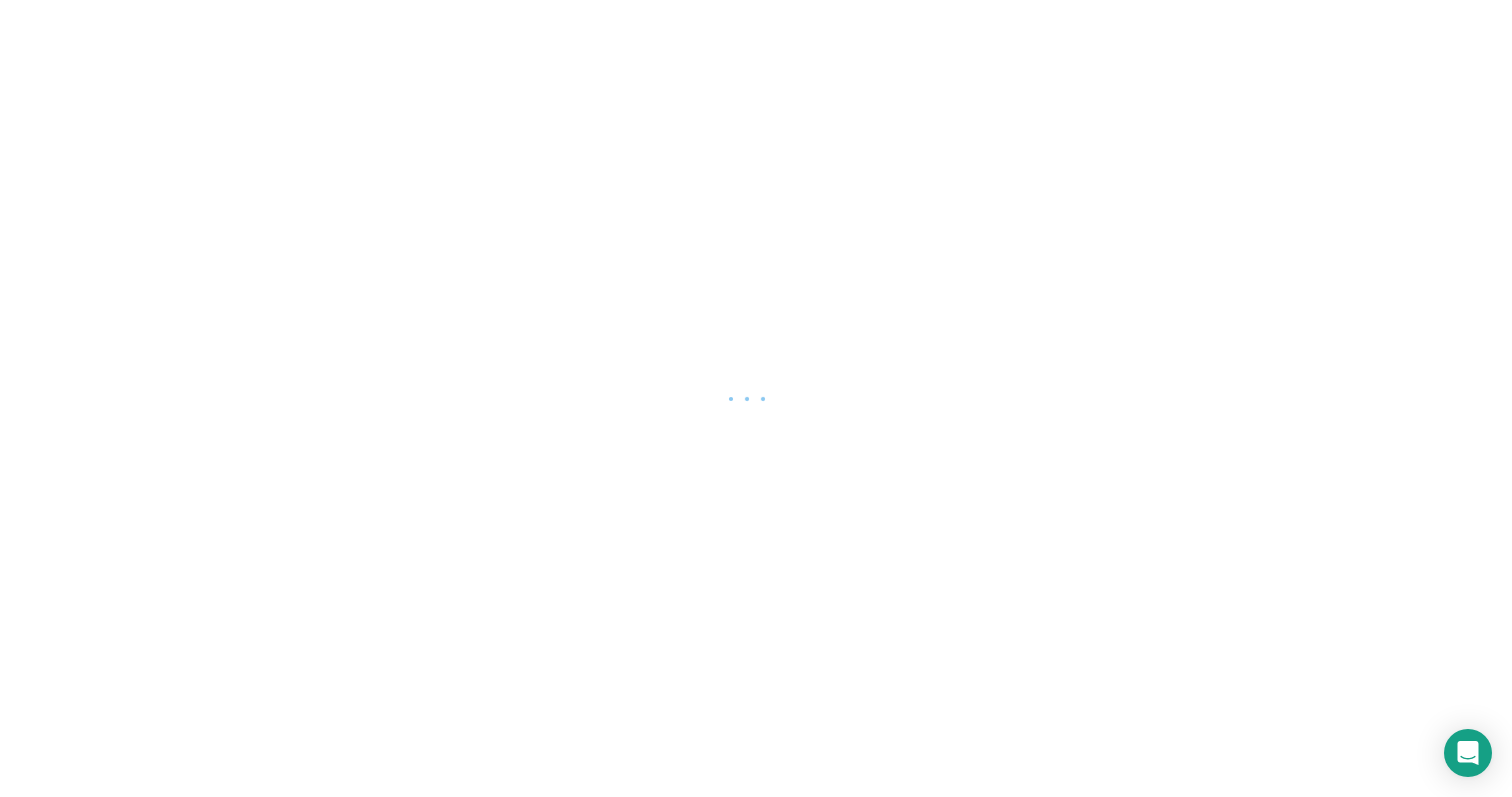 scroll, scrollTop: 0, scrollLeft: 0, axis: both 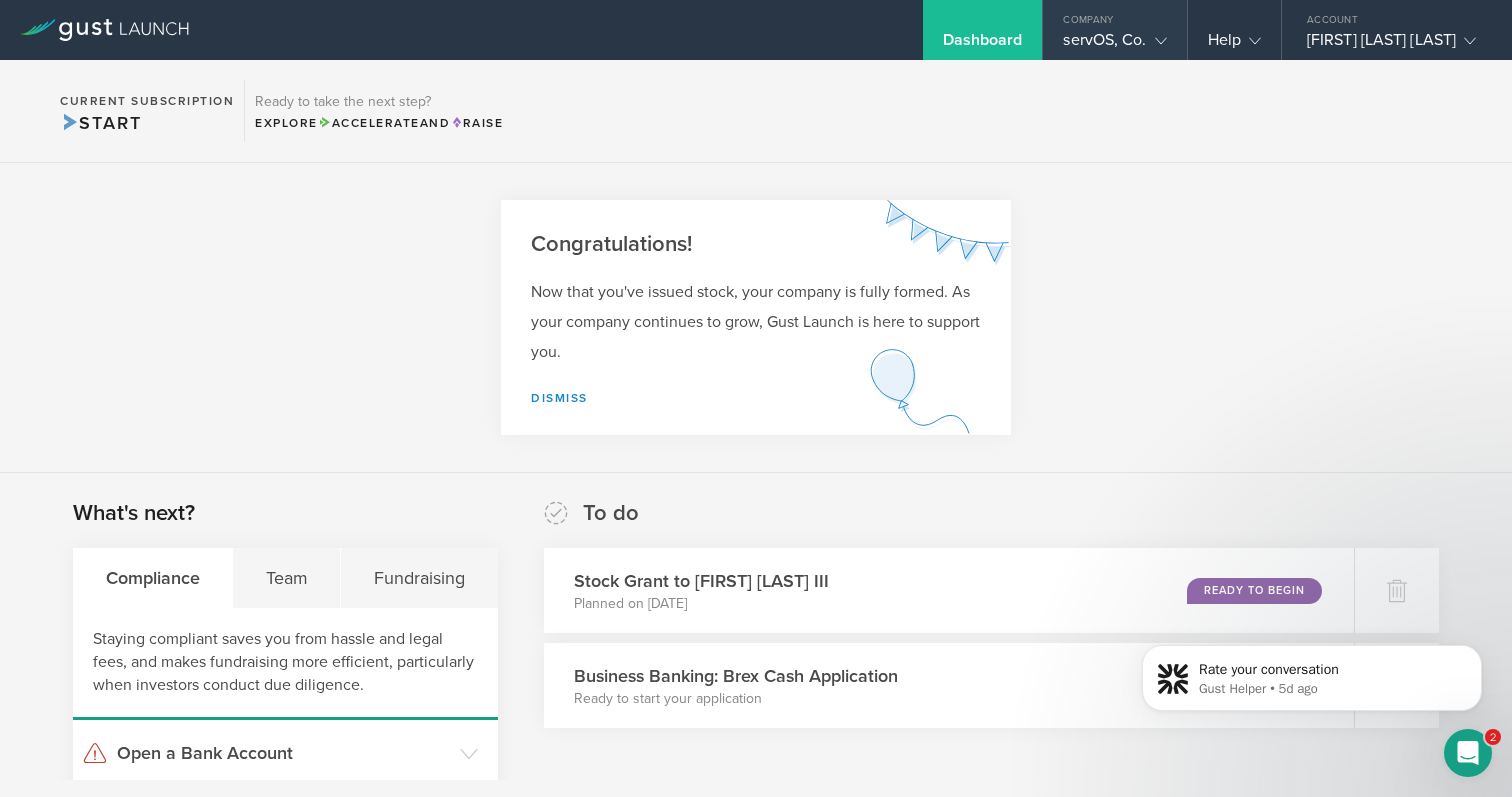 click 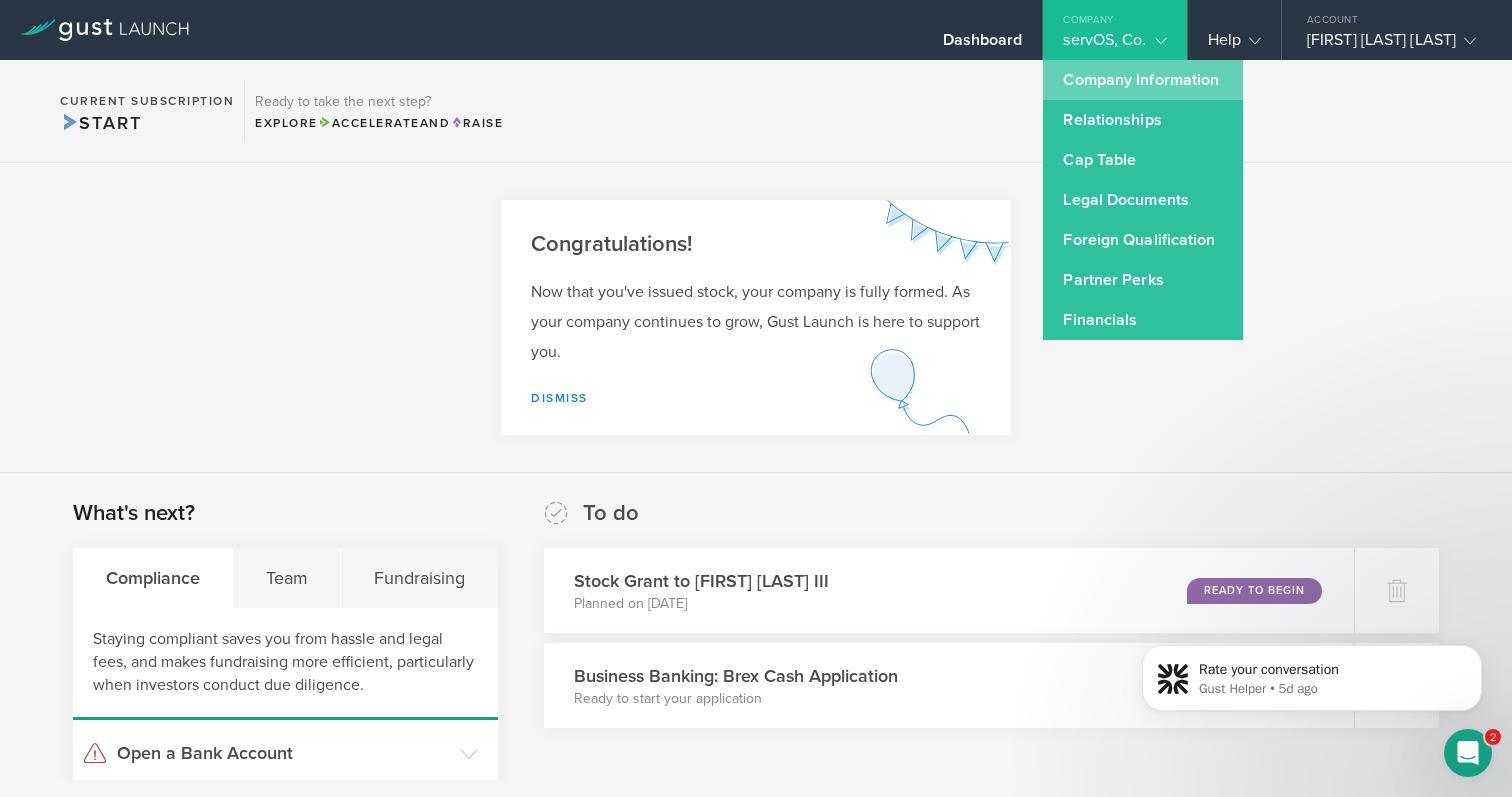 click on "Company Information" at bounding box center [1143, 80] 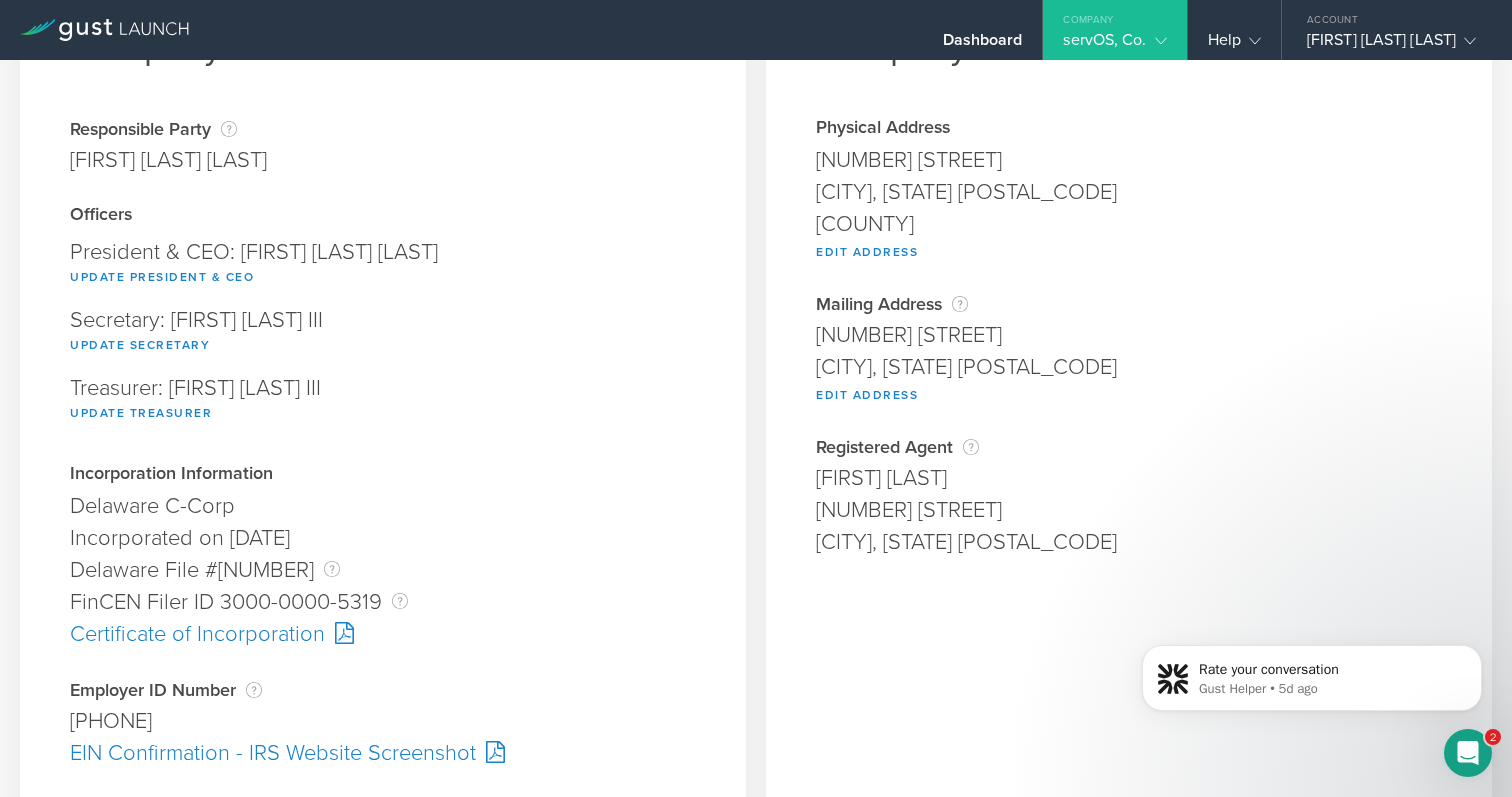 scroll, scrollTop: 127, scrollLeft: 0, axis: vertical 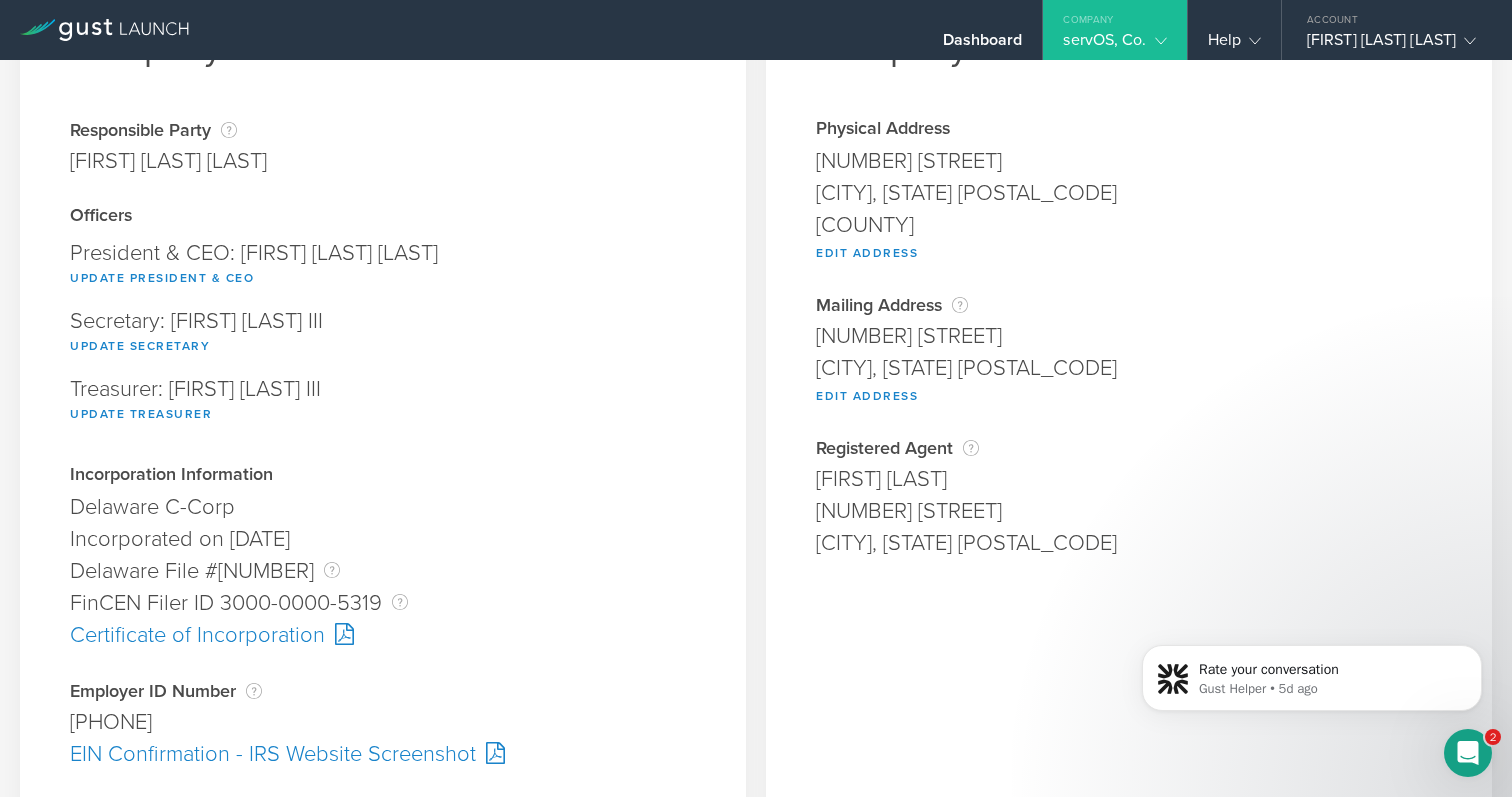 click on "Certificate of Incorporation" at bounding box center [383, 635] 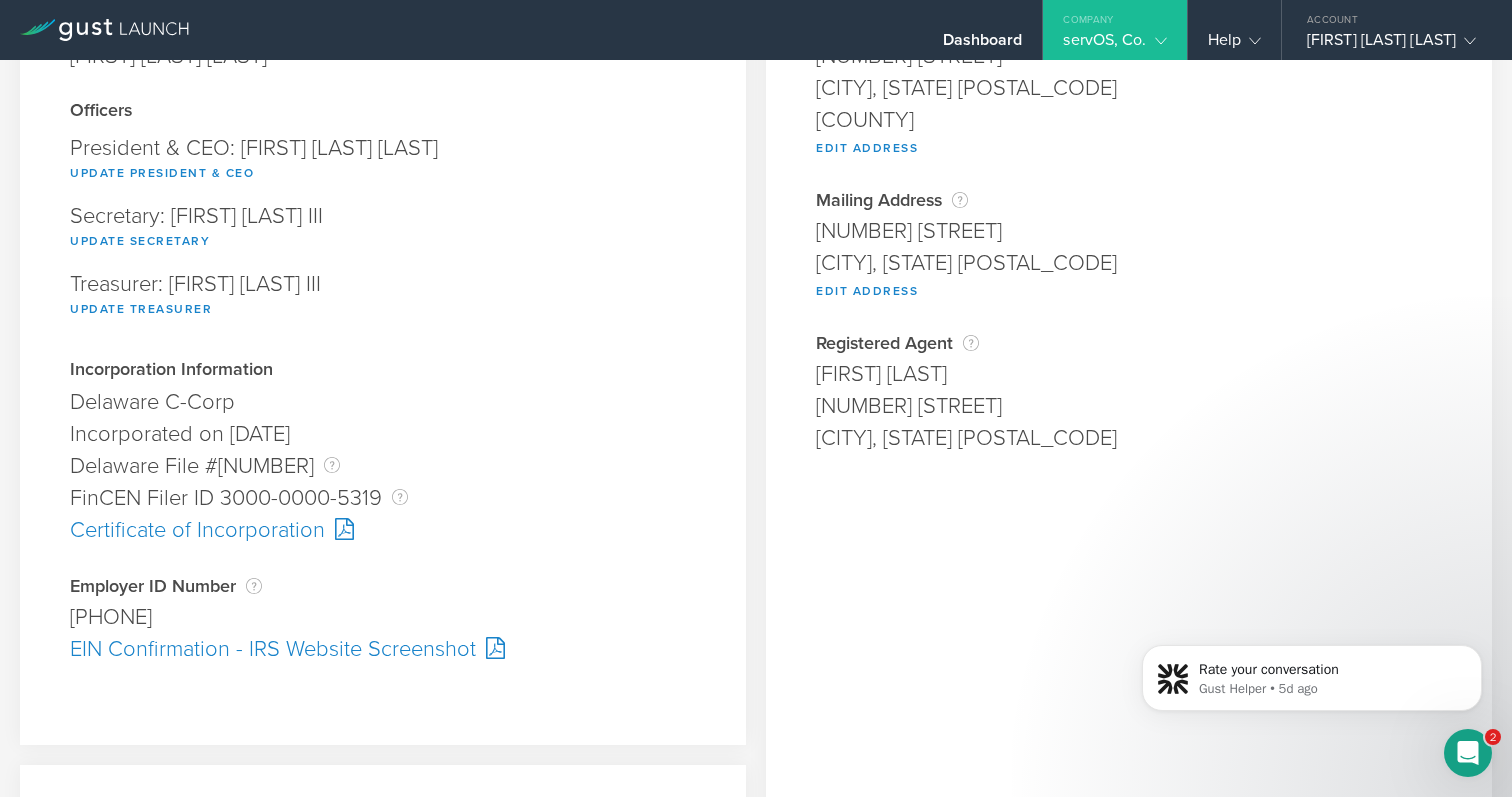 scroll, scrollTop: 234, scrollLeft: 0, axis: vertical 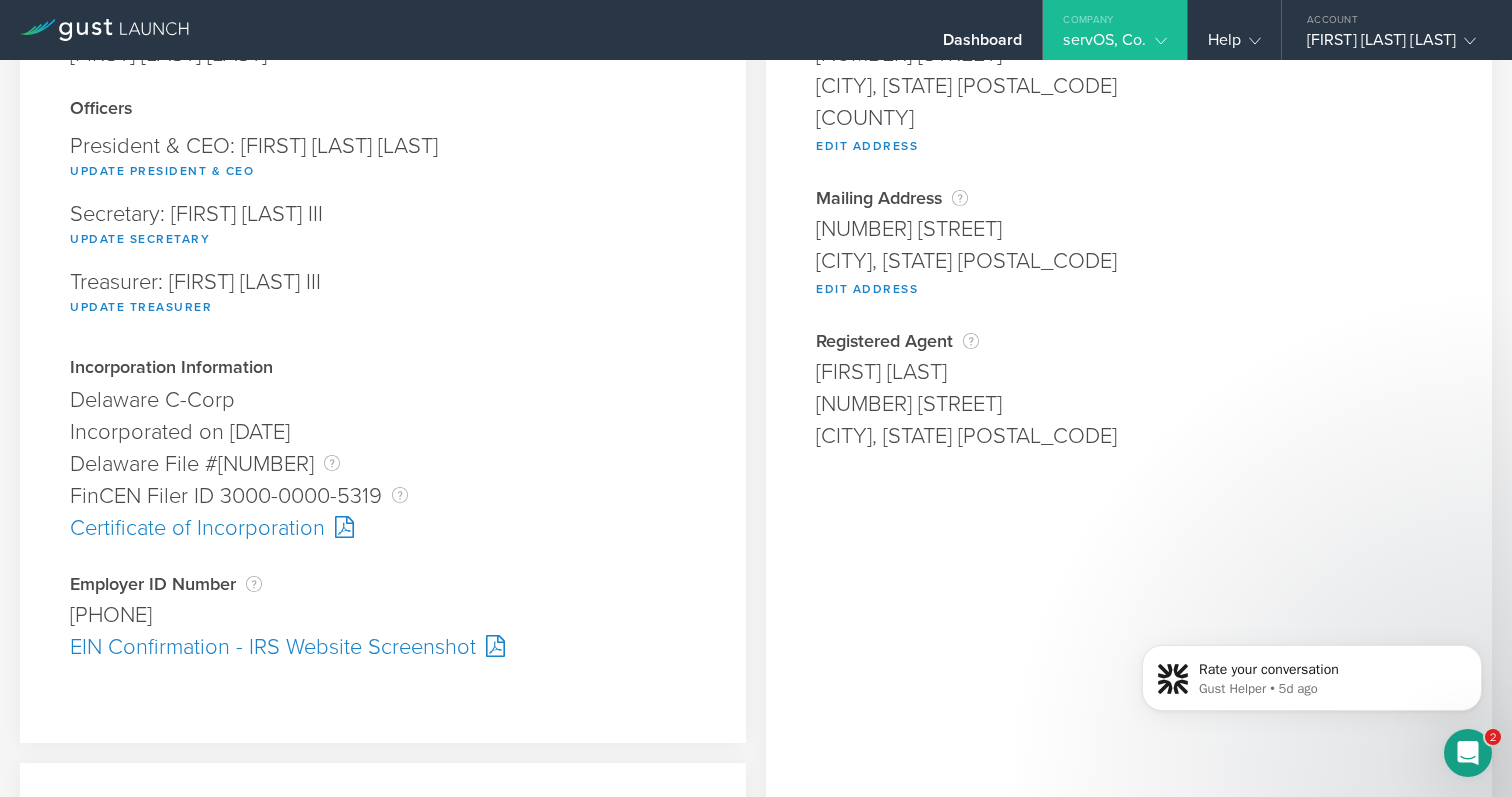 drag, startPoint x: 70, startPoint y: 611, endPoint x: 195, endPoint y: 610, distance: 125.004 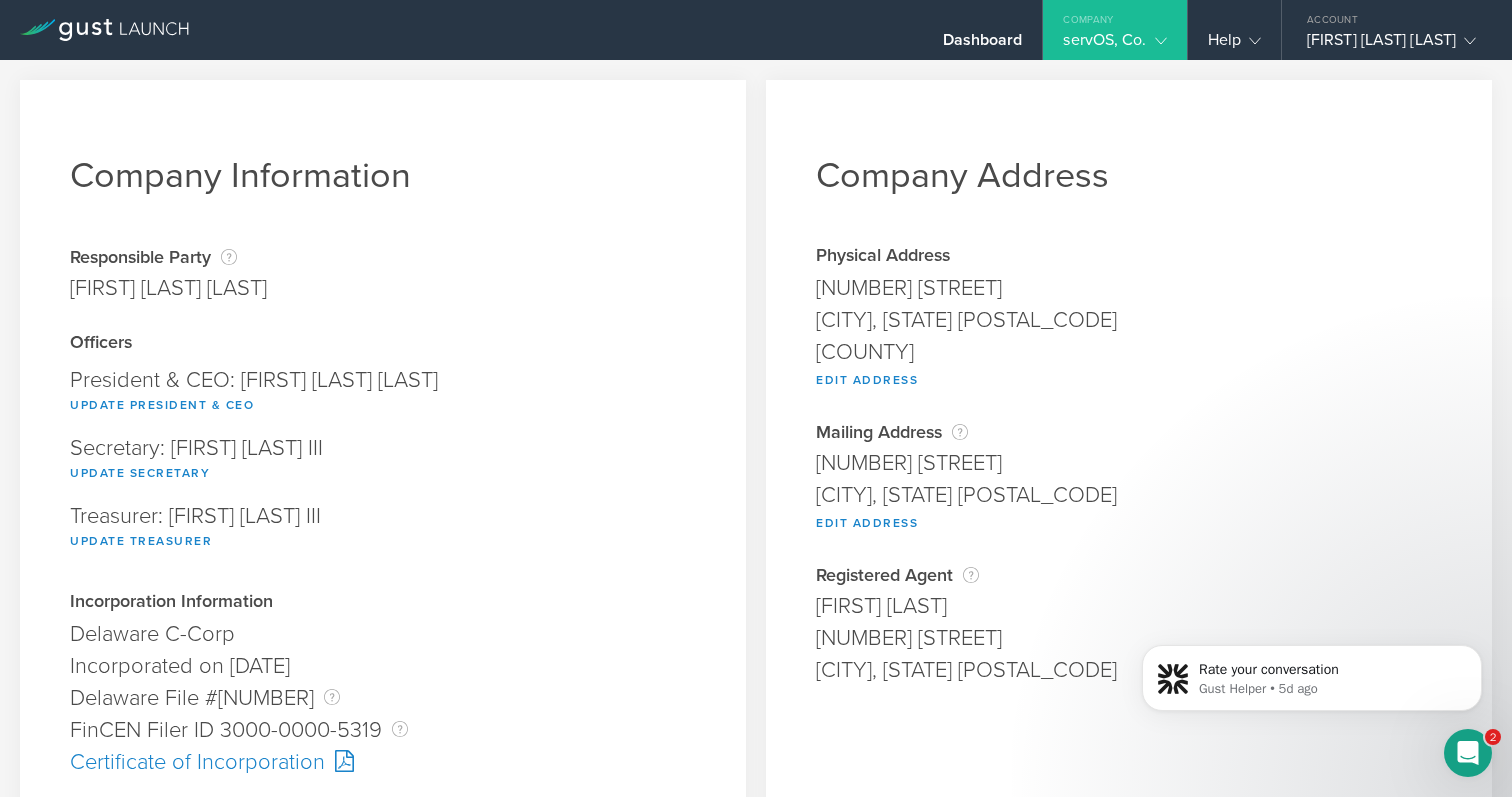 click at bounding box center (1157, 40) 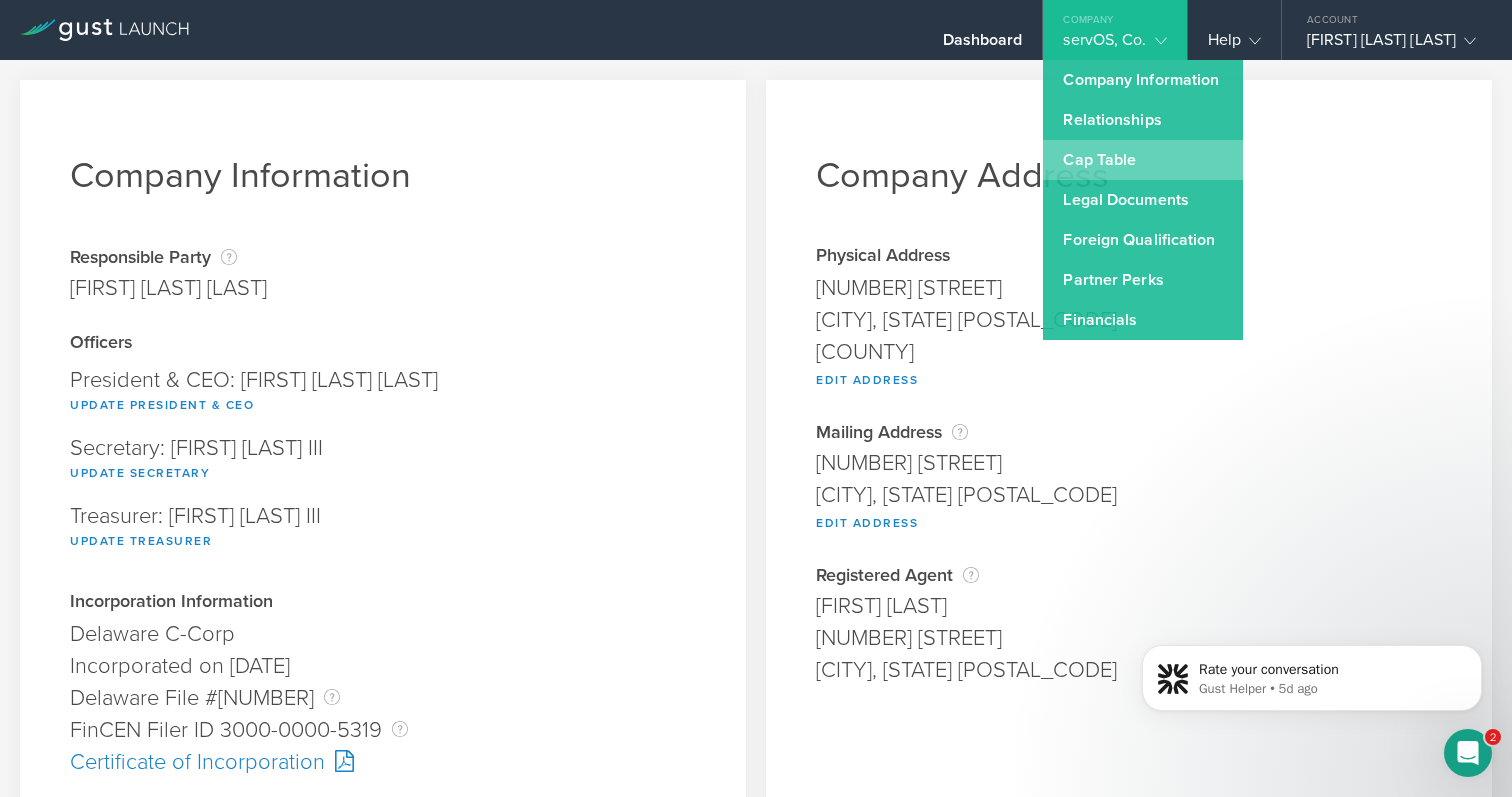 click on "Cap Table" at bounding box center [1143, 160] 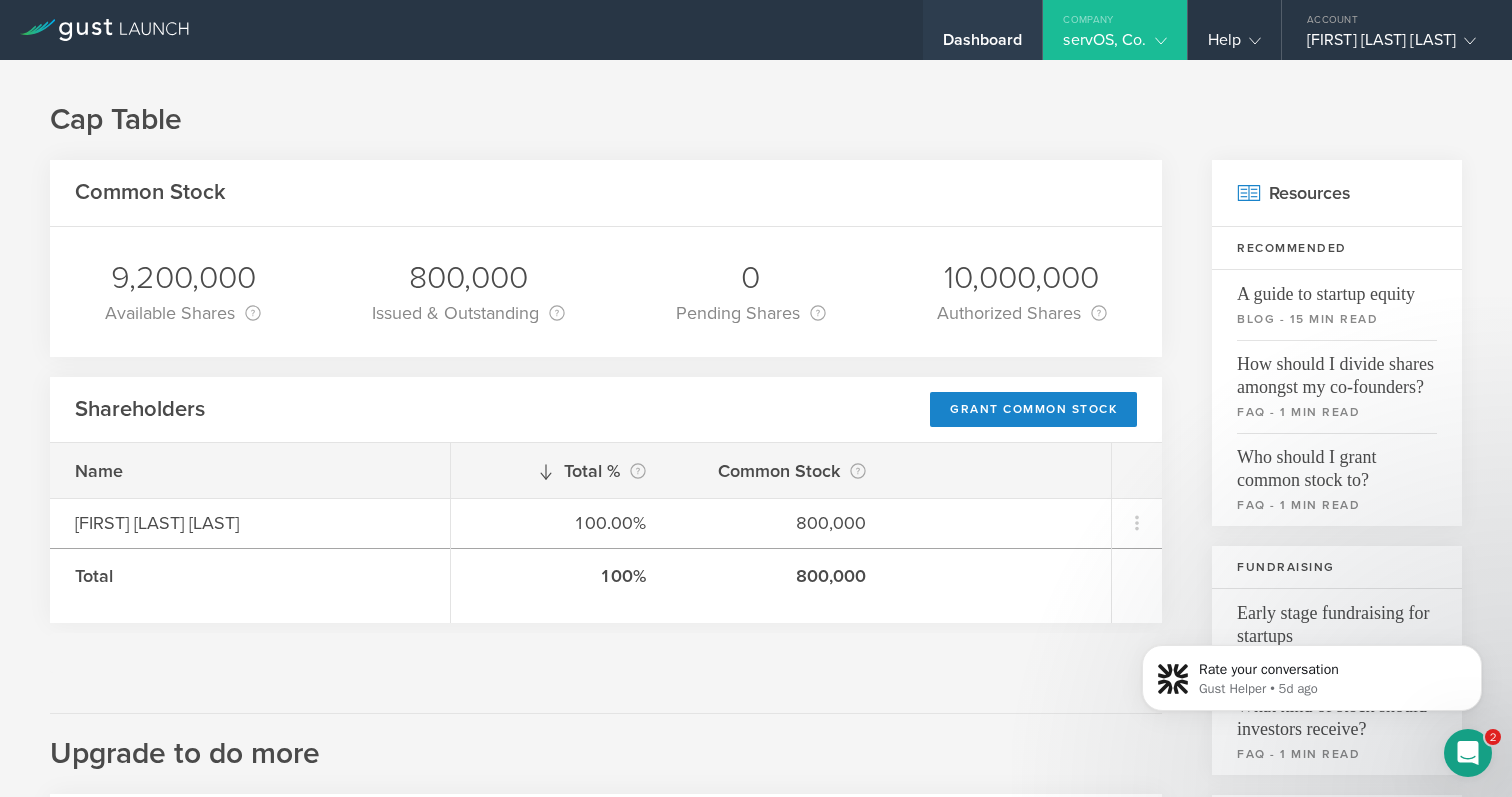 click on "Dashboard" at bounding box center [983, 45] 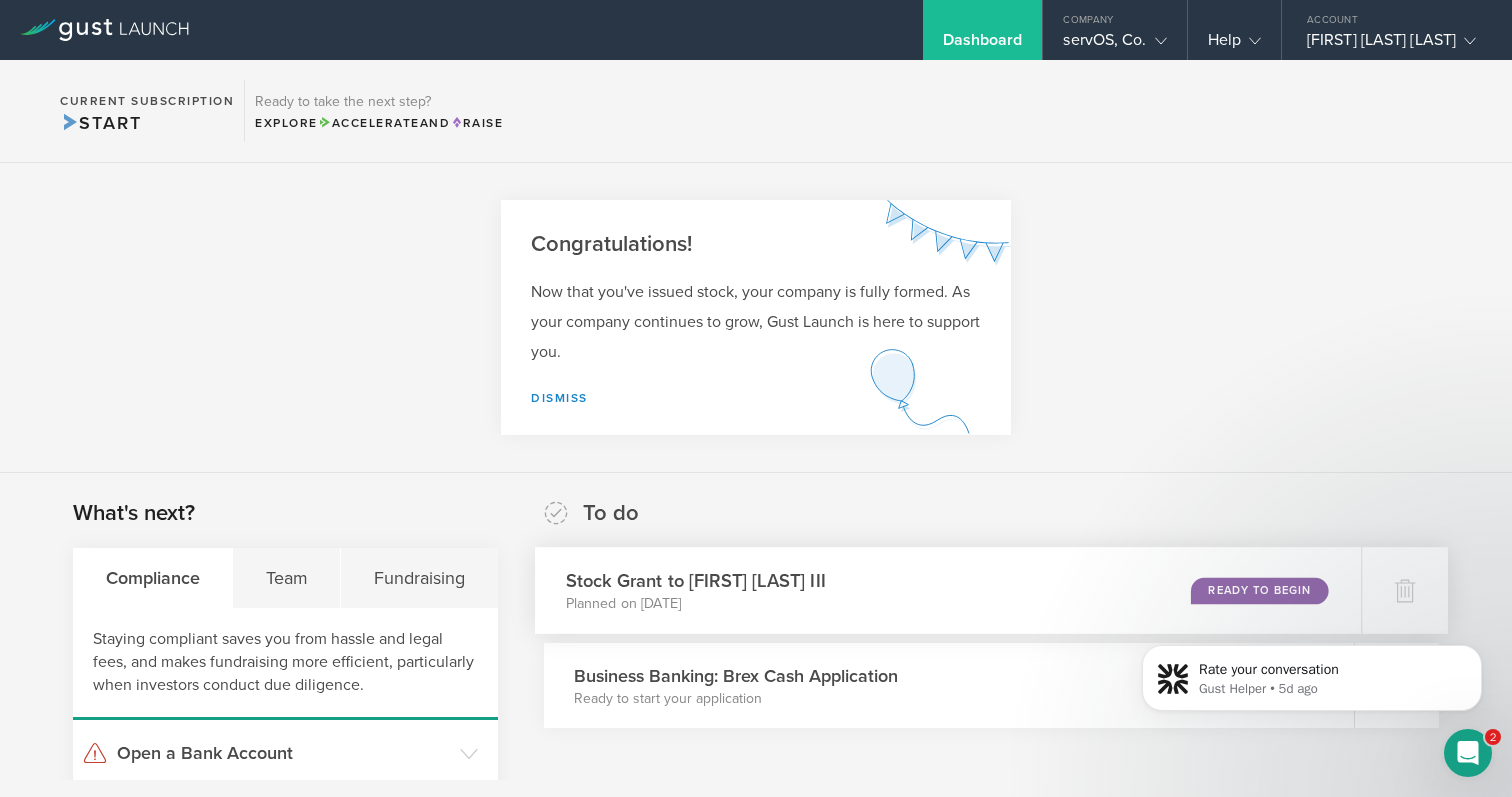 click on "Ready to Begin" at bounding box center [1259, 590] 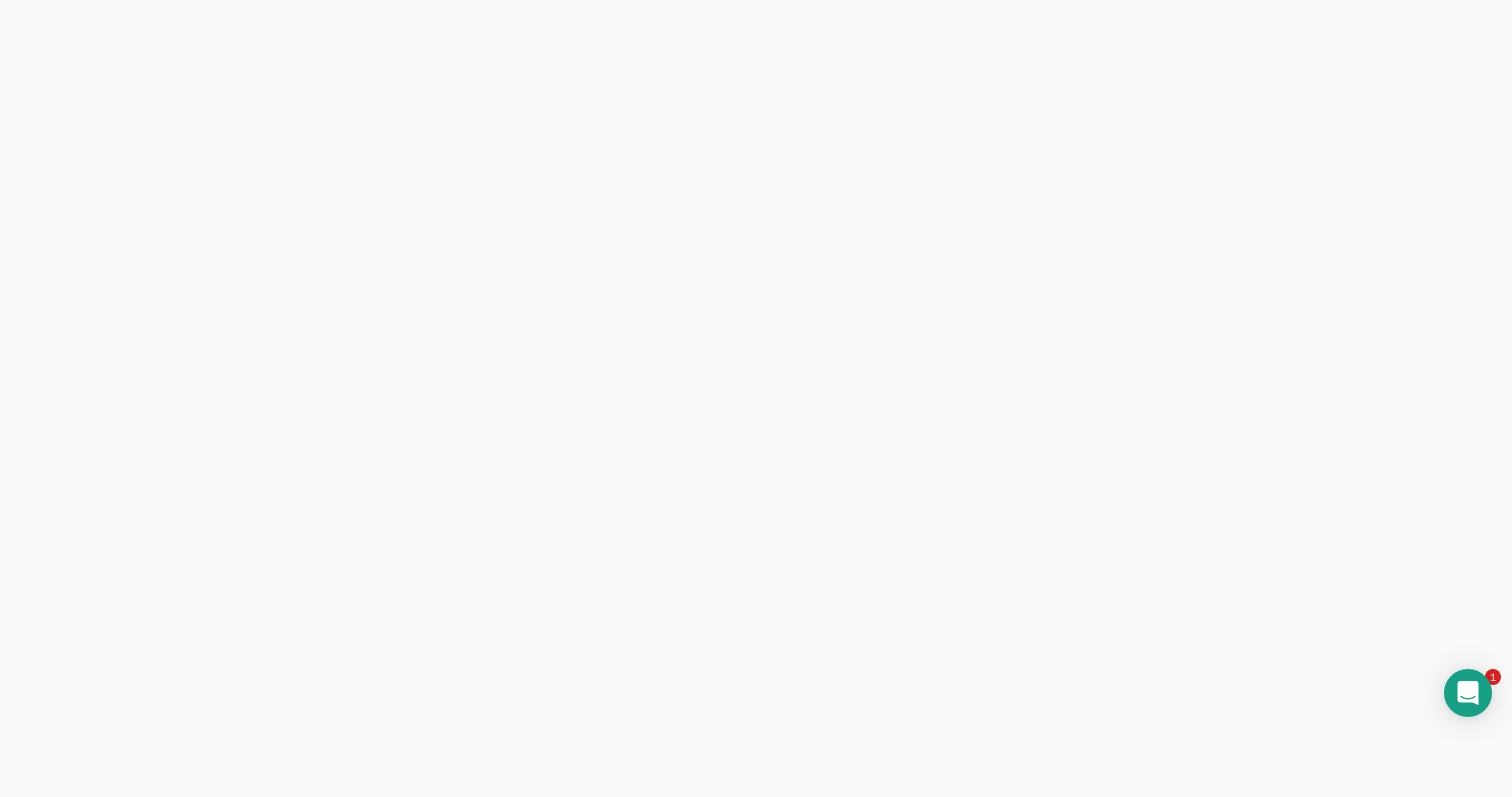 scroll, scrollTop: 0, scrollLeft: 0, axis: both 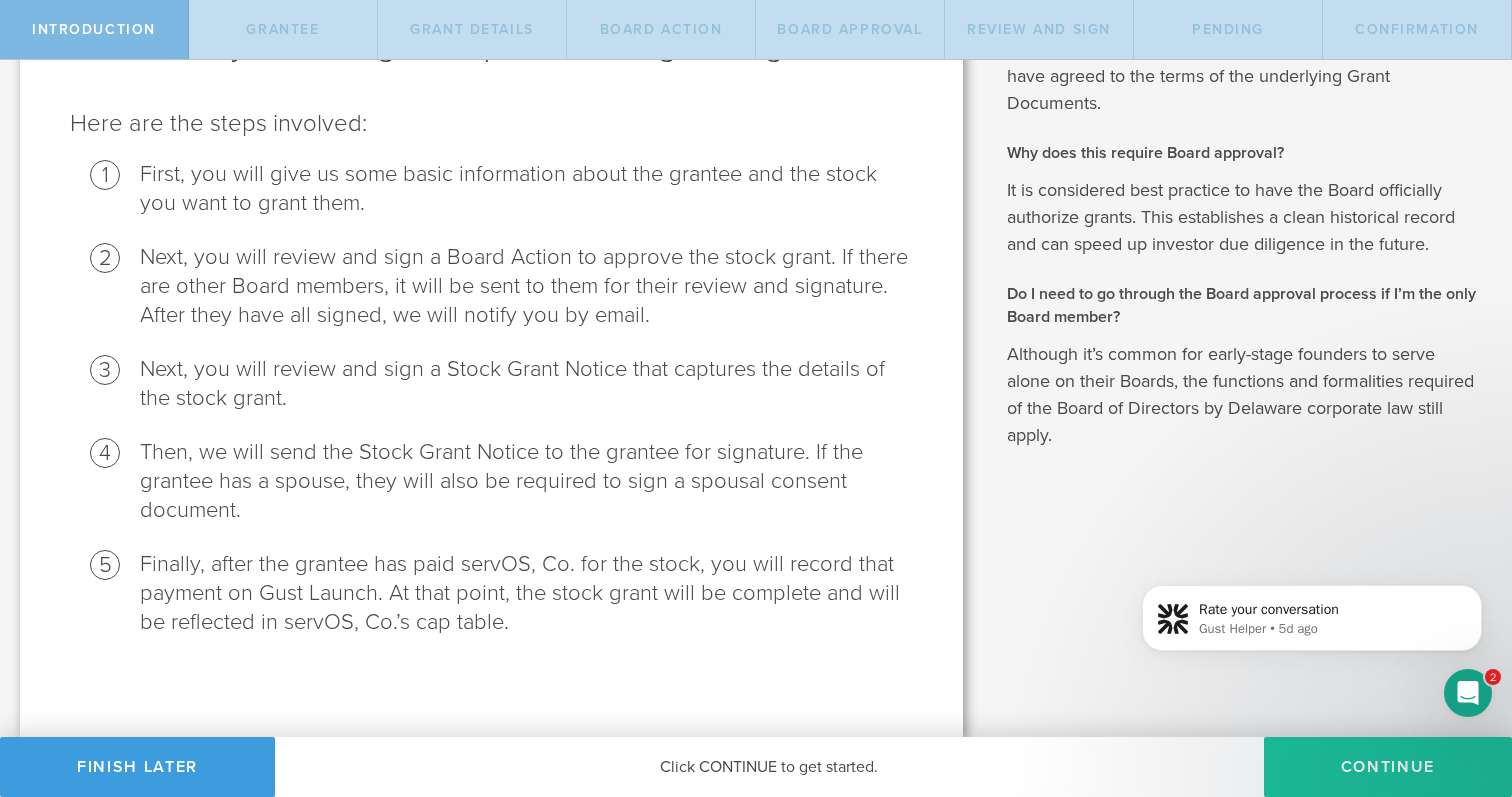 click on "Continue" at bounding box center [1388, 767] 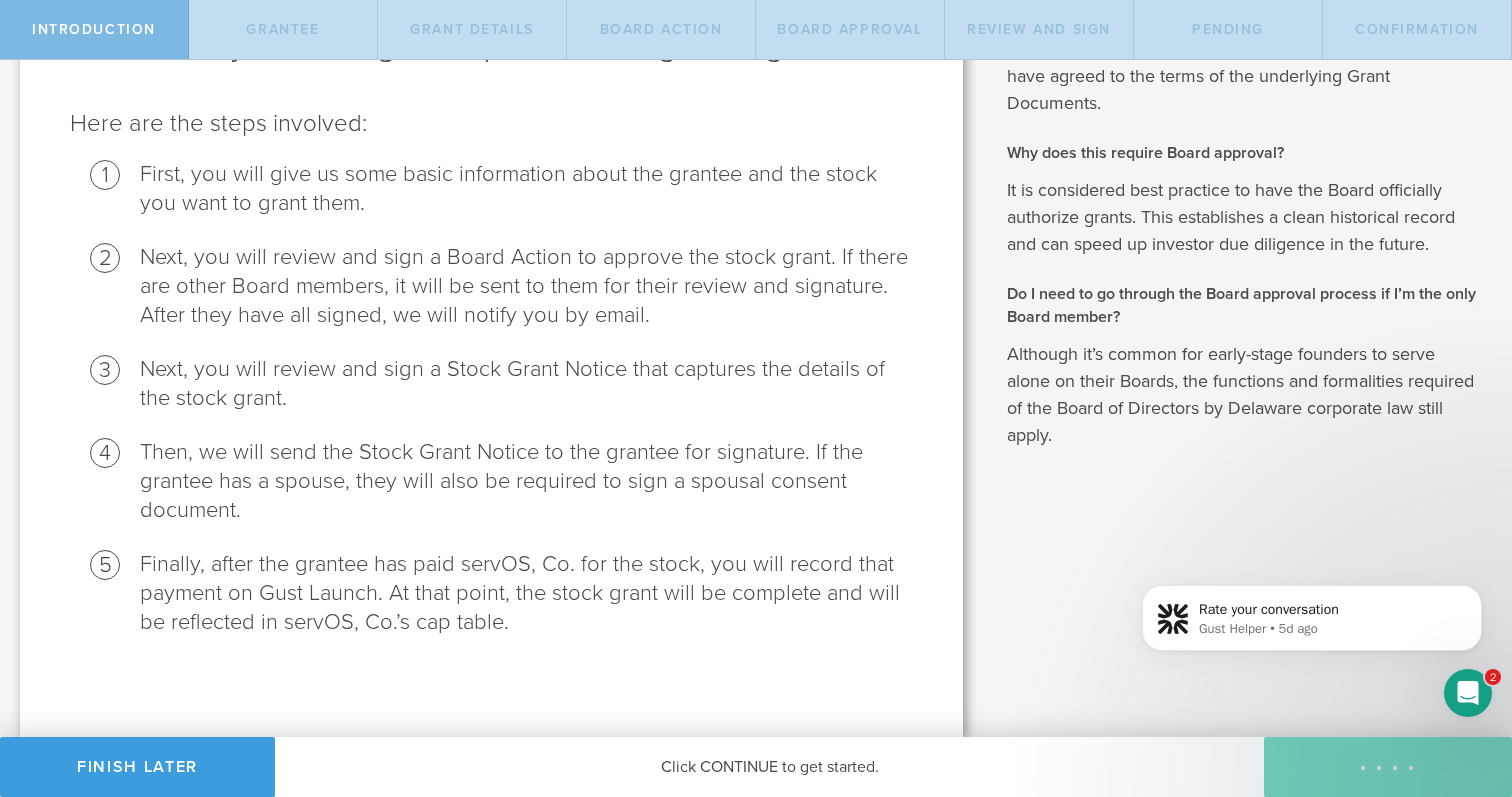 radio on "true" 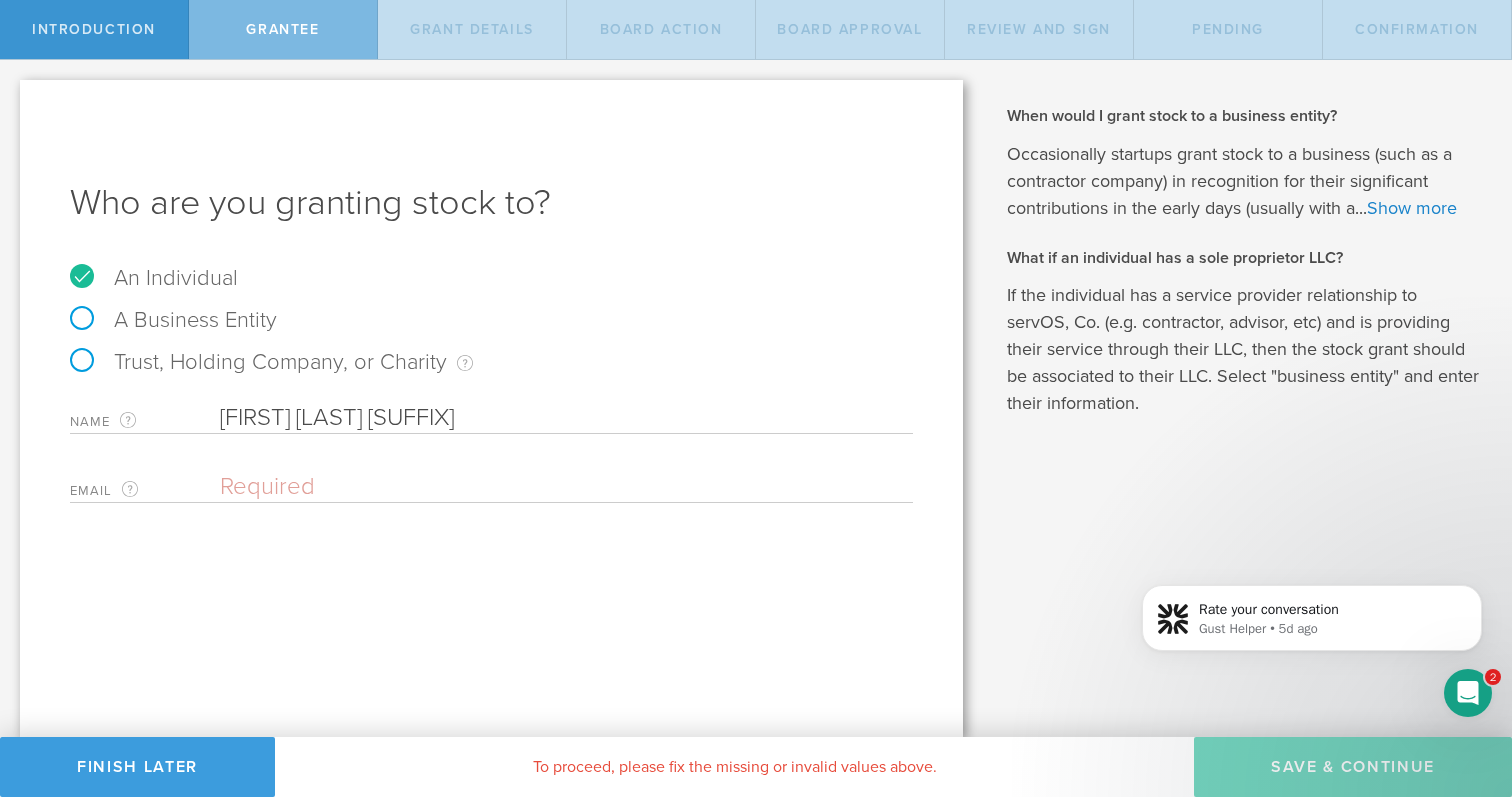 scroll, scrollTop: 0, scrollLeft: 0, axis: both 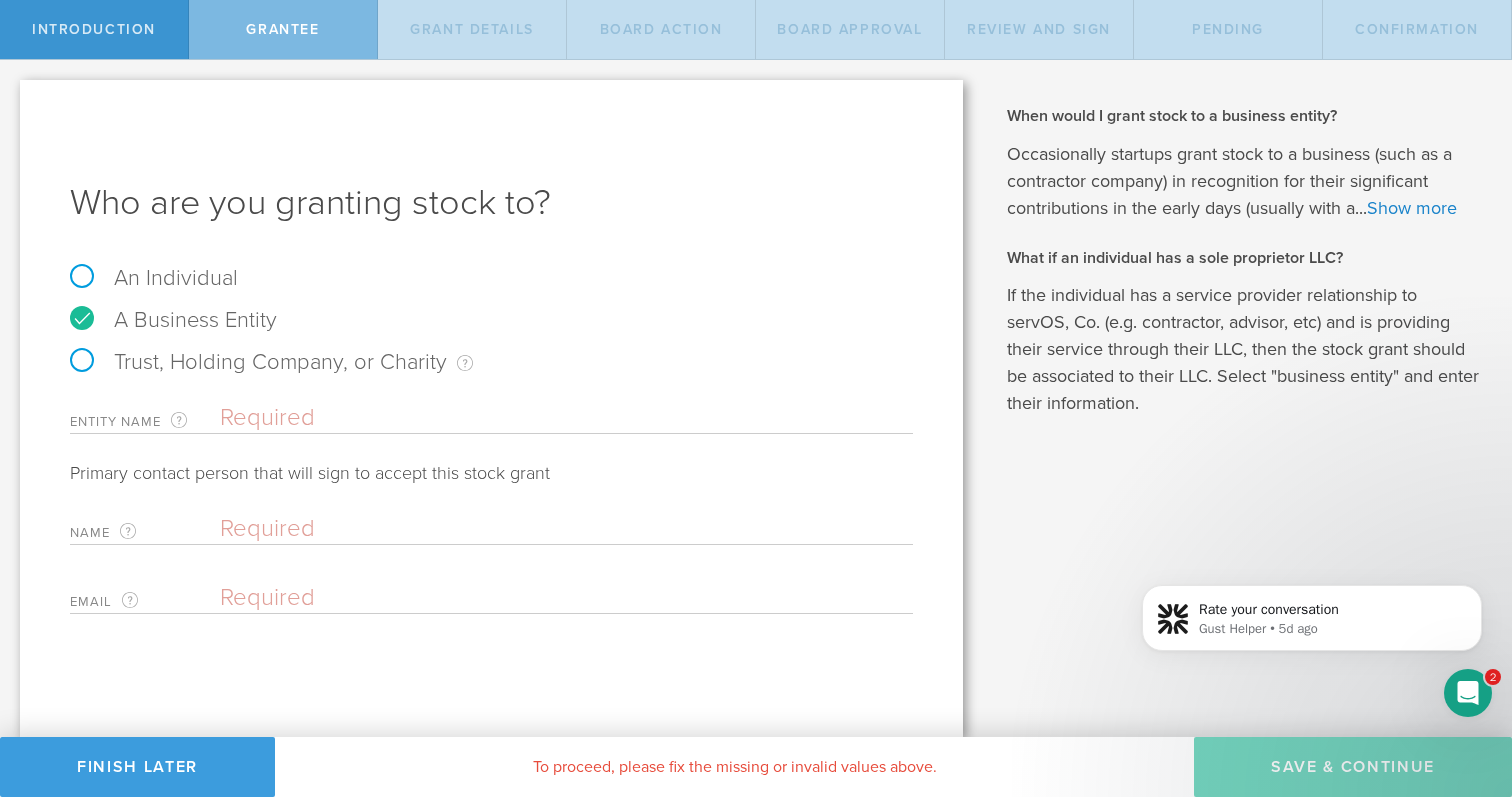 click at bounding box center (566, 418) 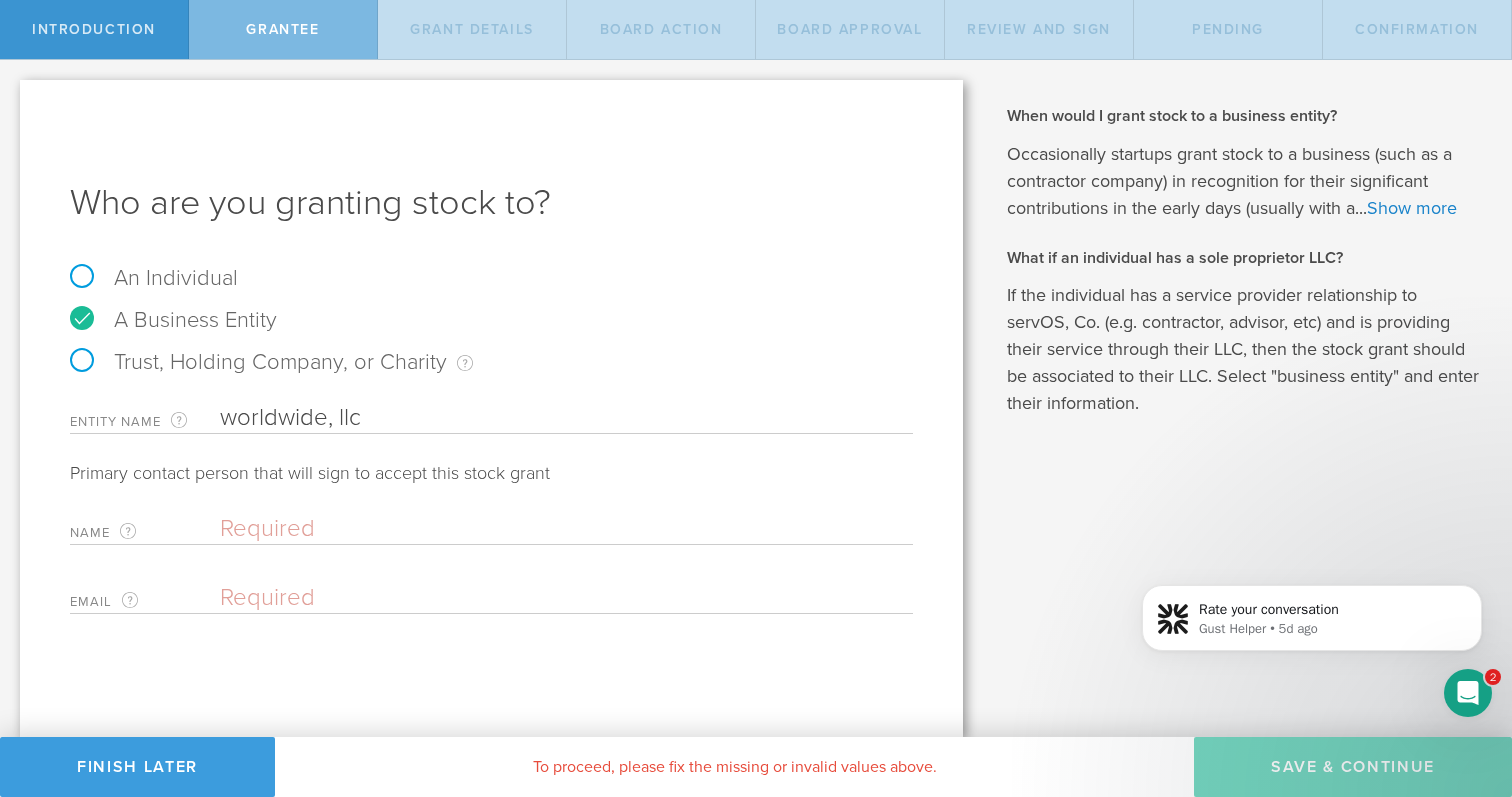 type on "worldwide, llc" 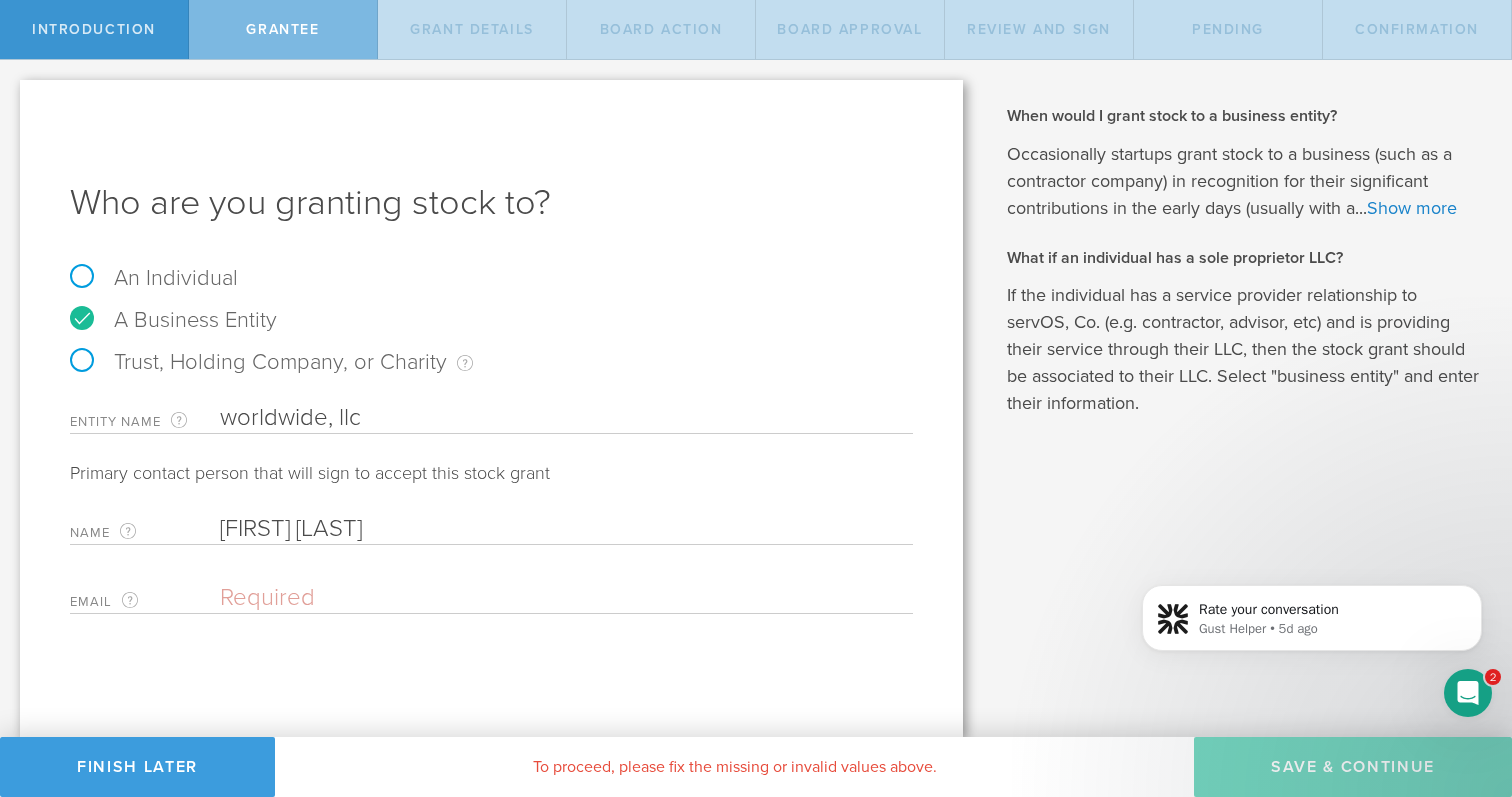 type on "[FIRST] [LAST]" 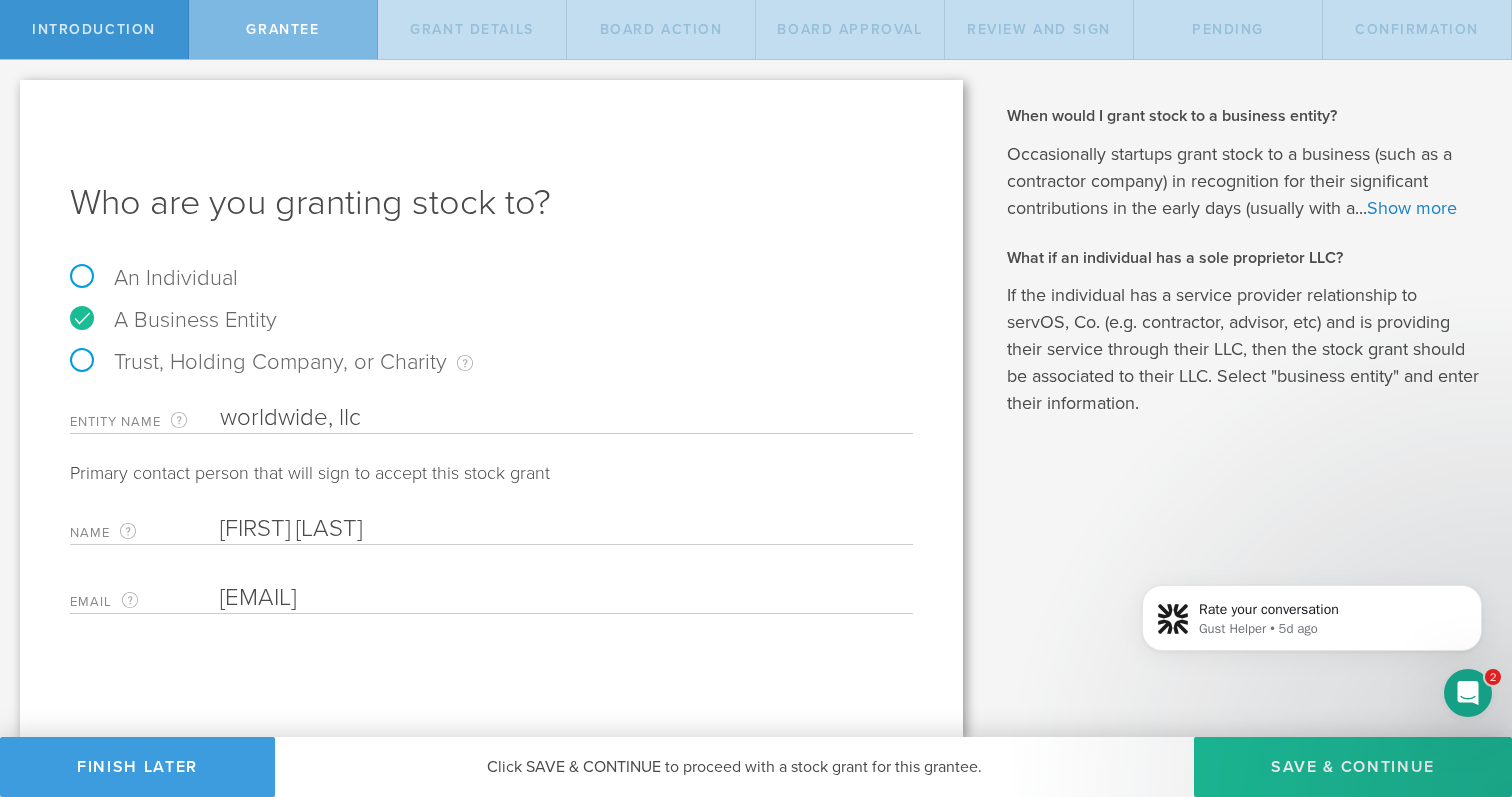 type on "[EMAIL]" 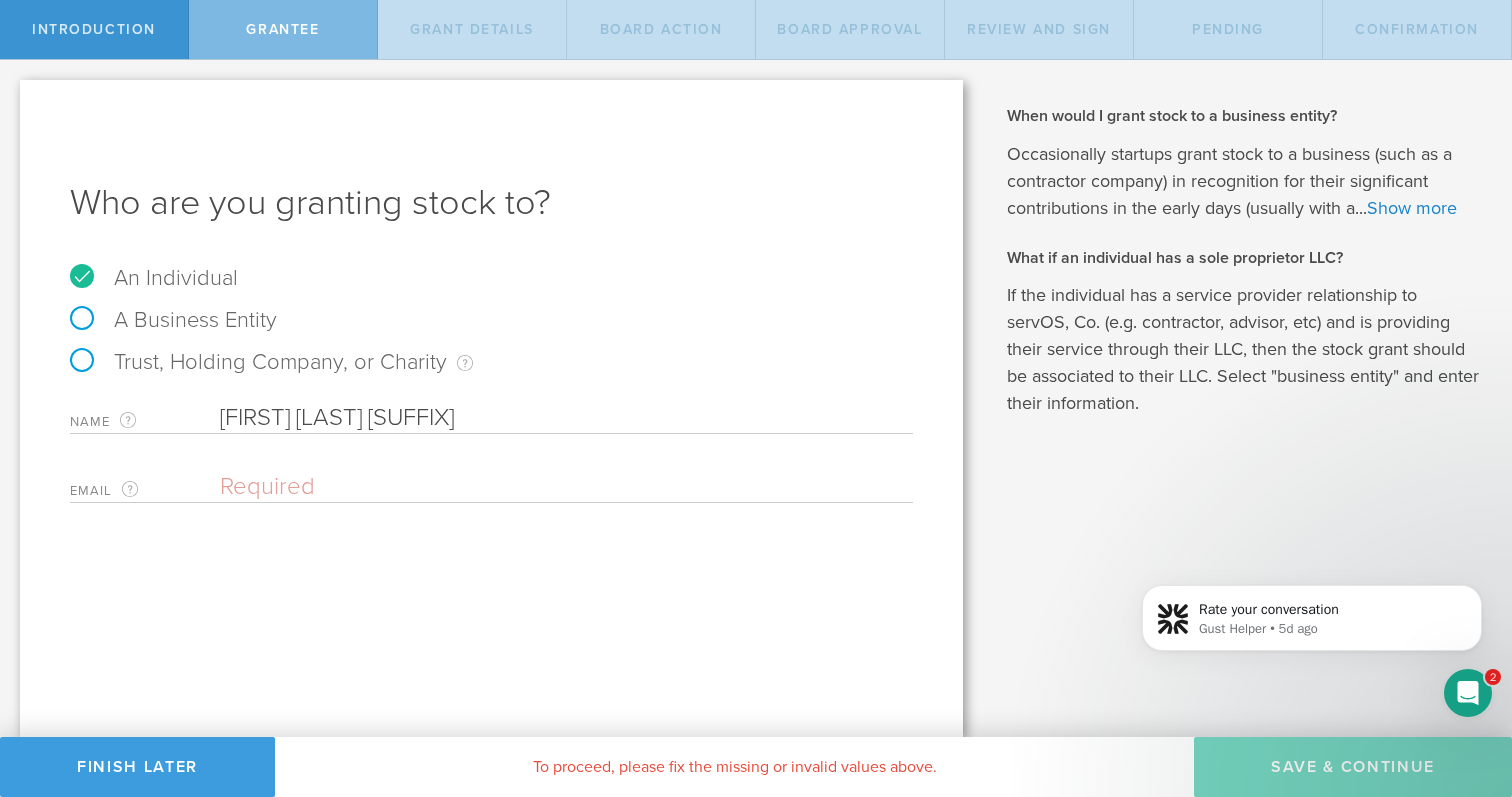 click on "Email The email address of the person that you are granting stock to. Please enter a valid email address." at bounding box center [491, 482] 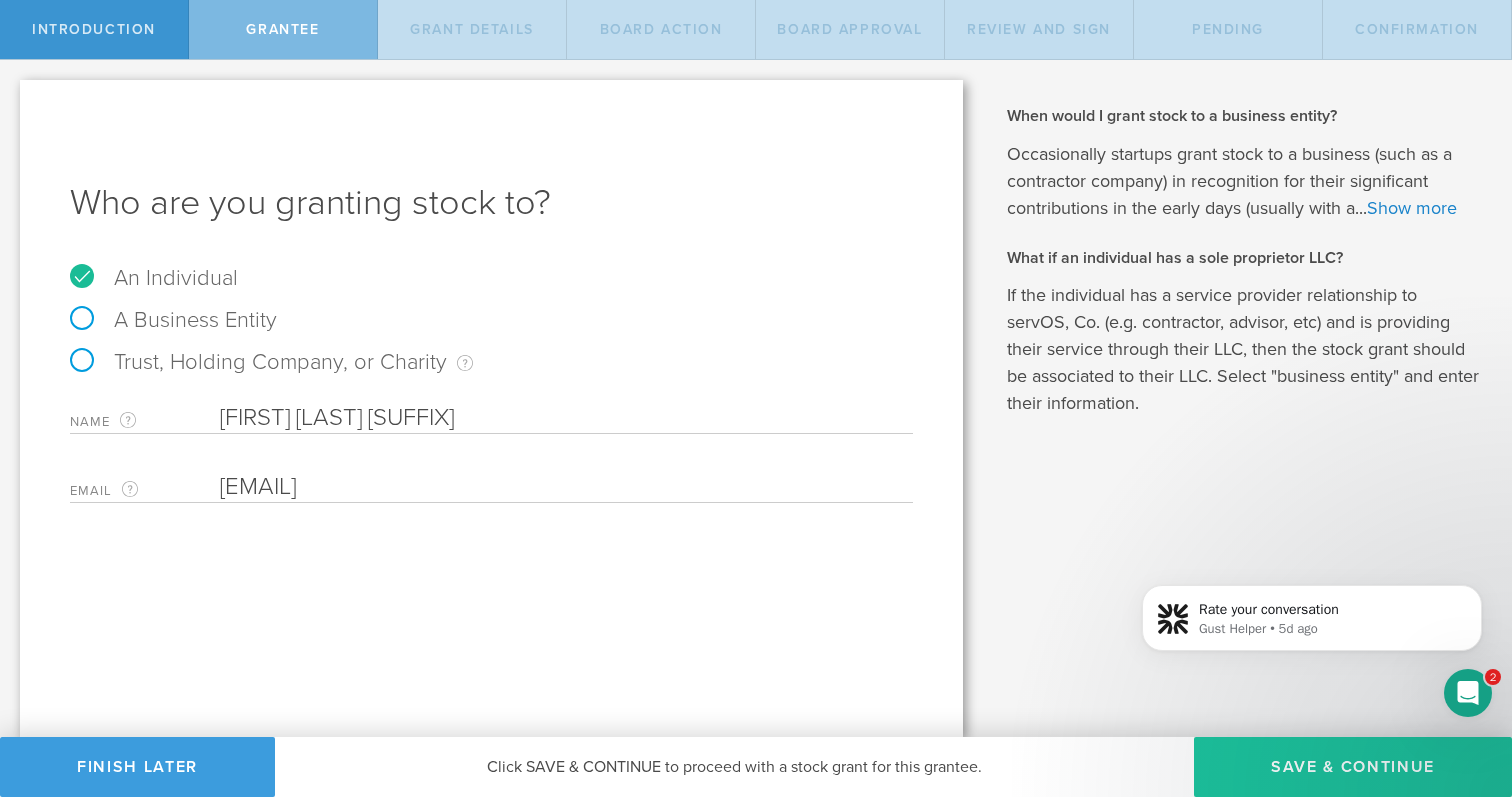 type on "[EMAIL]" 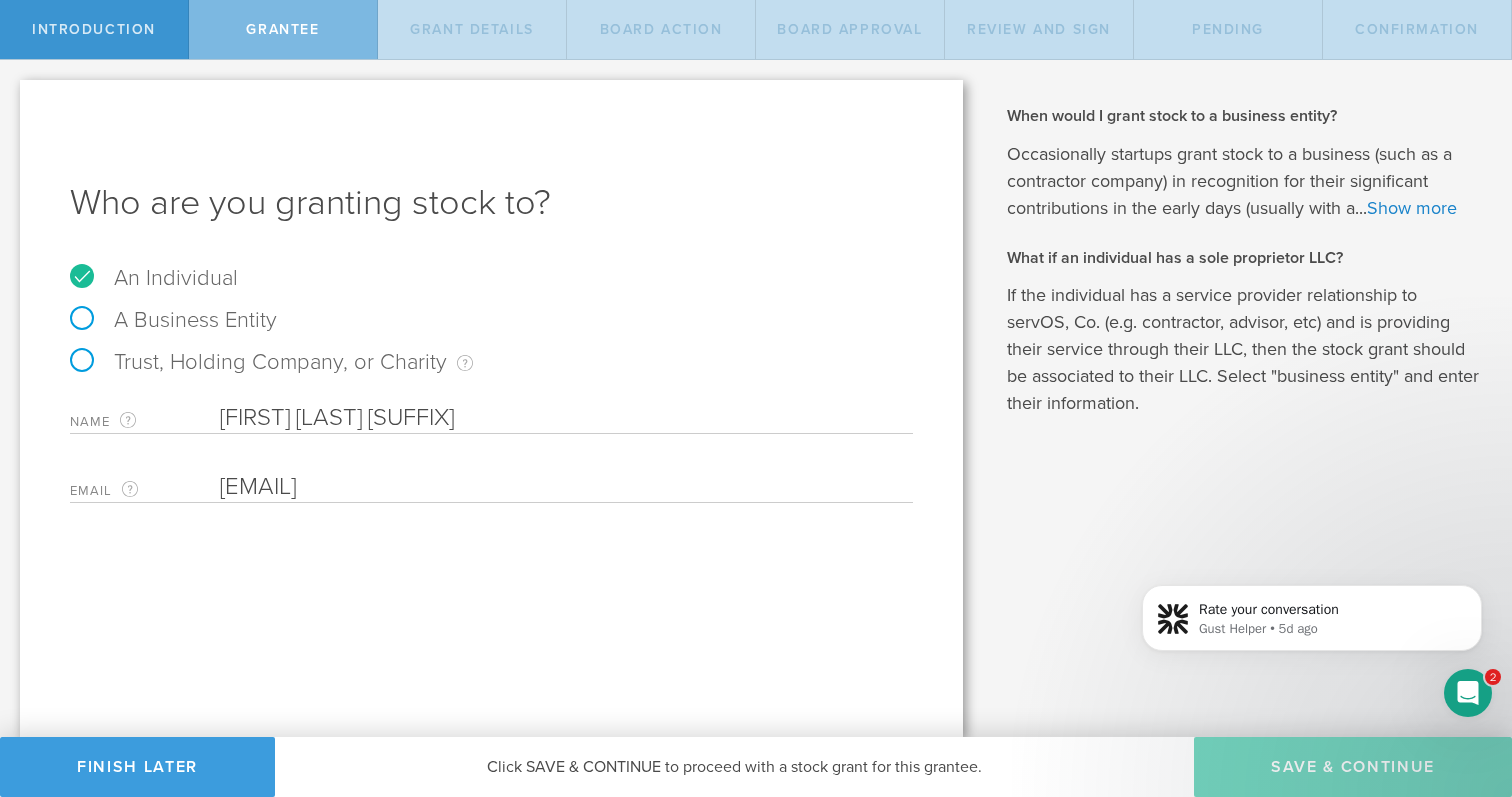 type on "1,000,000" 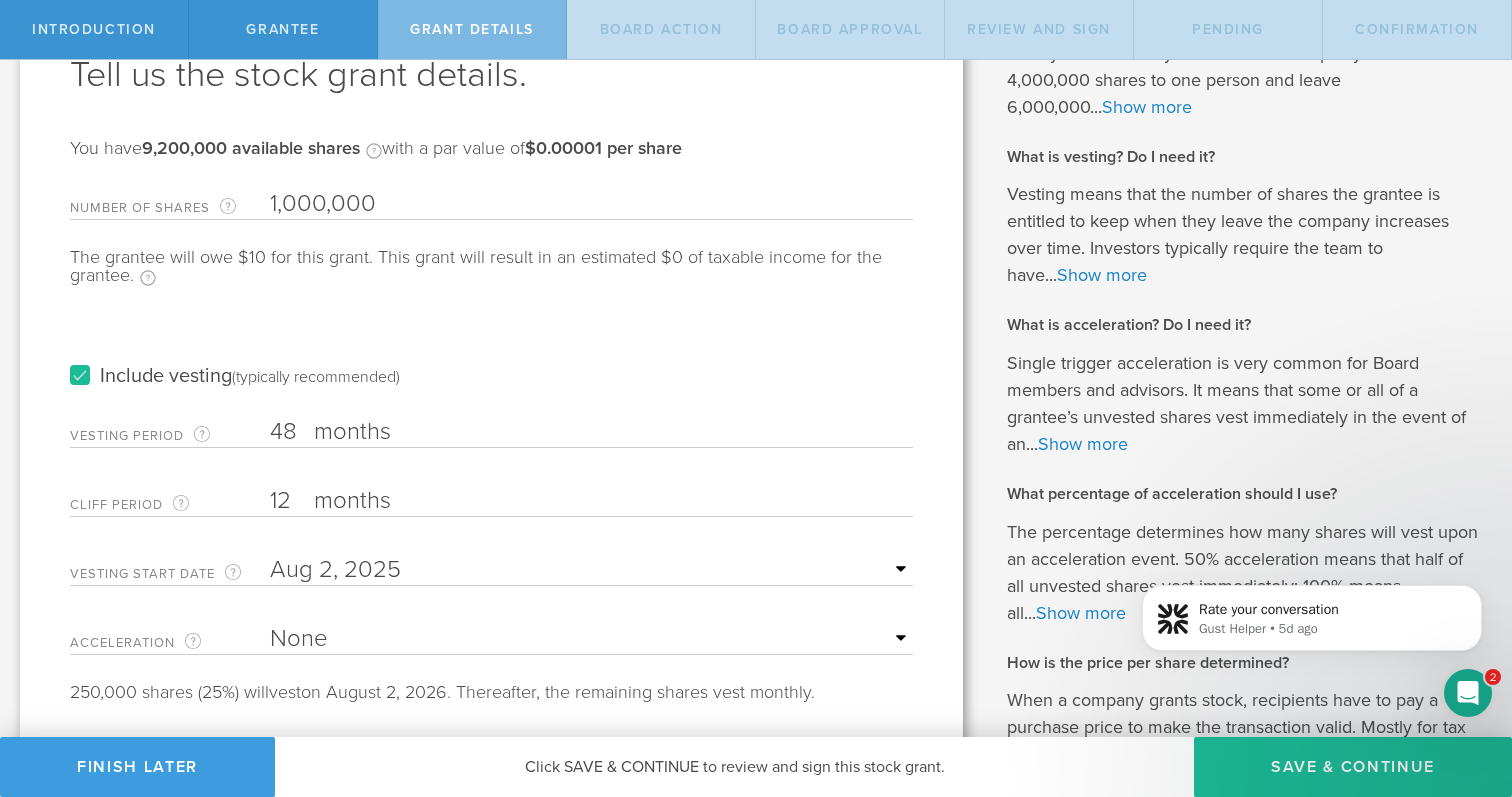 scroll, scrollTop: 161, scrollLeft: 0, axis: vertical 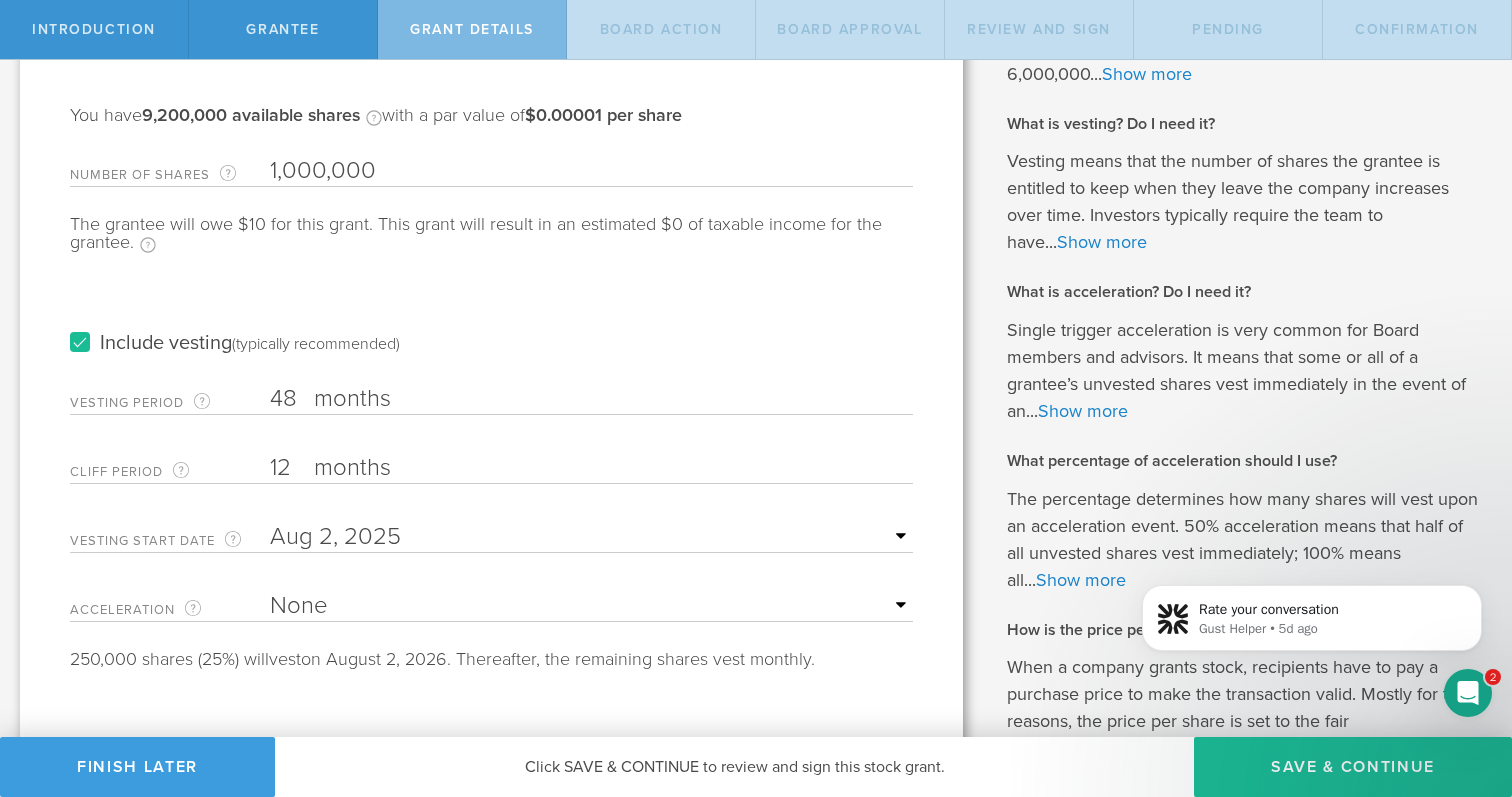 click on "12" at bounding box center (591, 468) 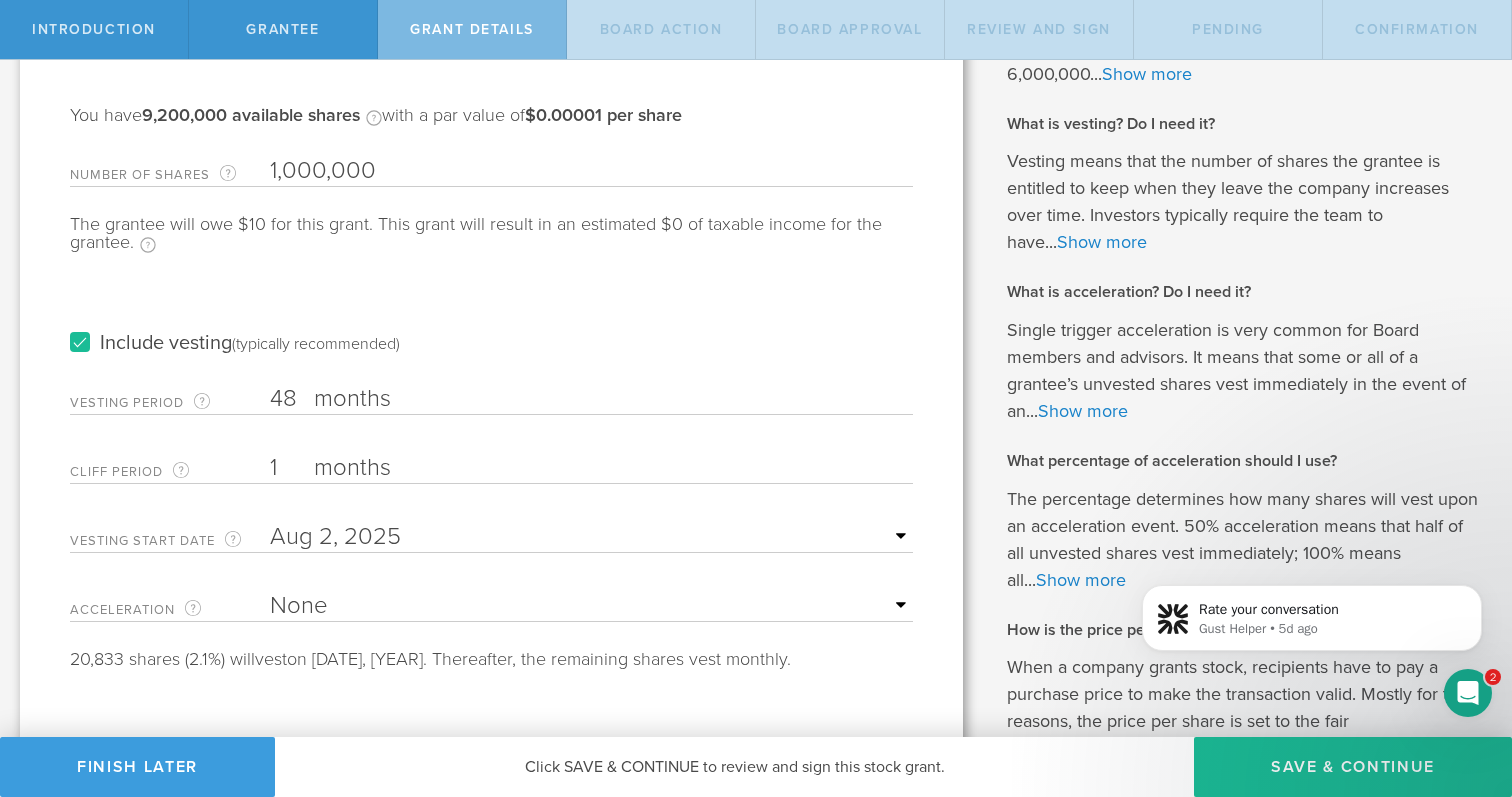 type on "1" 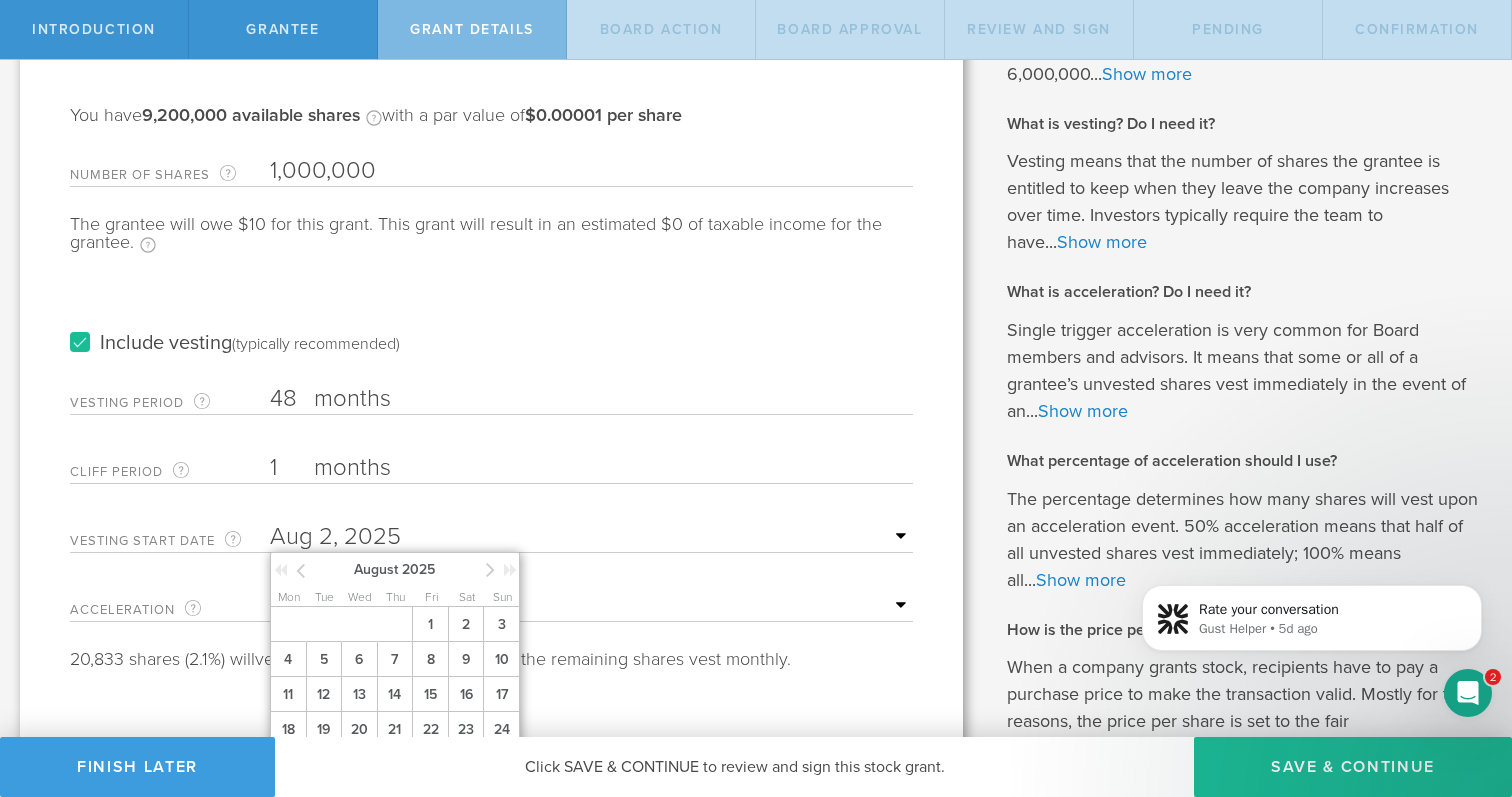 click at bounding box center (300, 570) 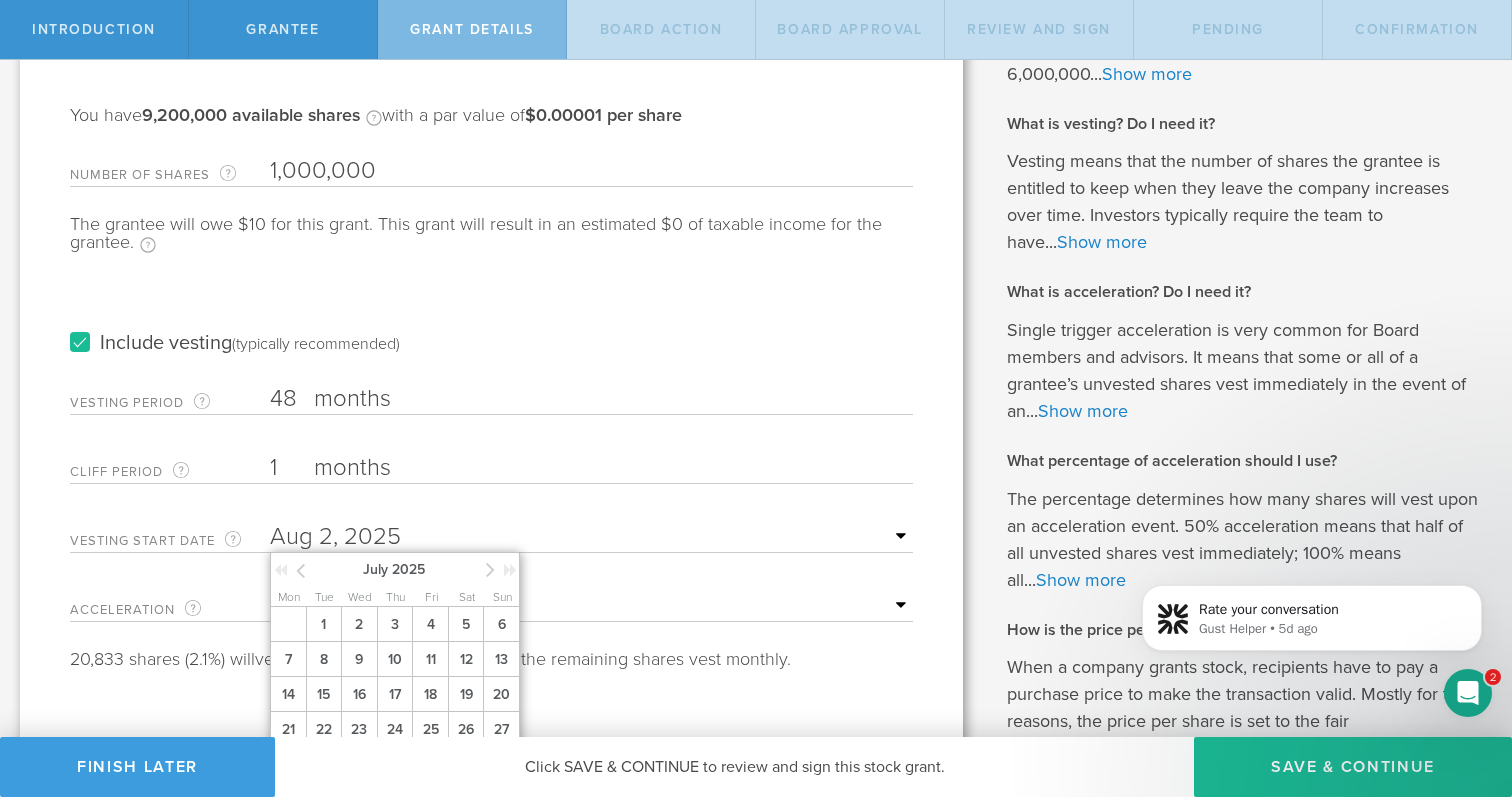 click at bounding box center [300, 570] 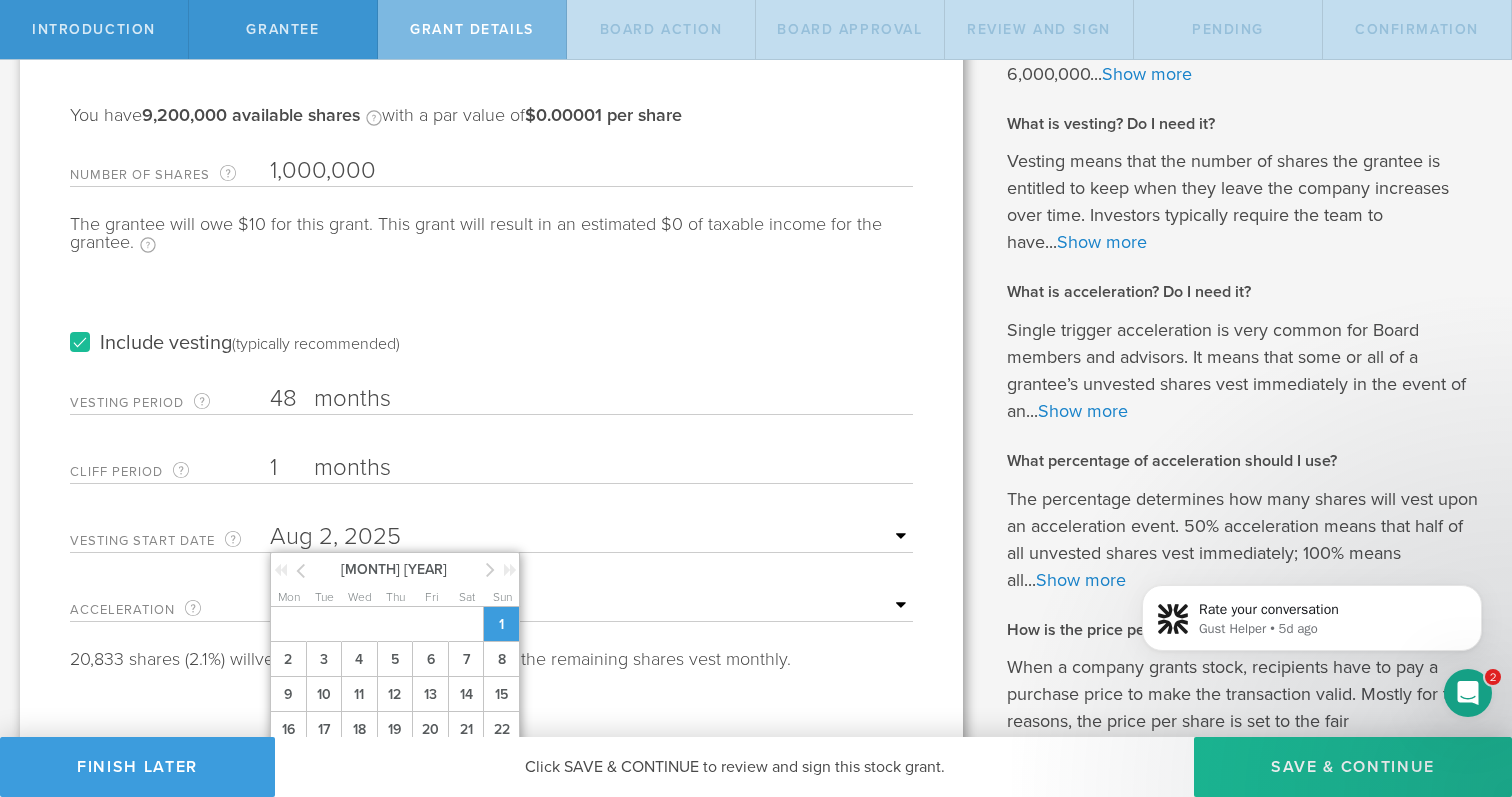 click on "1" at bounding box center (501, 624) 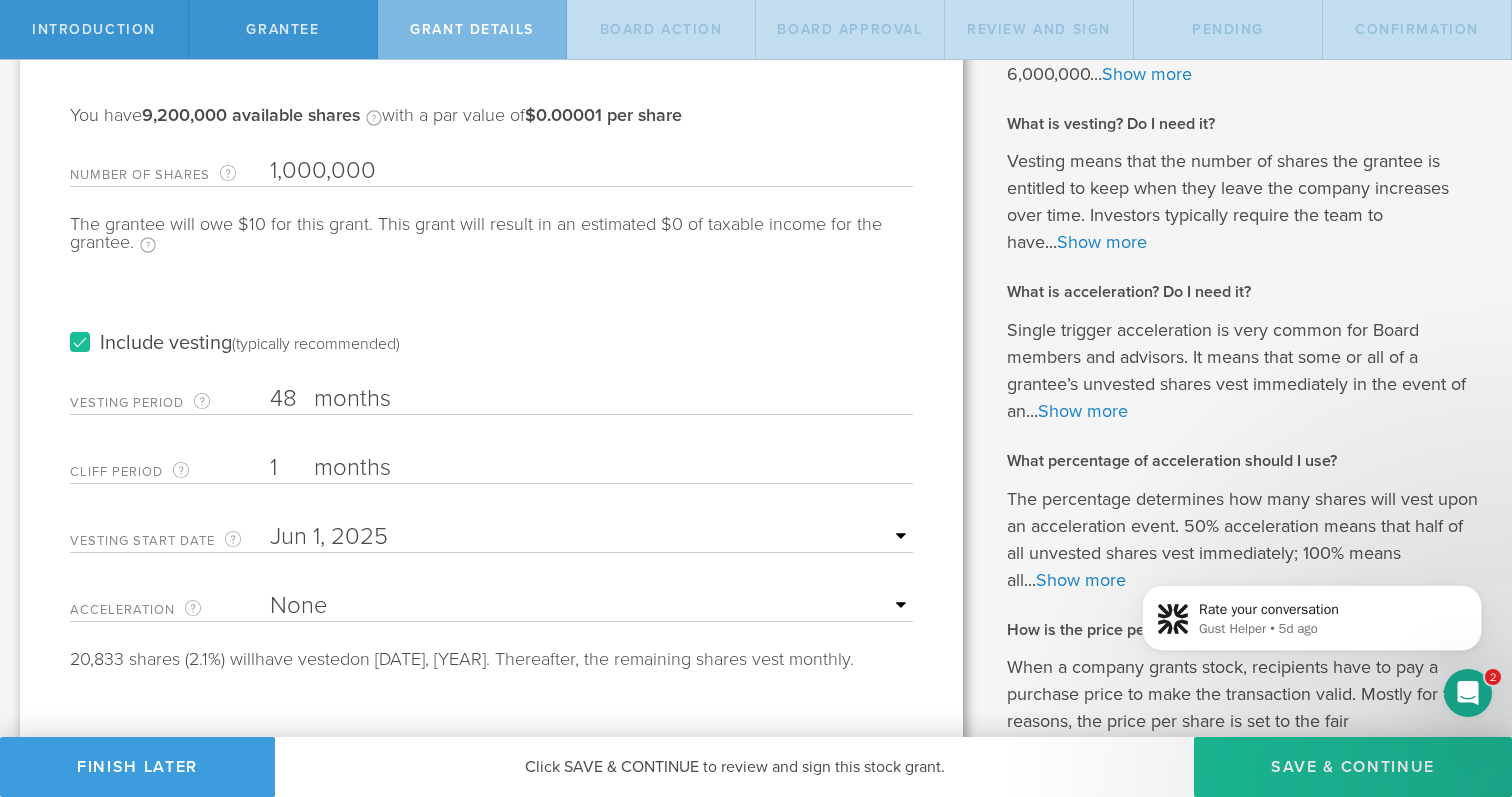 click on "None Single Trigger Double Trigger" at bounding box center [591, 606] 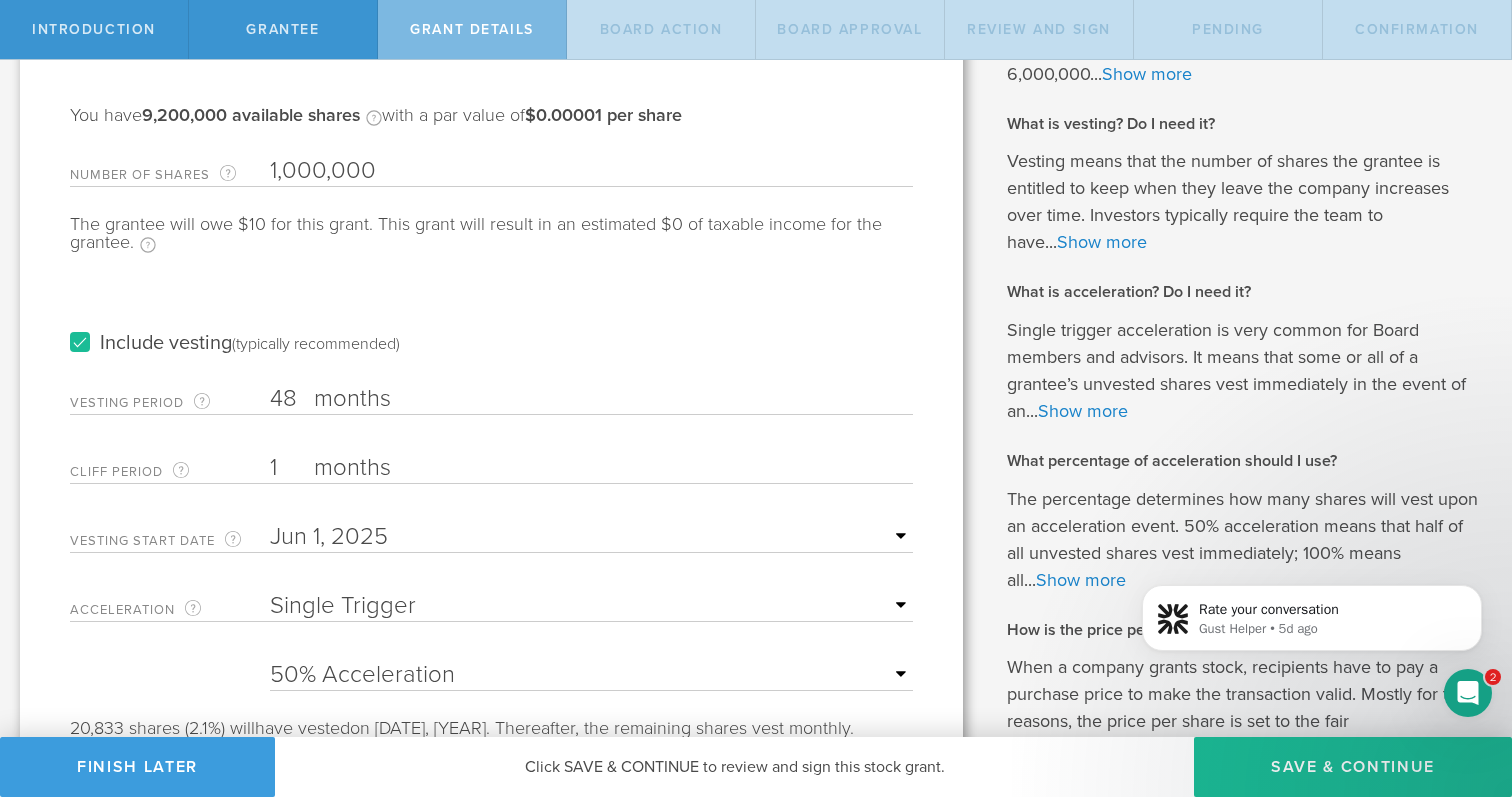 click on "25% Acceleration 50% Acceleration 75% Acceleration 100% Acceleration" at bounding box center (591, 675) 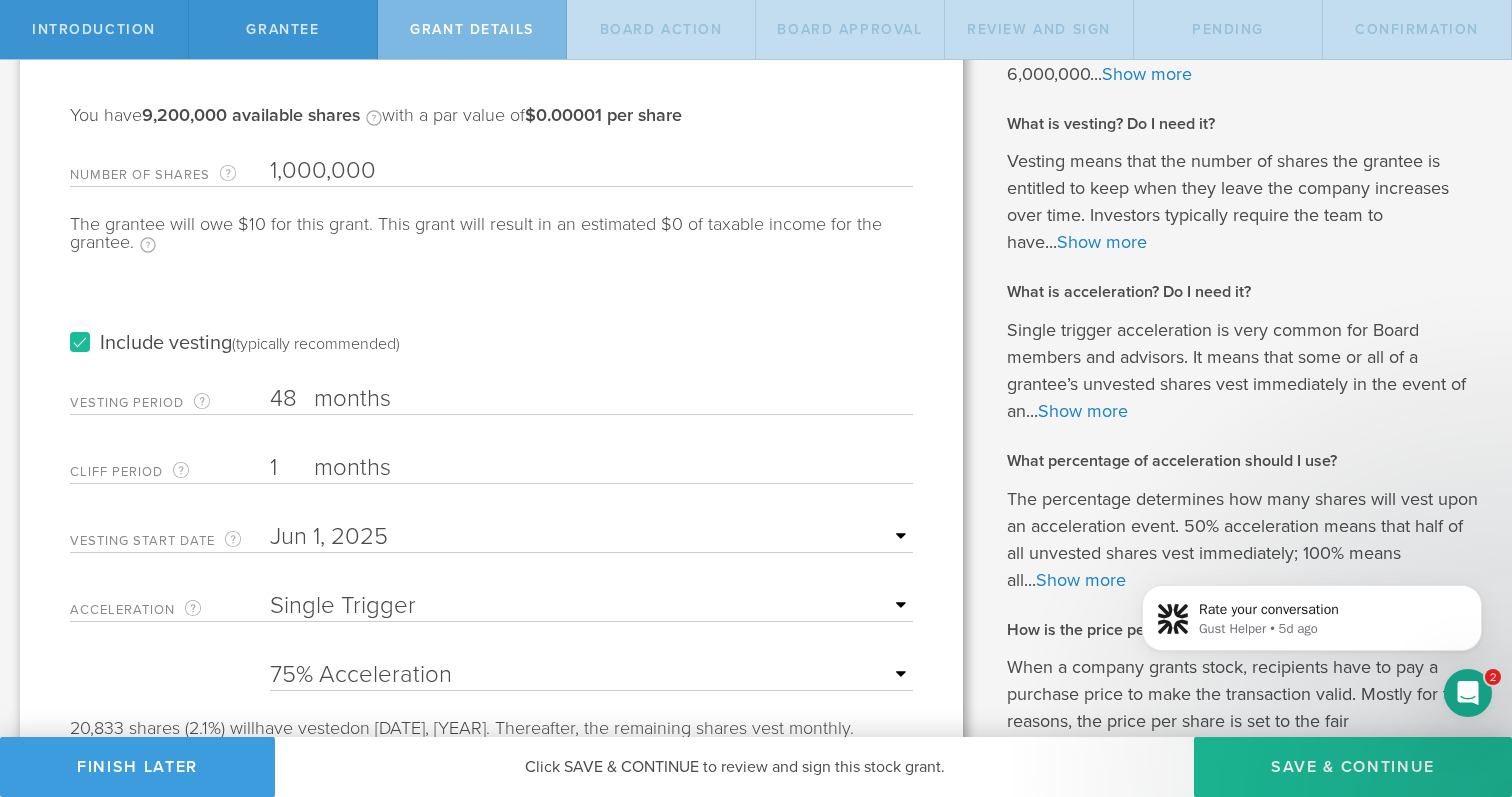 scroll, scrollTop: 304, scrollLeft: 0, axis: vertical 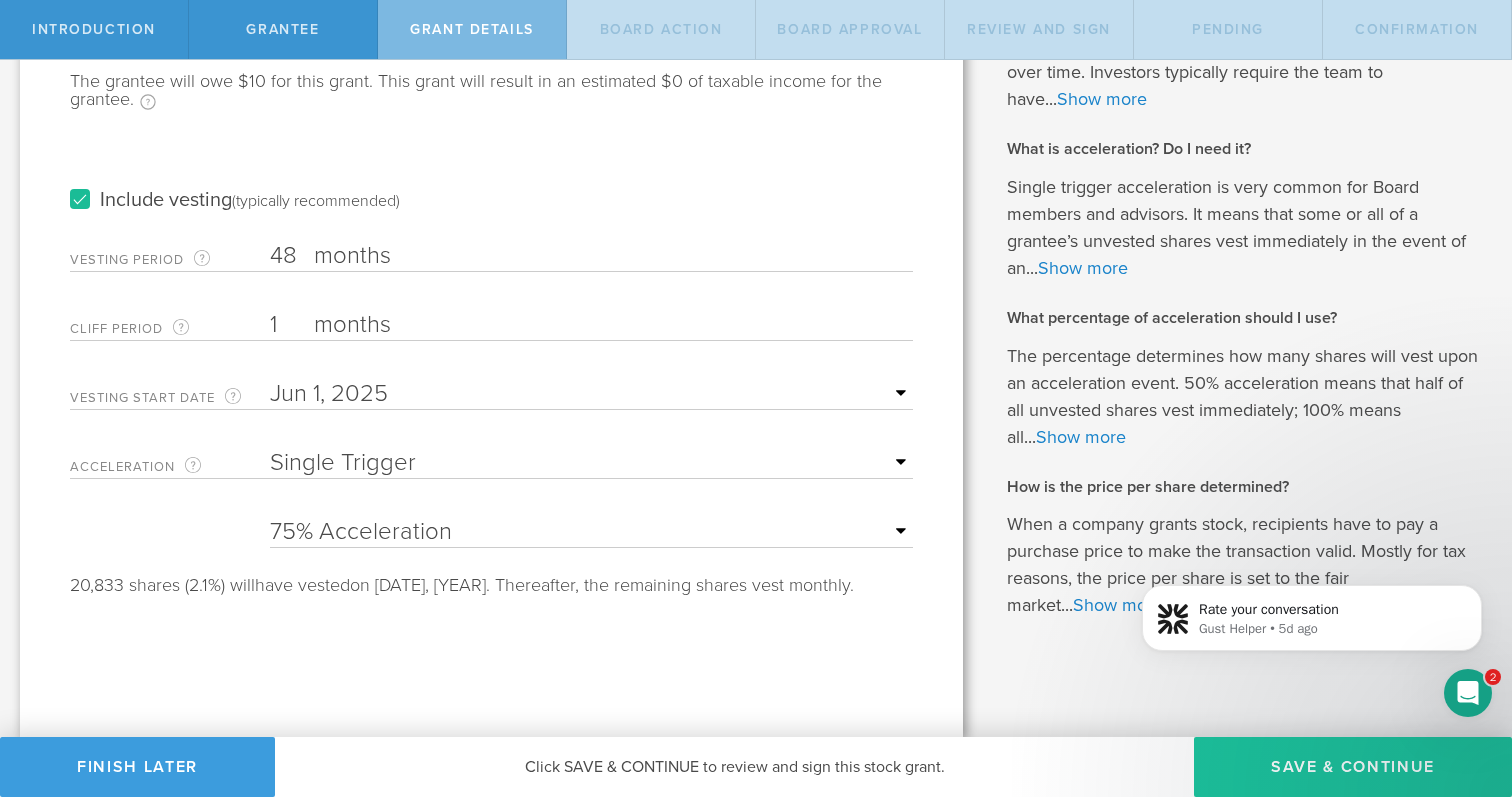 click on "Save & Continue" at bounding box center (1353, 767) 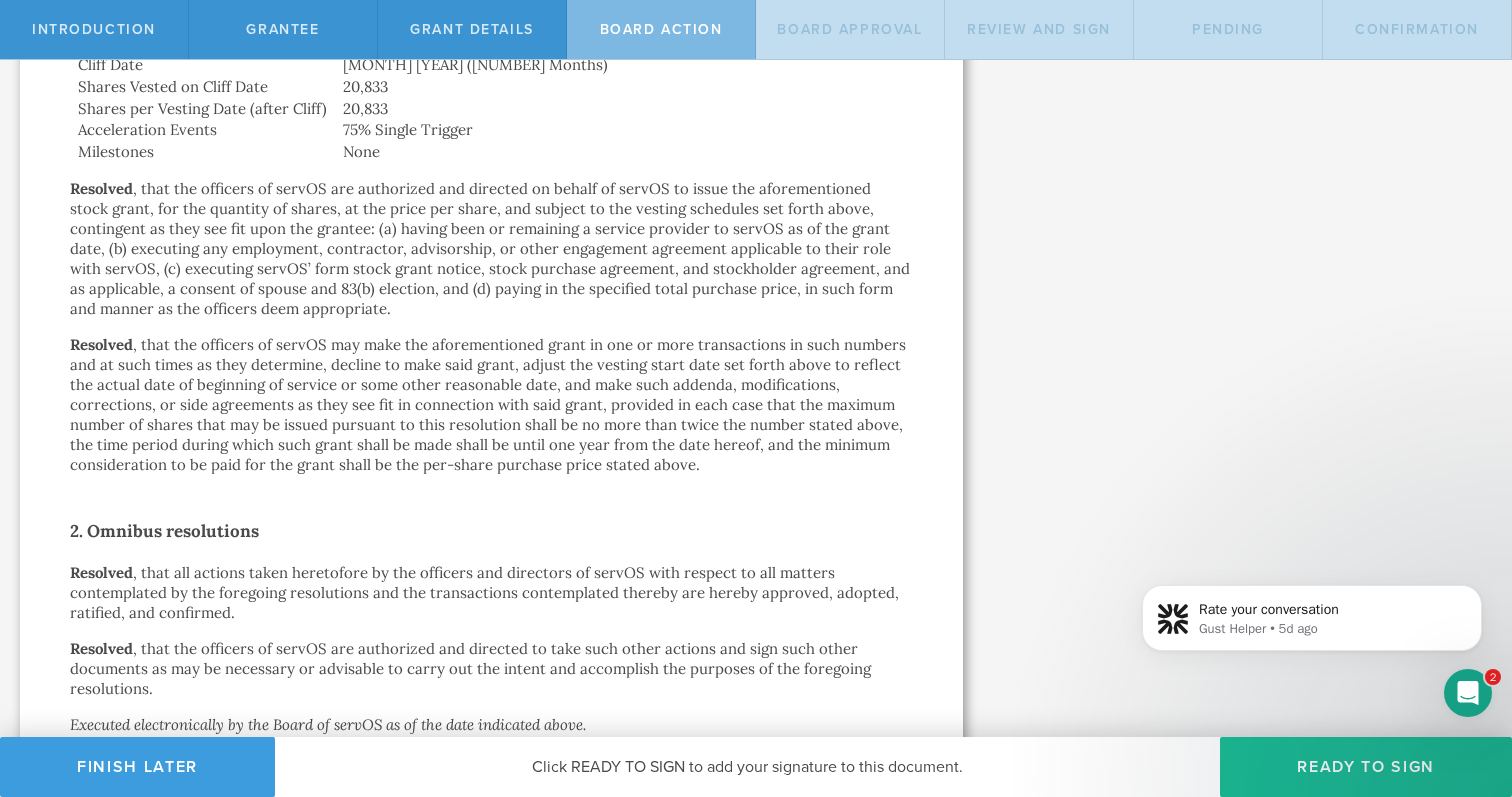 scroll, scrollTop: 1171, scrollLeft: 0, axis: vertical 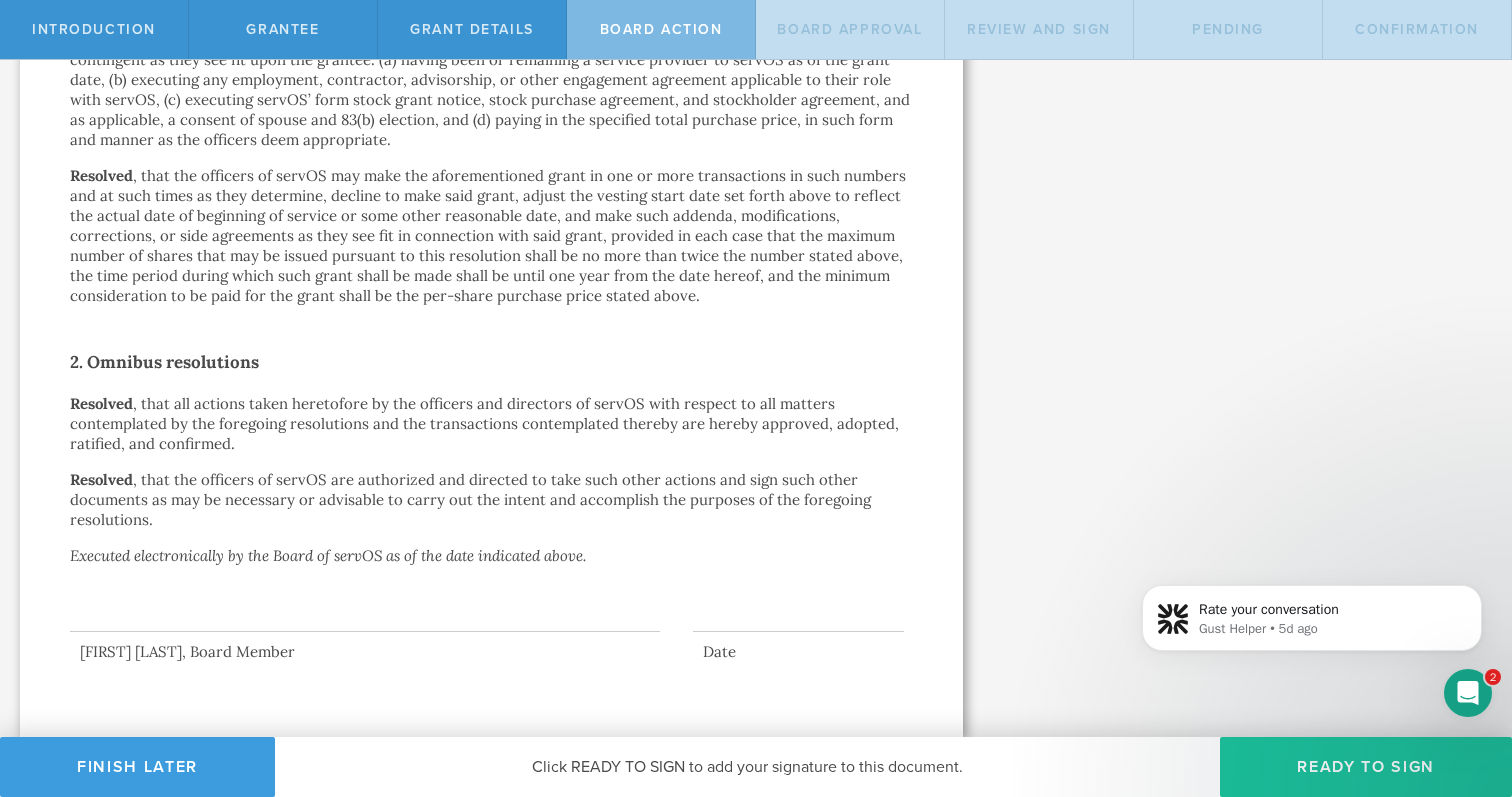 click on "Ready to Sign" at bounding box center (1366, 767) 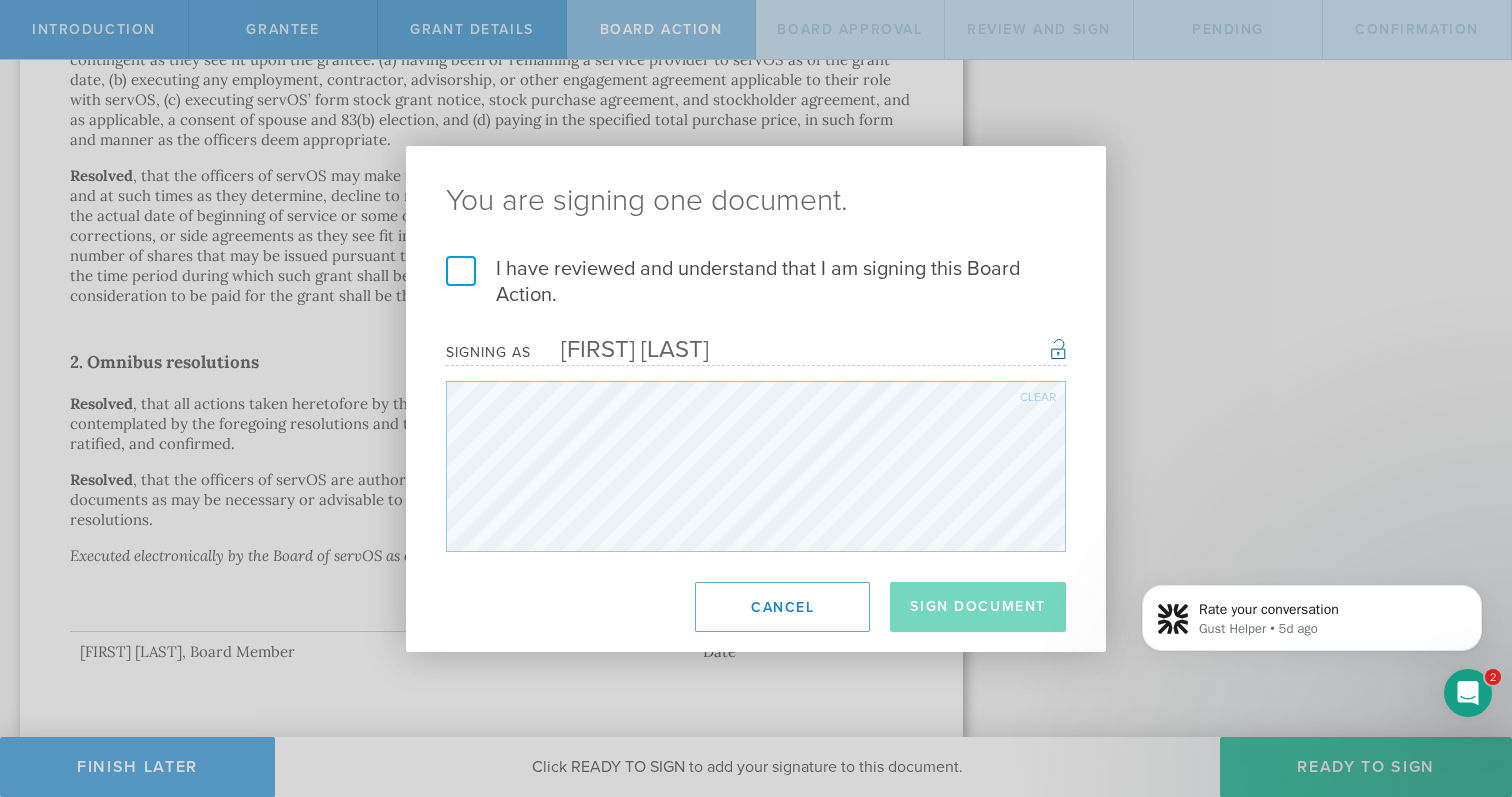 click on "I have reviewed and understand that I am signing this Board Action." at bounding box center [756, 282] 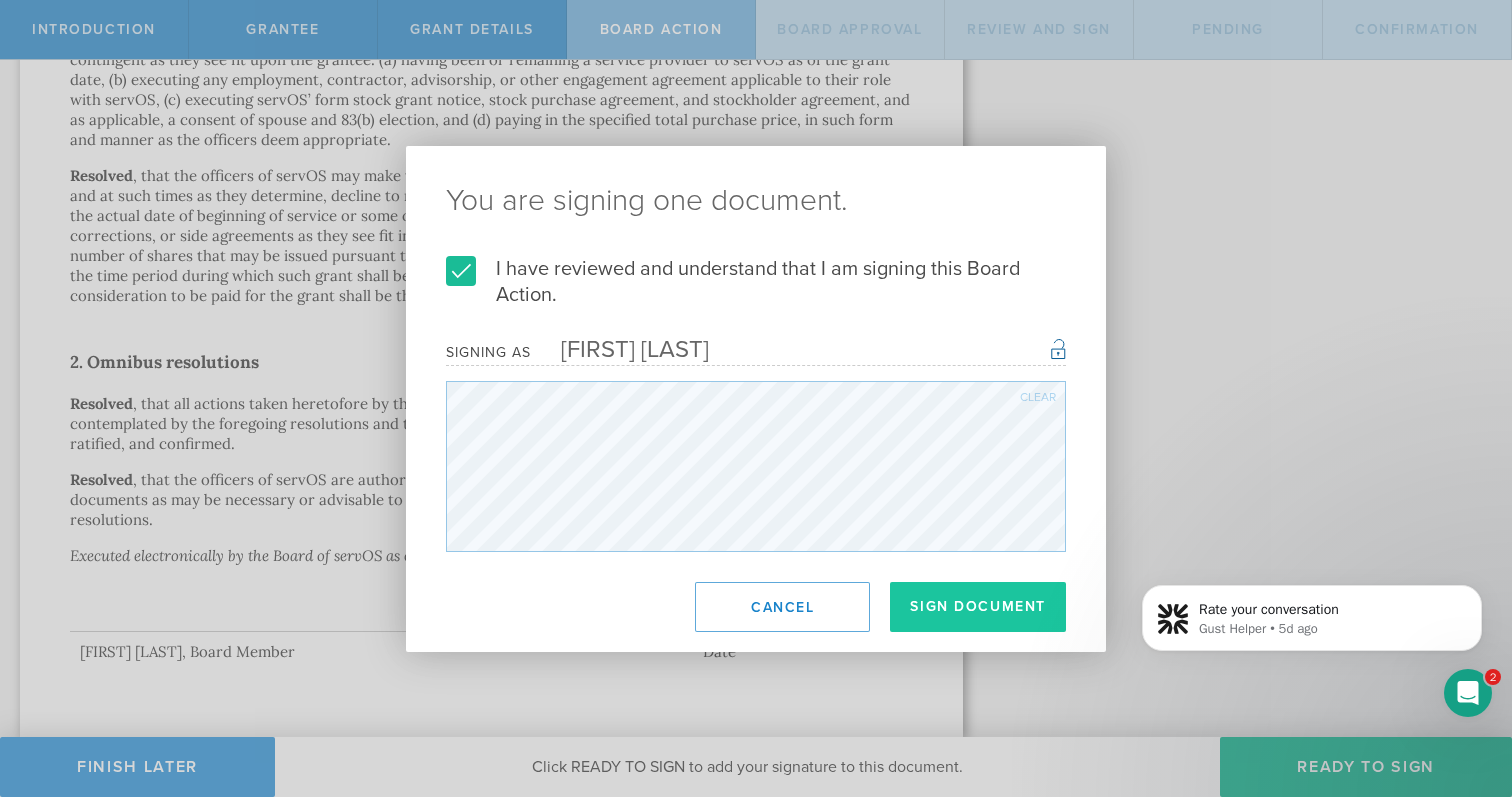 click on "Sign Document" at bounding box center [978, 607] 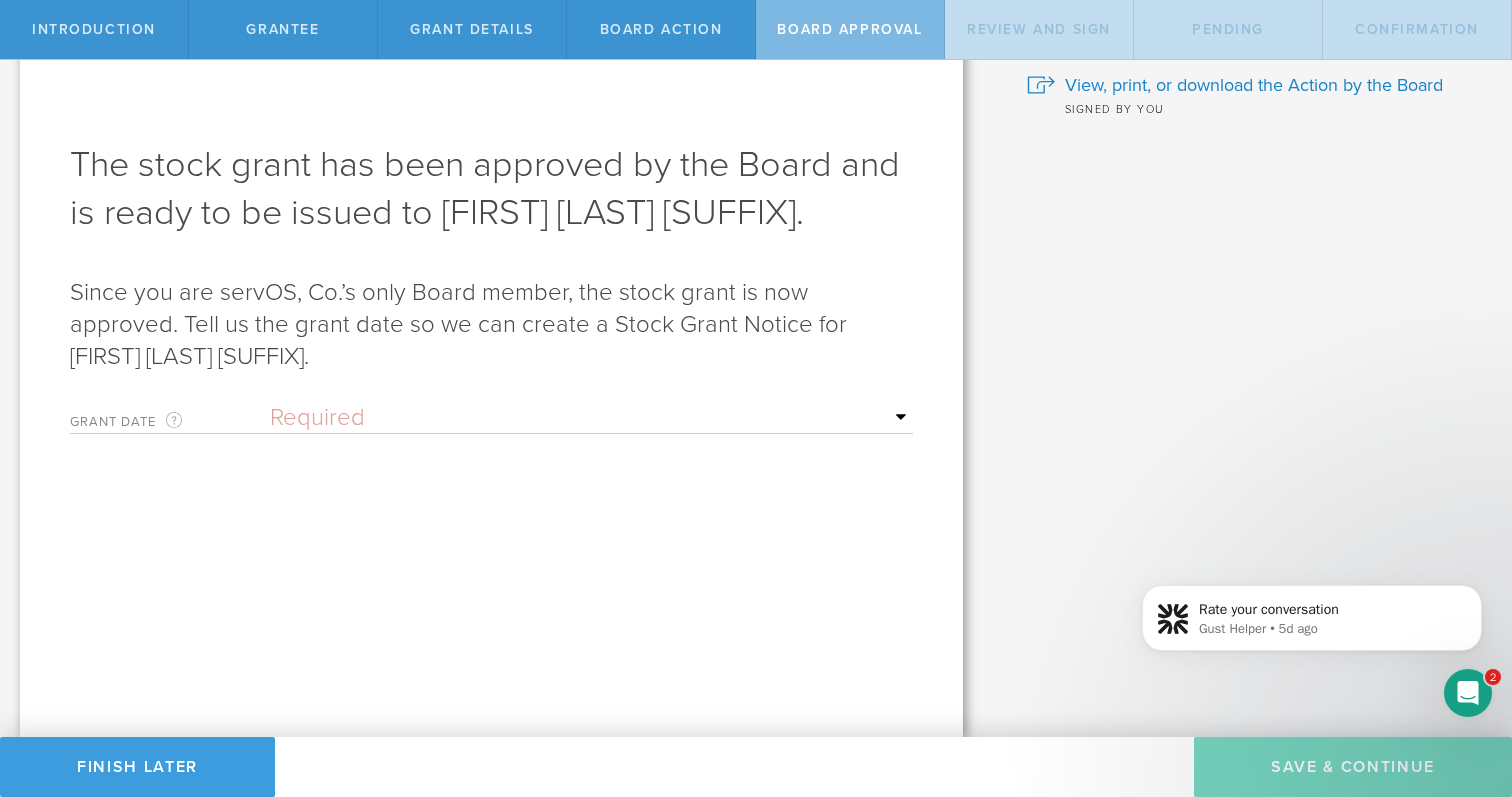 scroll, scrollTop: 0, scrollLeft: 0, axis: both 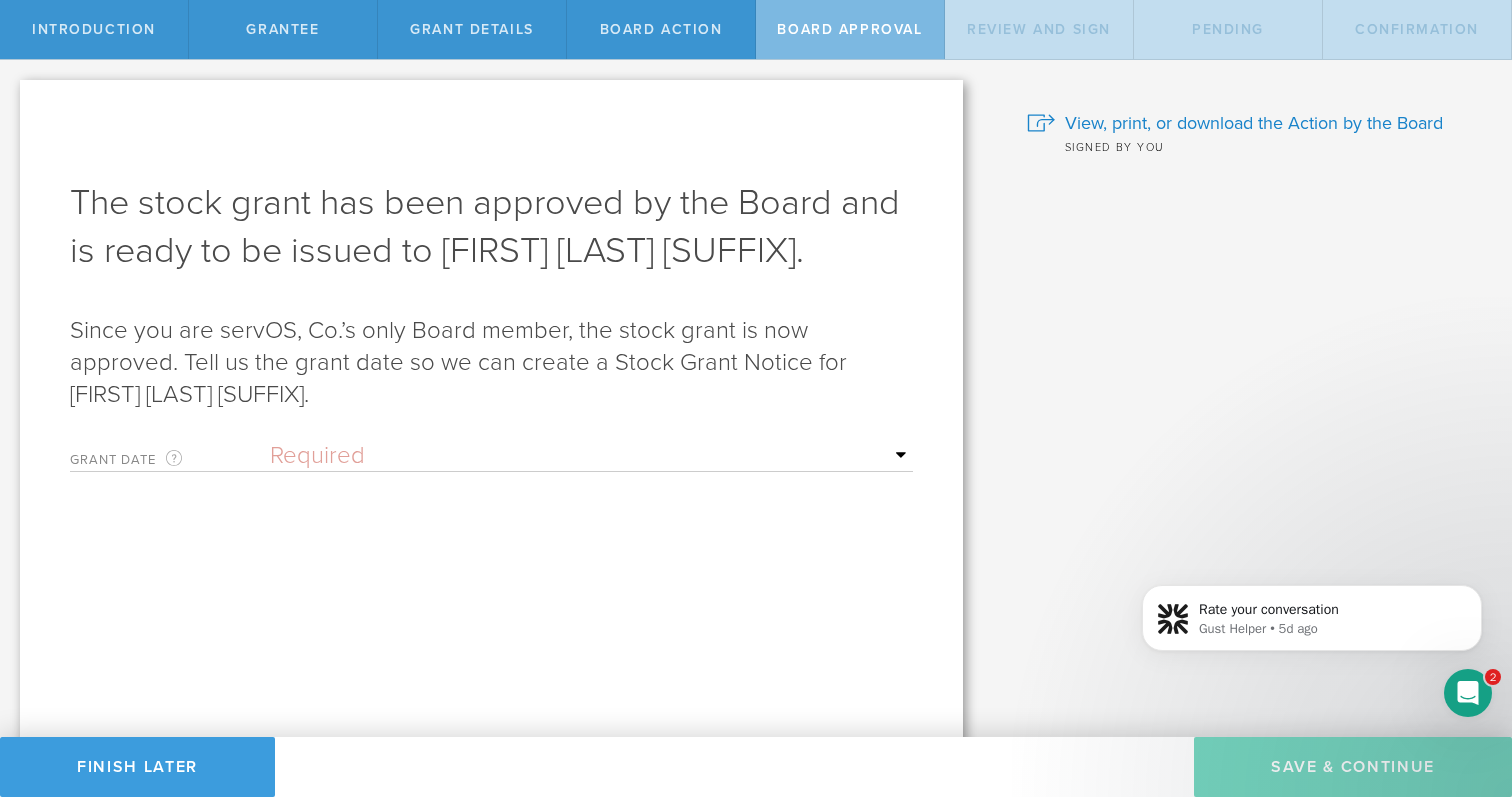 click on "Required Upon grantee's signature A specific date" at bounding box center (591, 456) 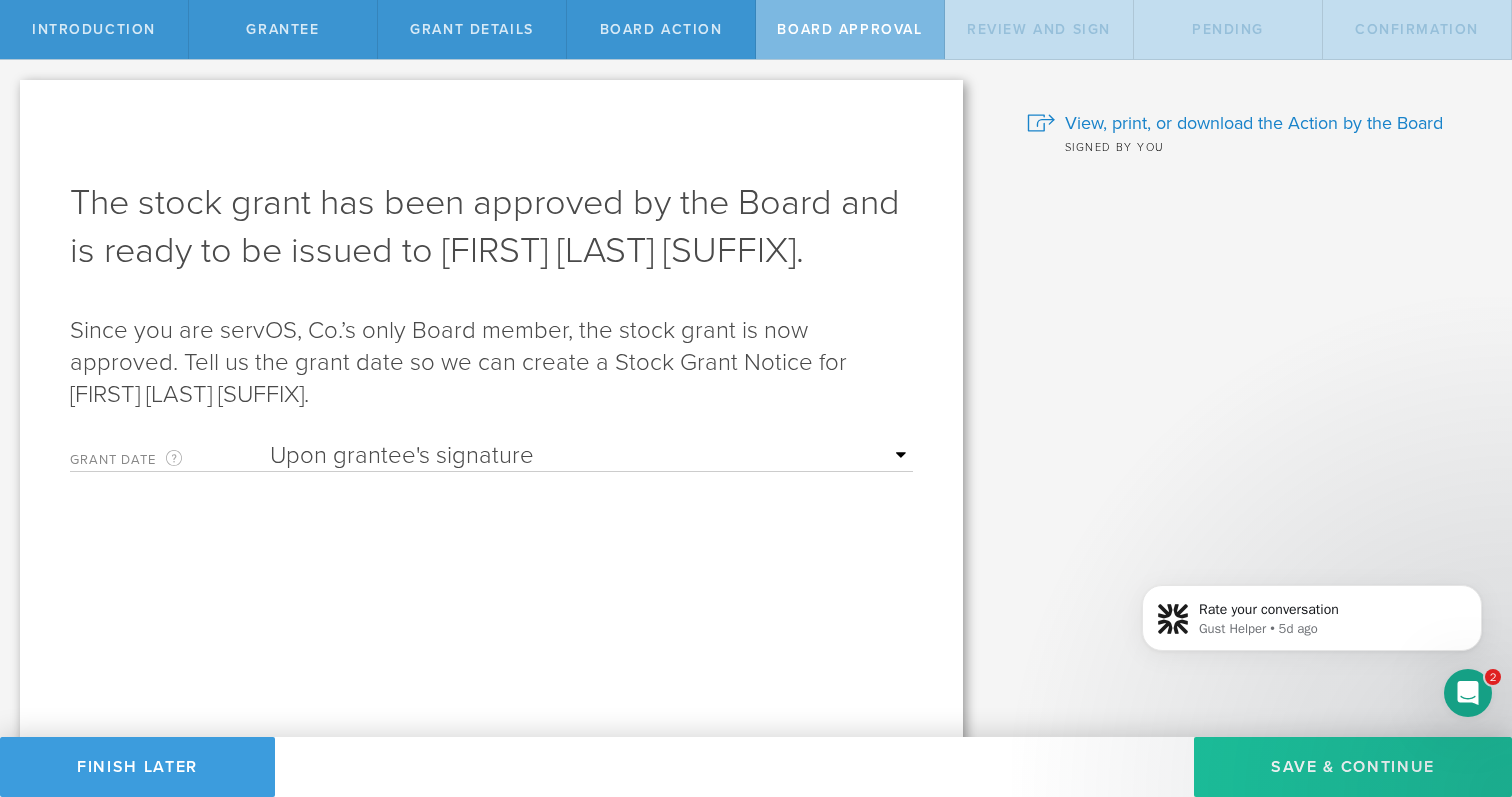 click on "Save & Continue" at bounding box center (1353, 767) 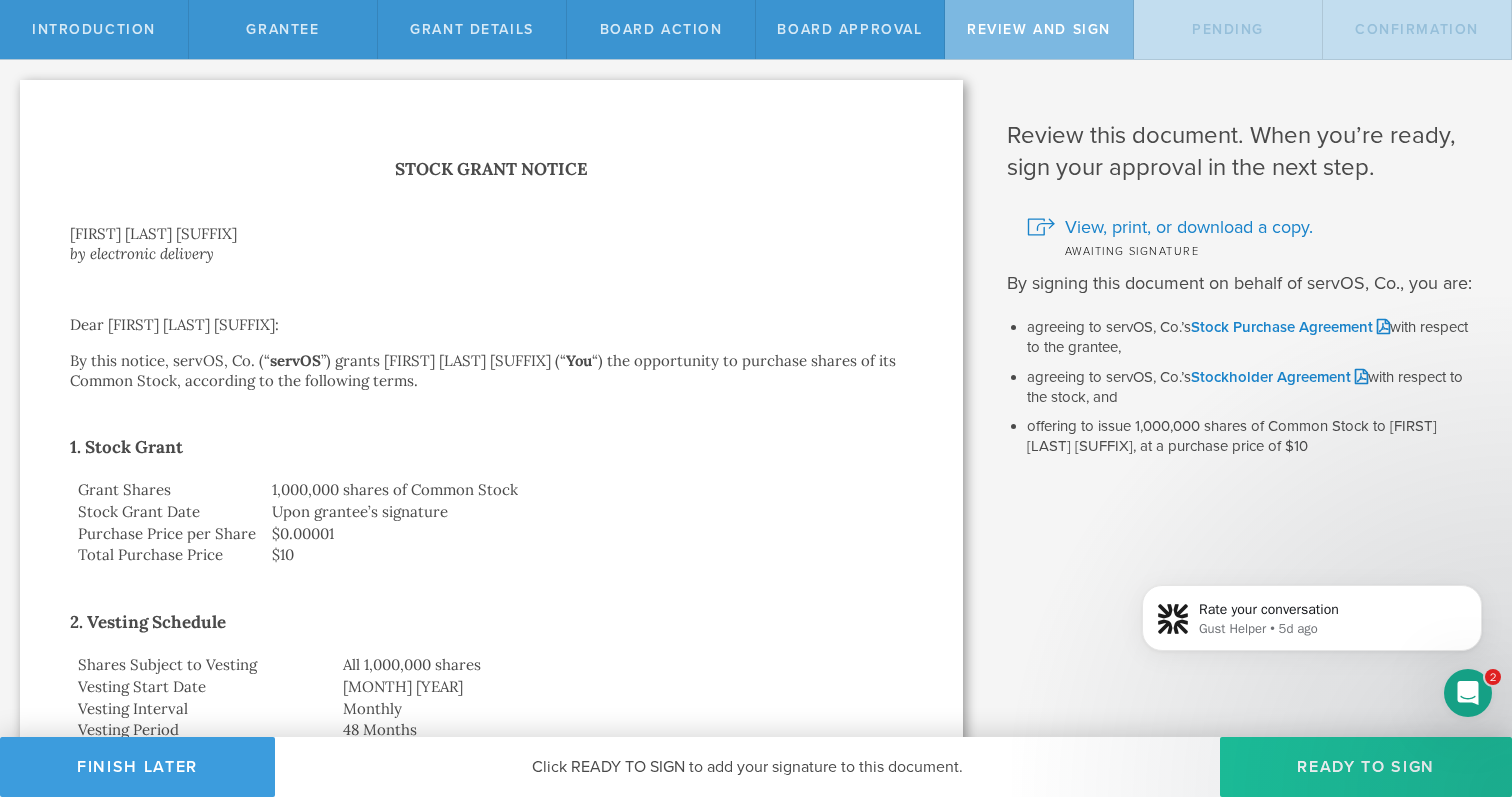 click on "Ready to Sign" at bounding box center (1366, 767) 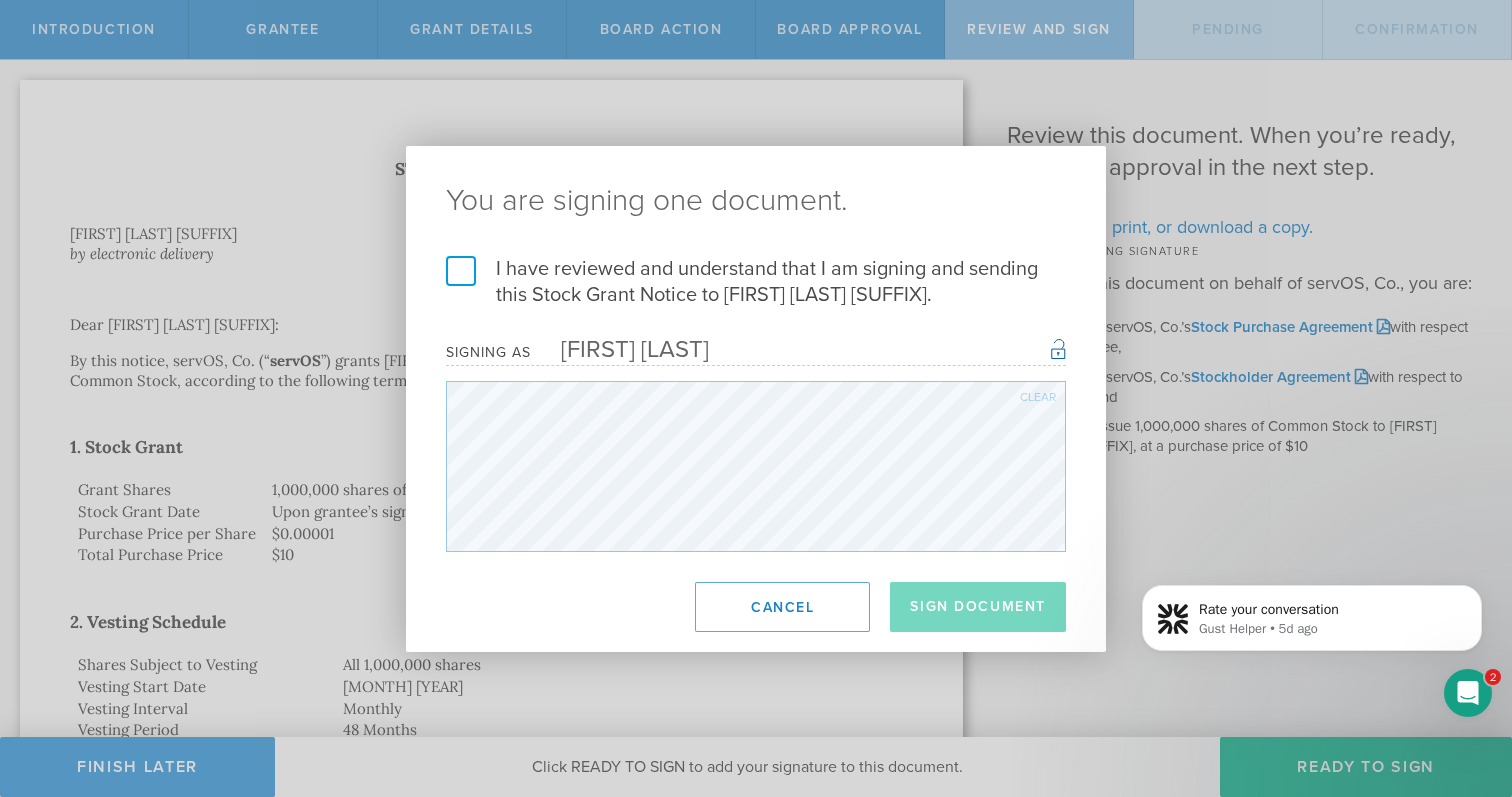 click on "I have reviewed and understand that I am signing and sending this Stock Grant Notice to Andrew Ramirez III." at bounding box center (756, 282) 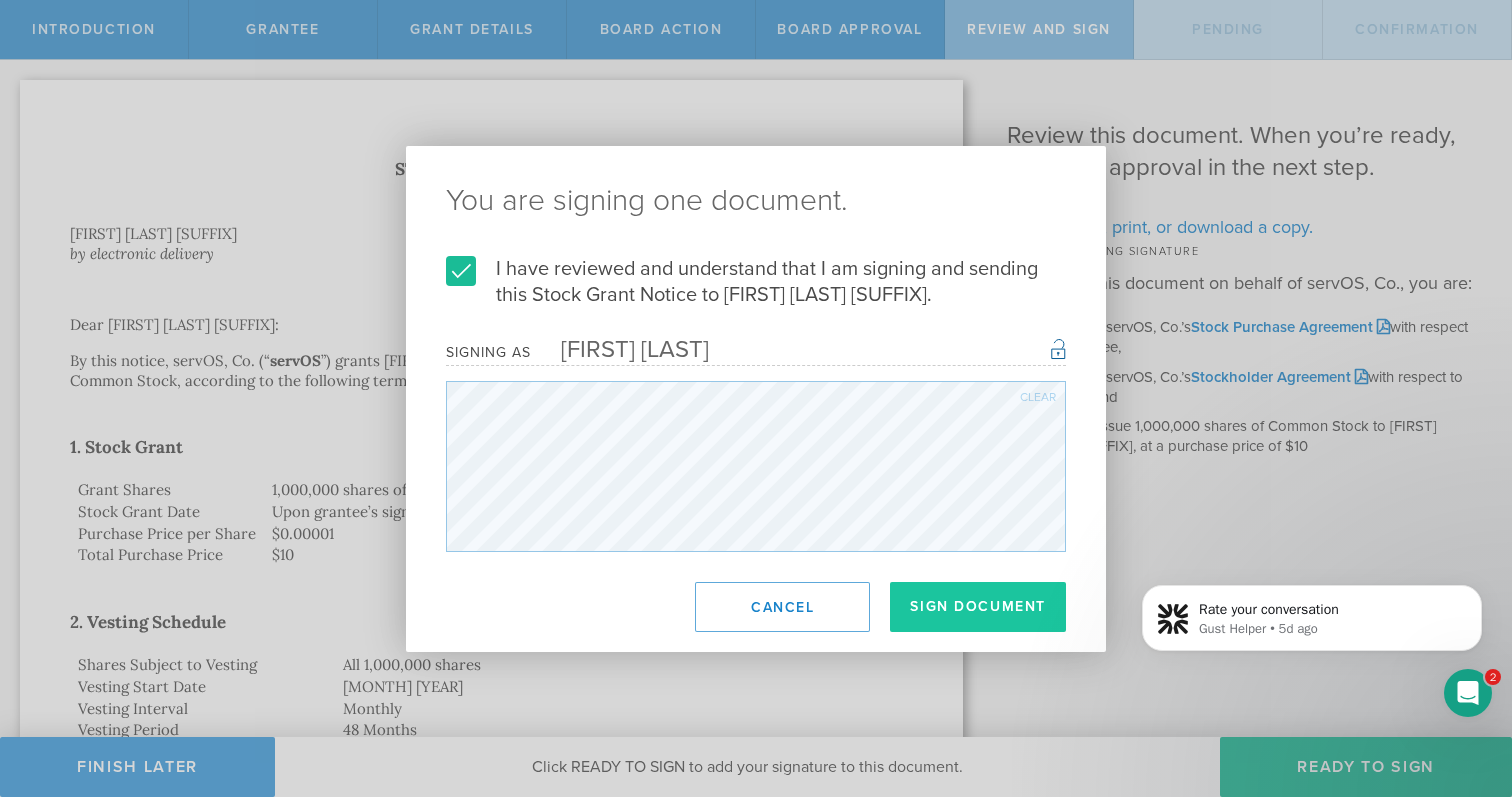 click on "Sign Document" at bounding box center (978, 607) 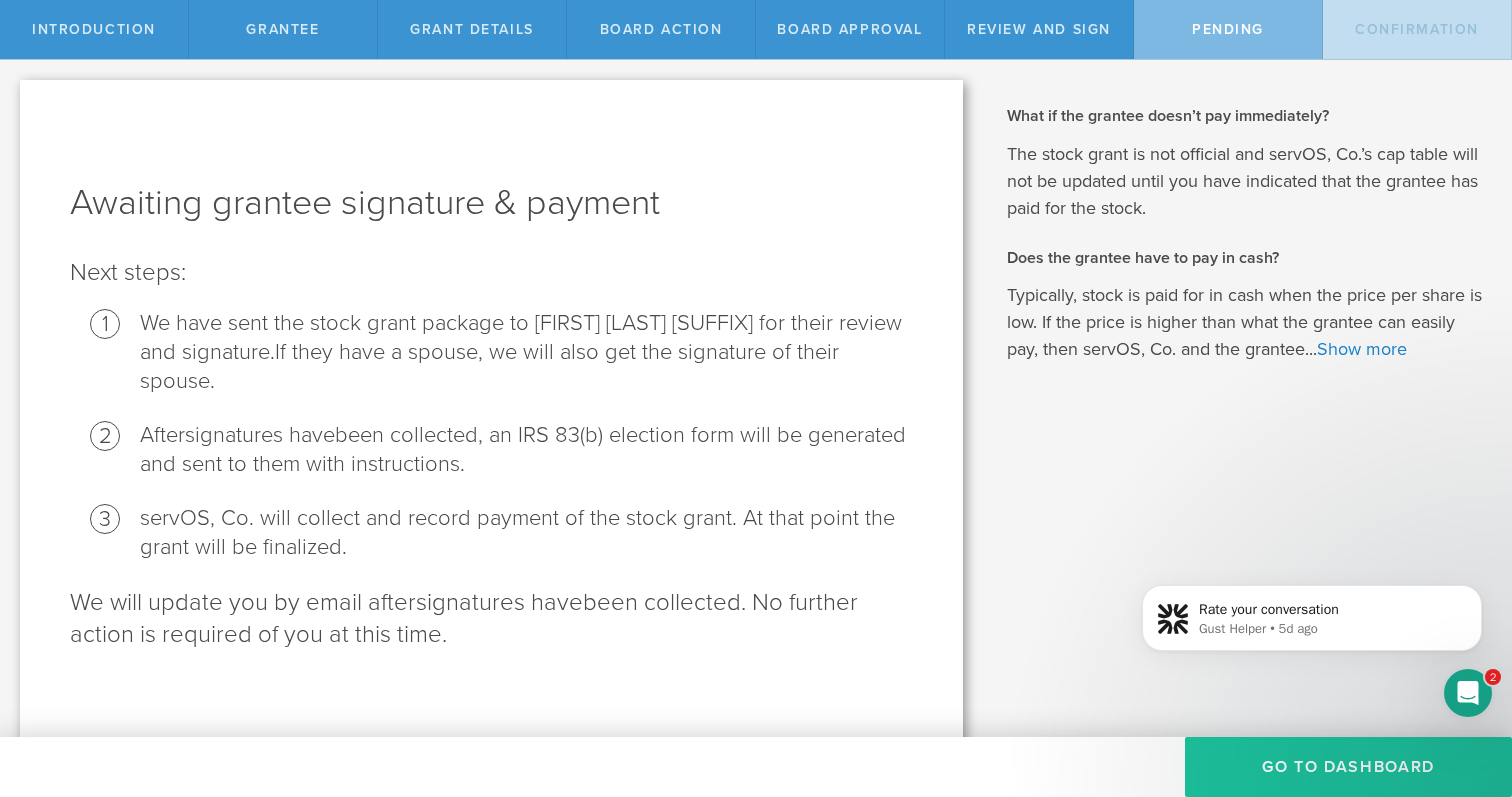 click on "Go To Dashboard" at bounding box center (1348, 767) 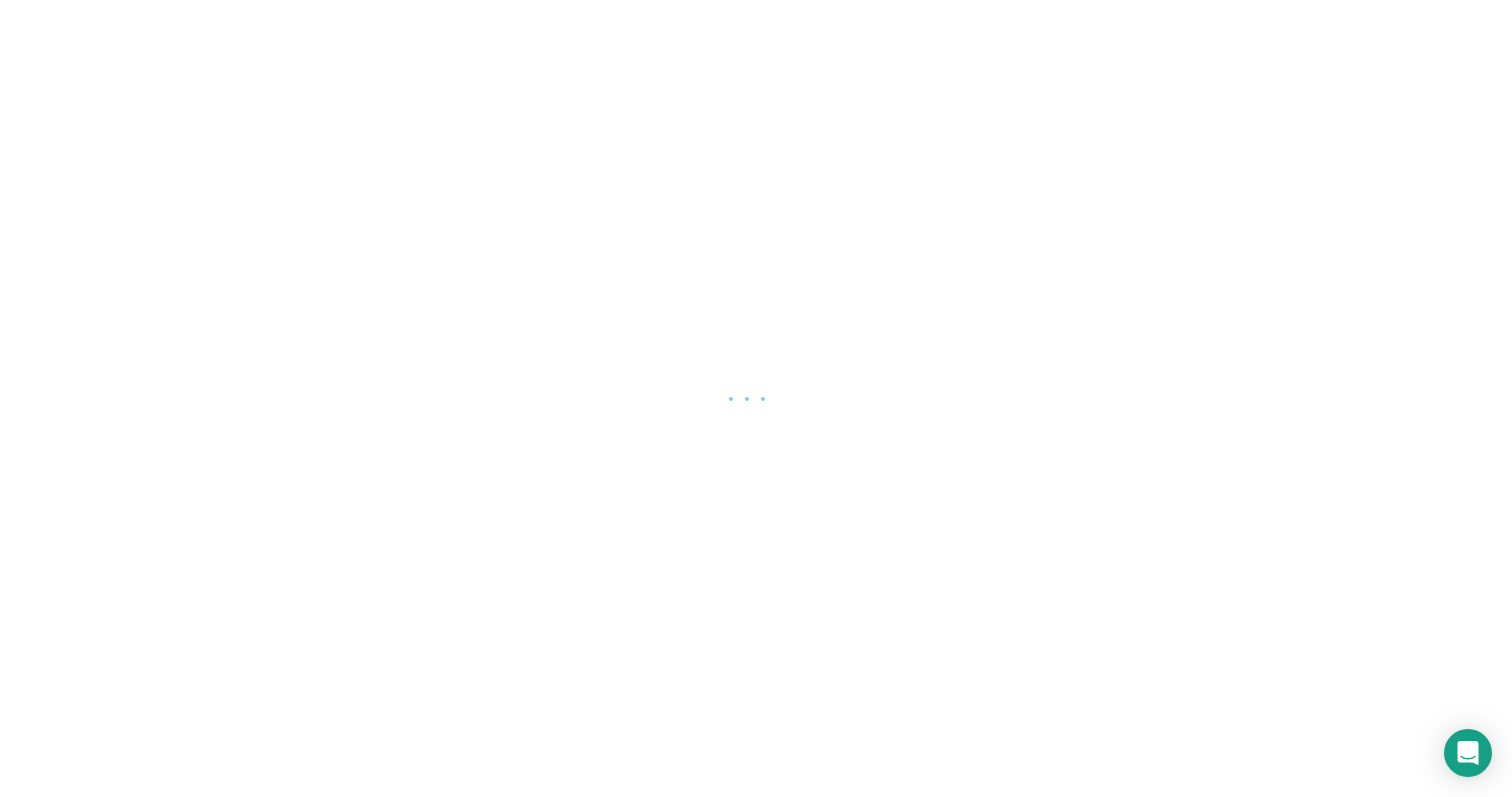 scroll, scrollTop: 0, scrollLeft: 0, axis: both 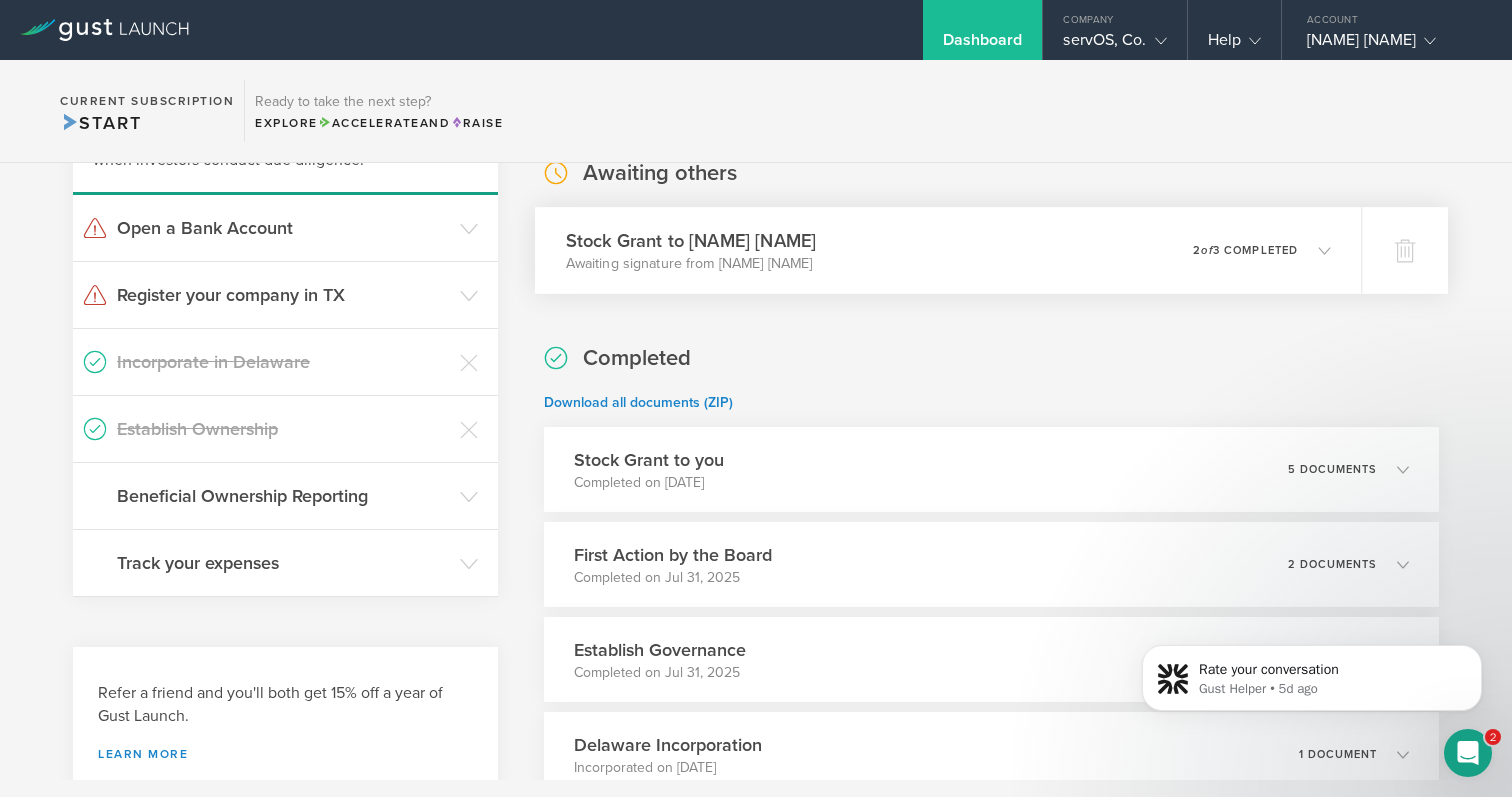 click on "0 undeliverable 2  of  3 completed" at bounding box center [1262, 251] 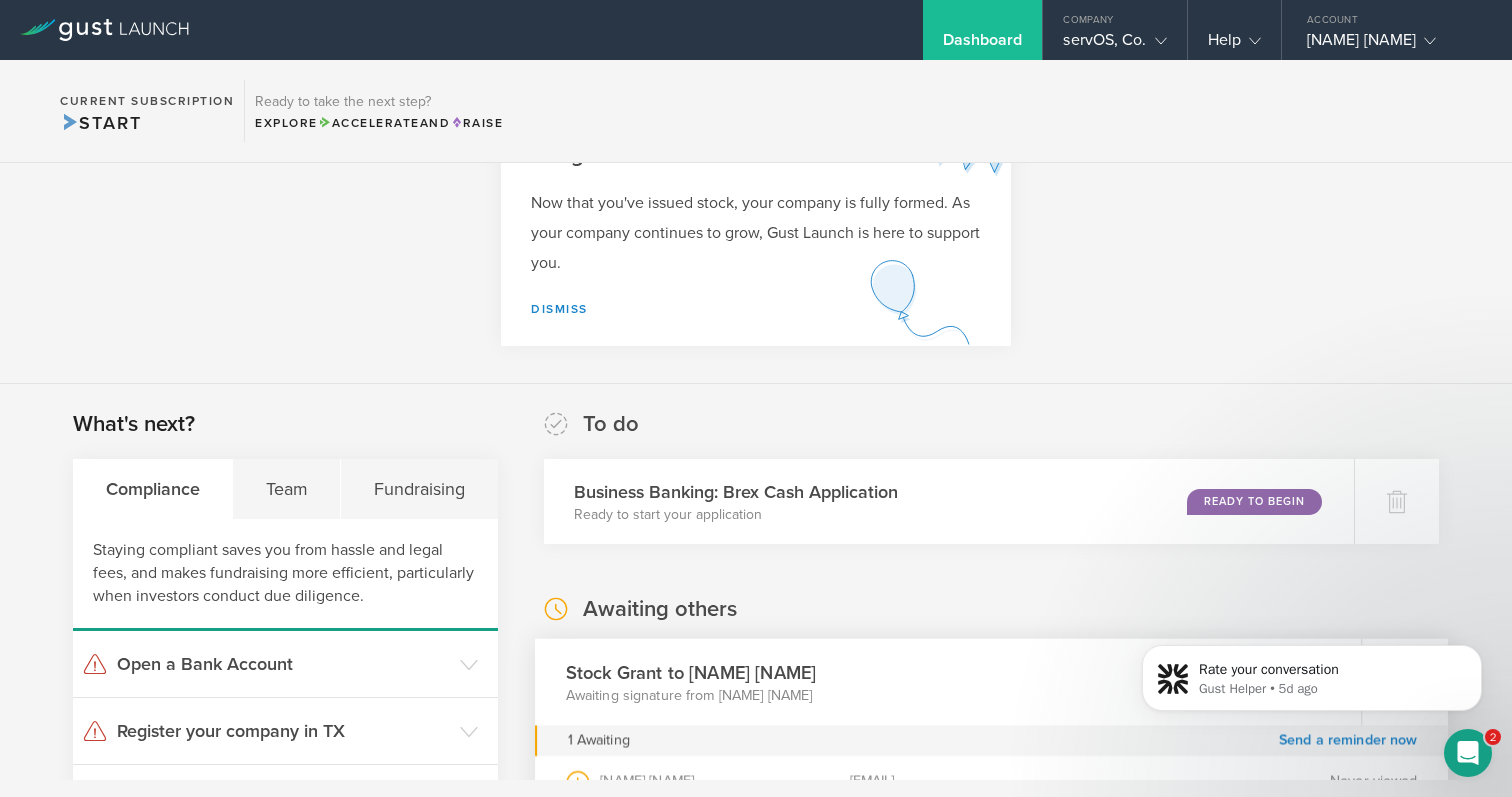 scroll, scrollTop: 61, scrollLeft: 0, axis: vertical 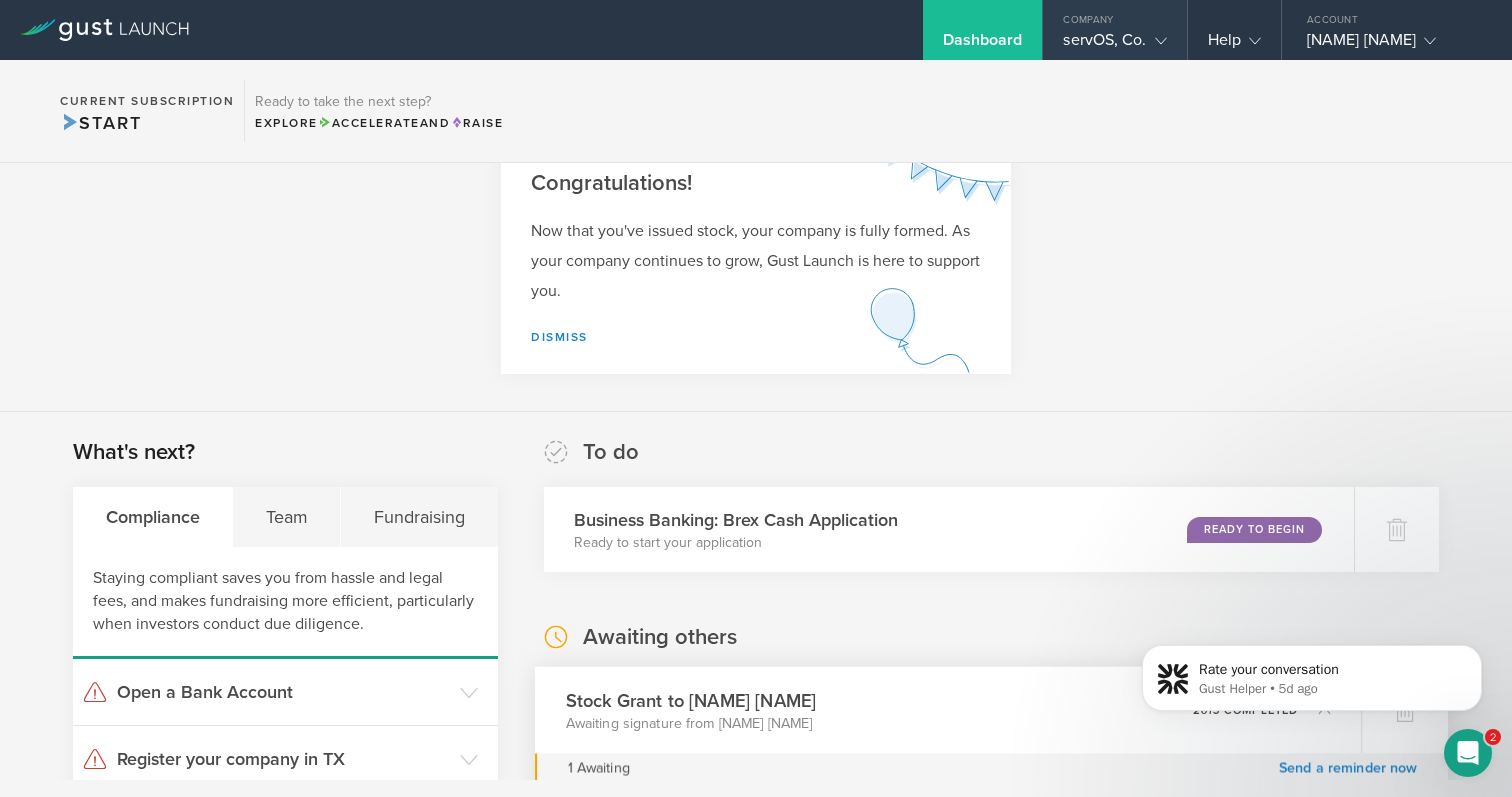 click on "servOS, Co." at bounding box center (1114, 45) 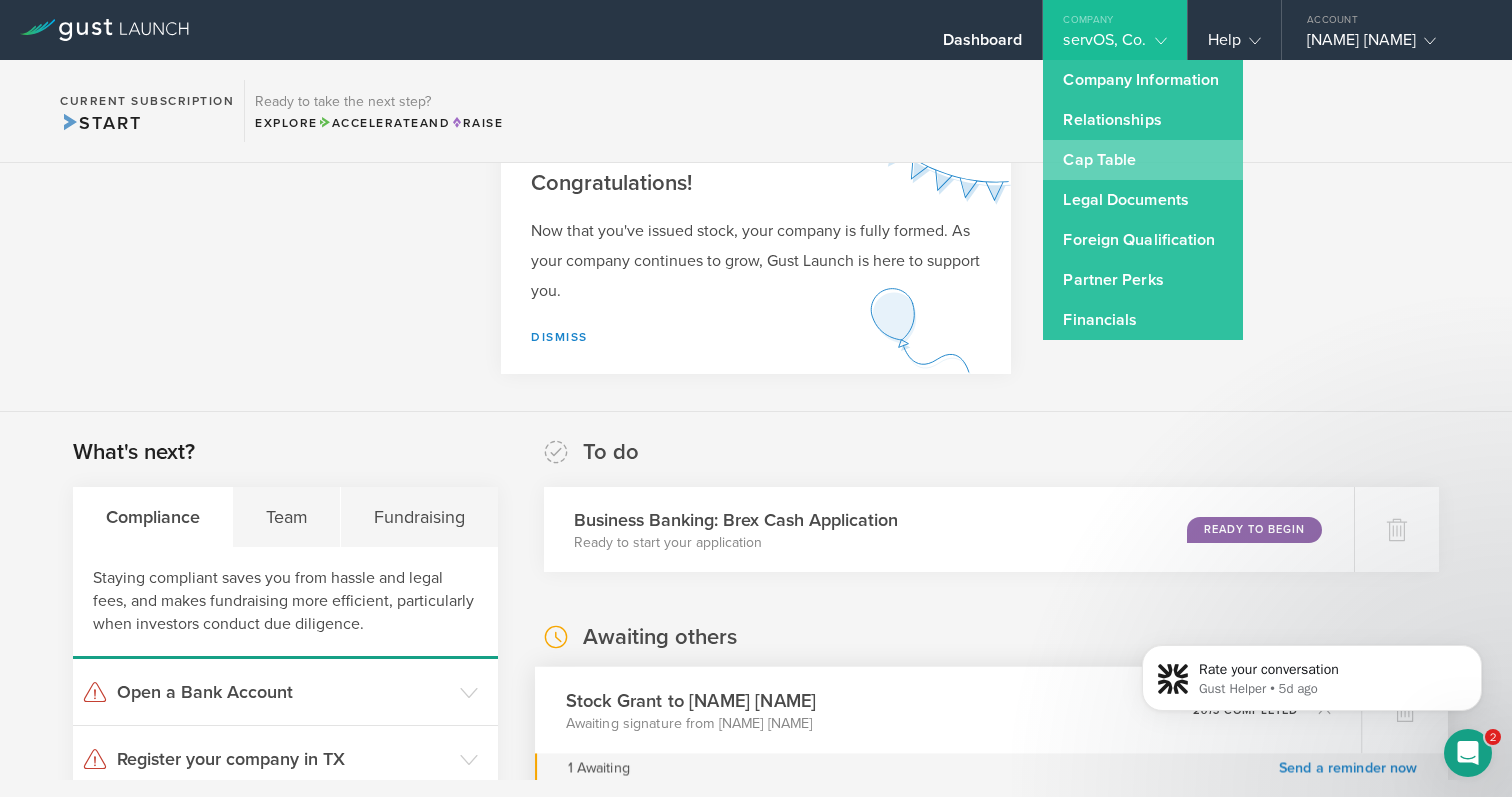 click on "Cap Table" at bounding box center (1143, 160) 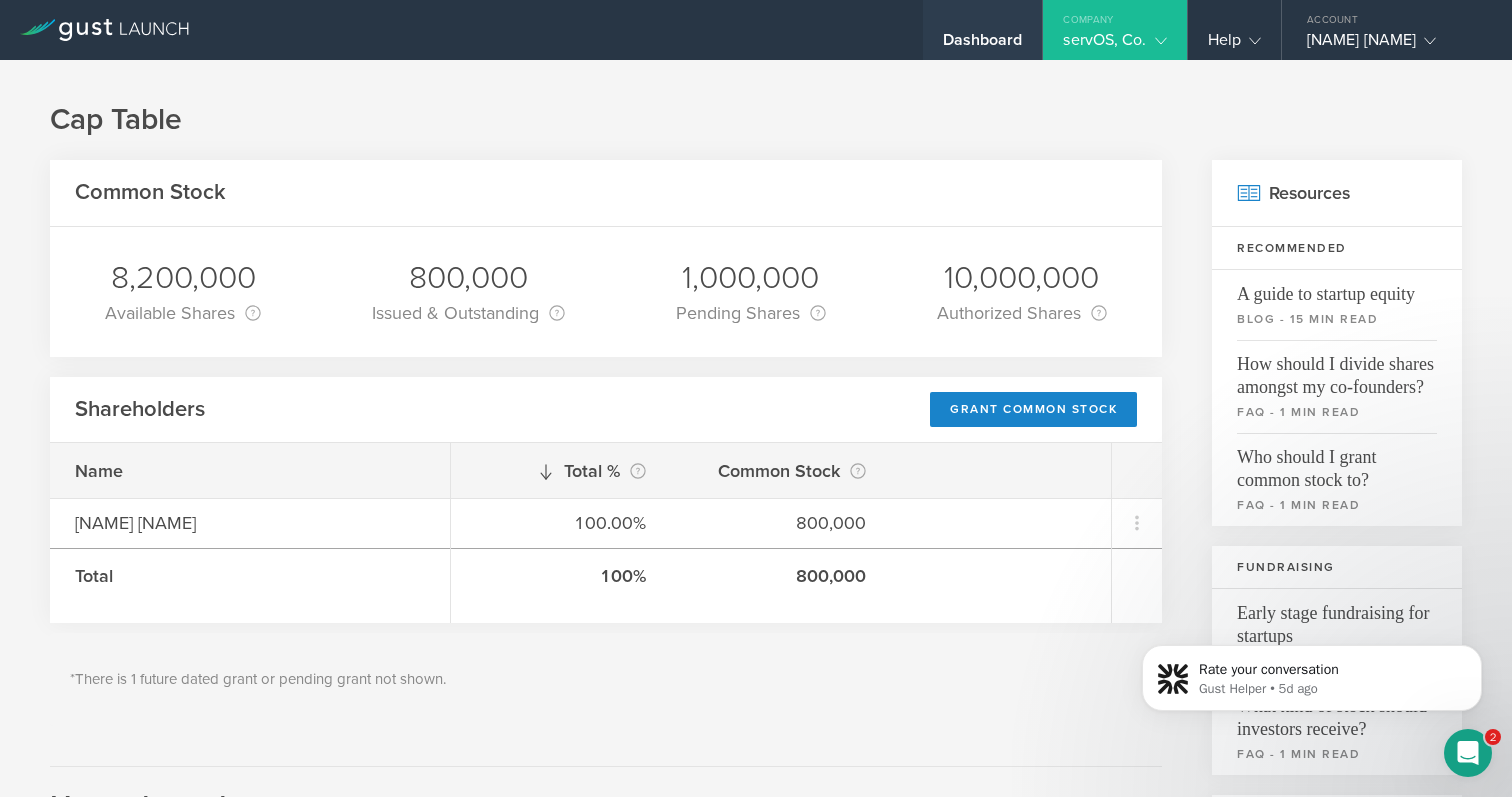 click on "Dashboard" at bounding box center (983, 45) 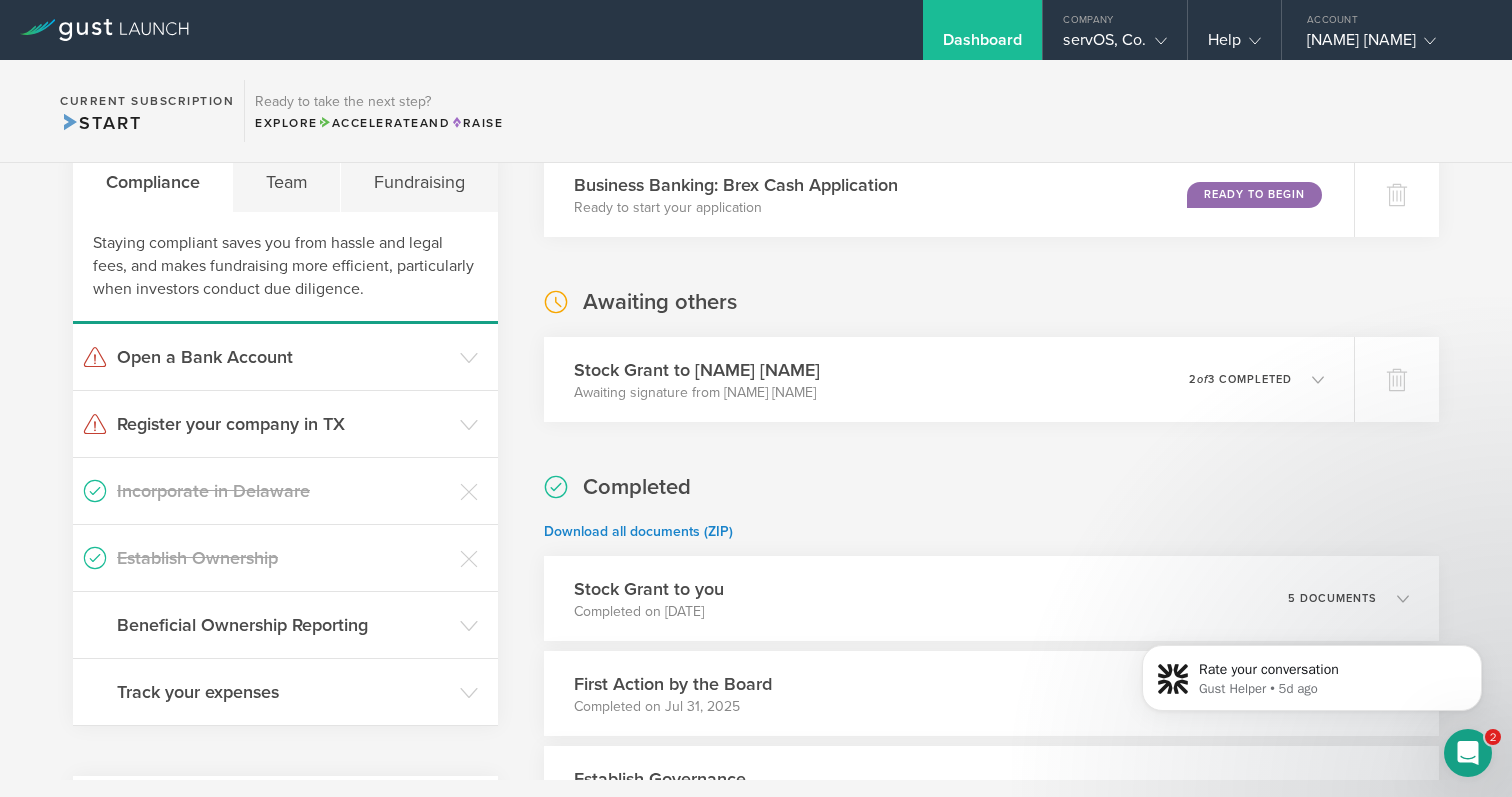 scroll, scrollTop: 304, scrollLeft: 0, axis: vertical 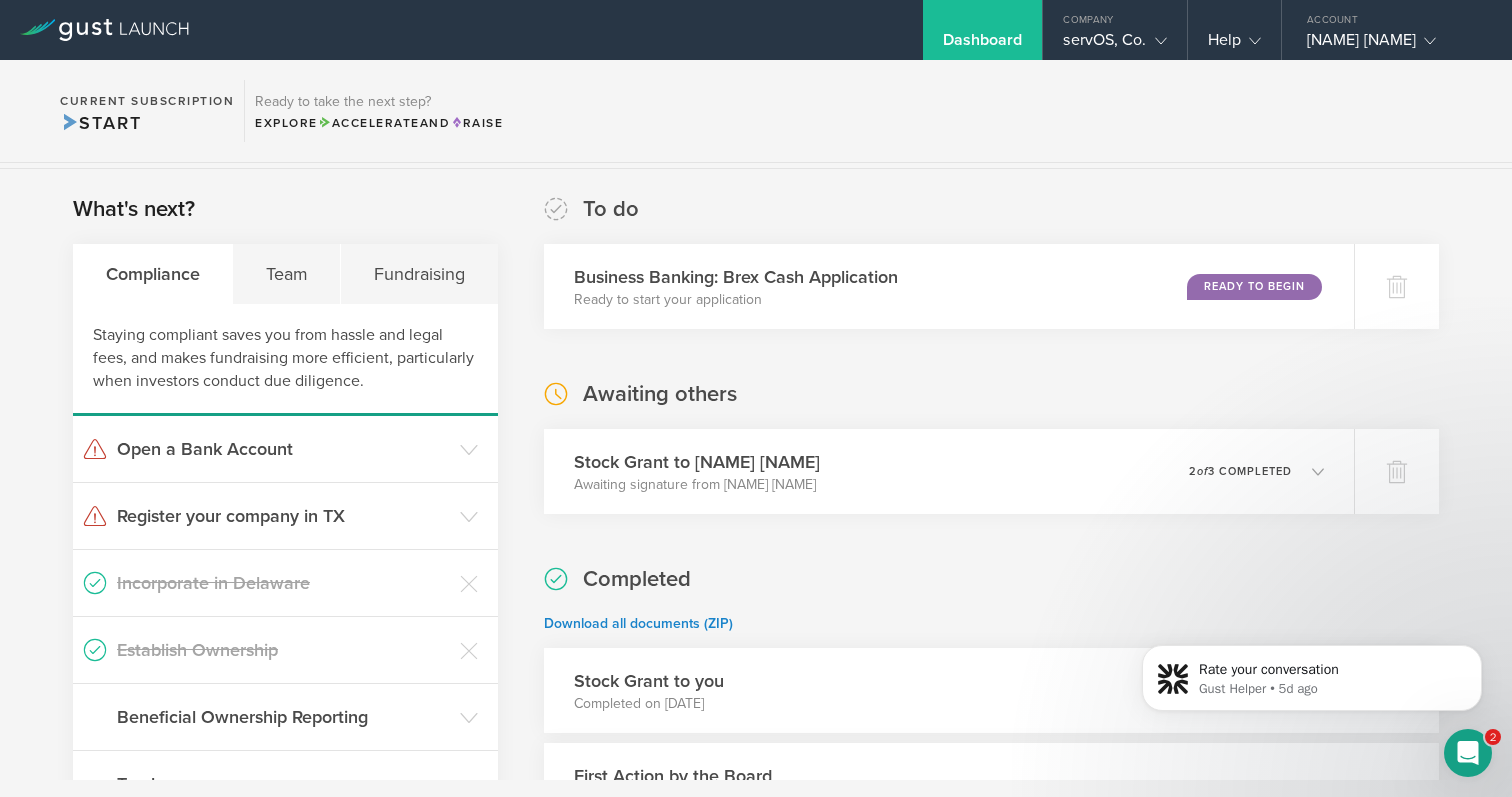 click on "Stock Grant to Andrew Ramirez III Awaiting signature from Andrew Ramirez III 0 undeliverable 2  of  3 completed" at bounding box center (949, 471) 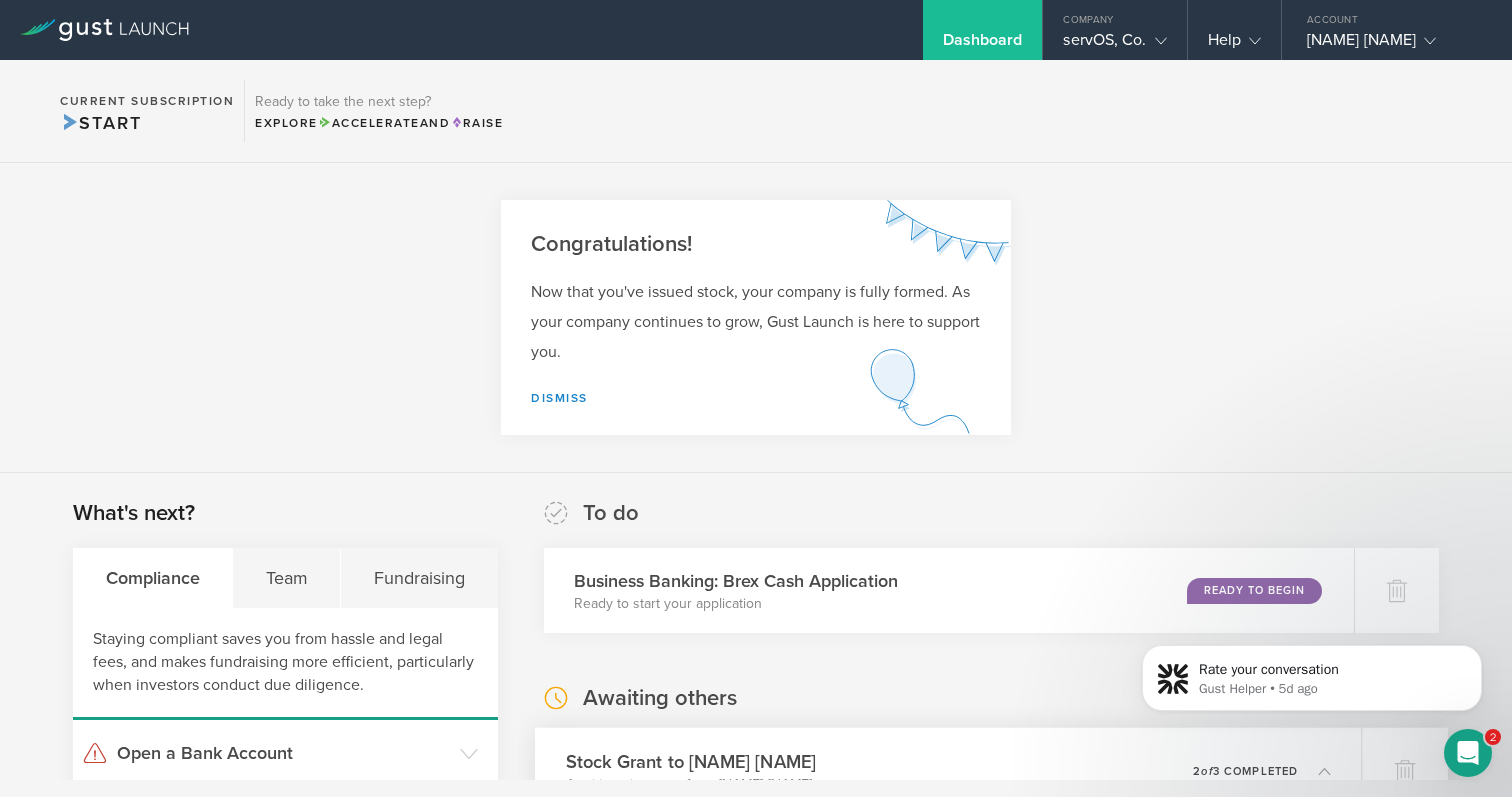 scroll, scrollTop: 148, scrollLeft: 0, axis: vertical 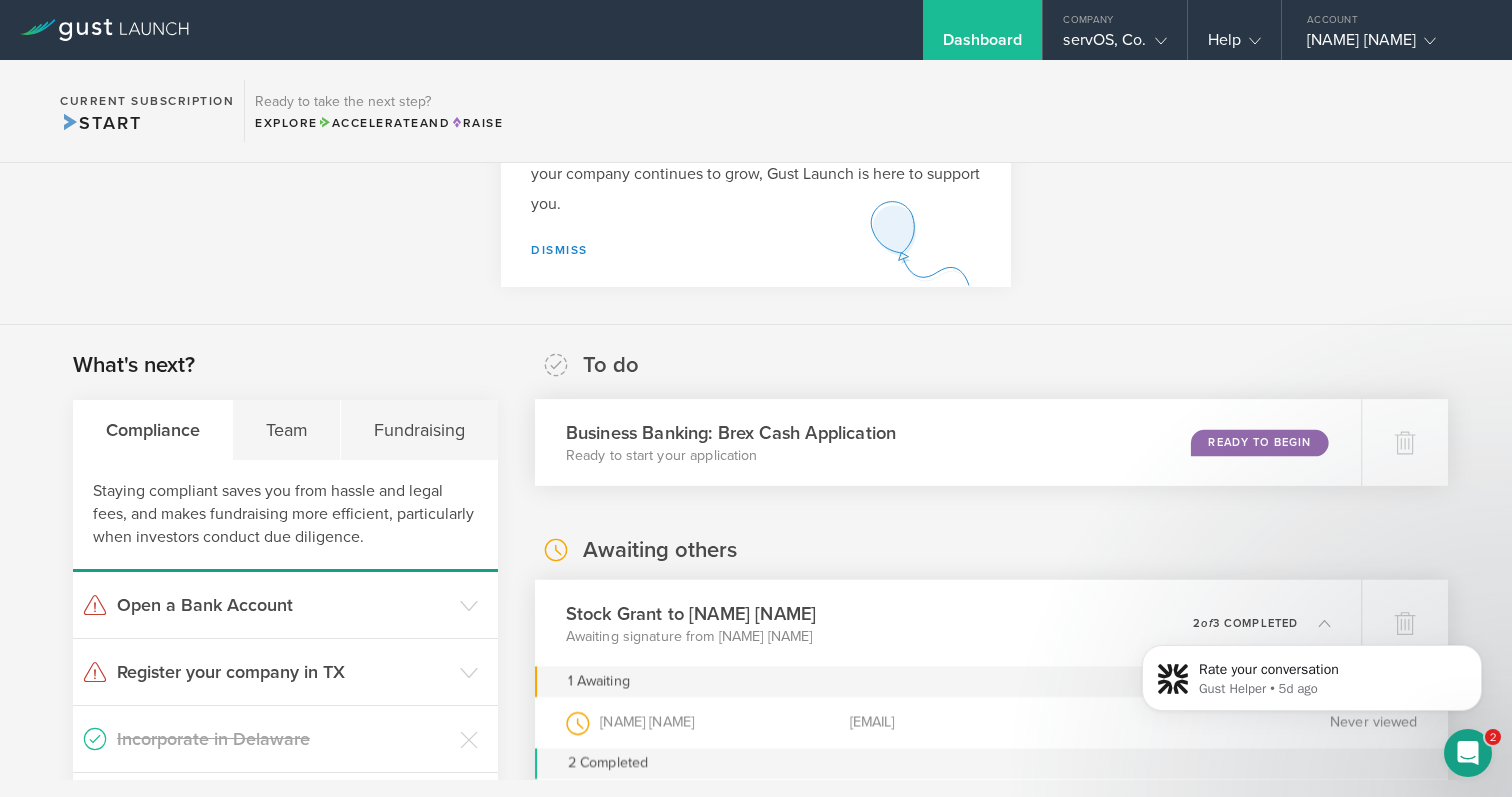 click on "Ready to Begin" at bounding box center [1259, 442] 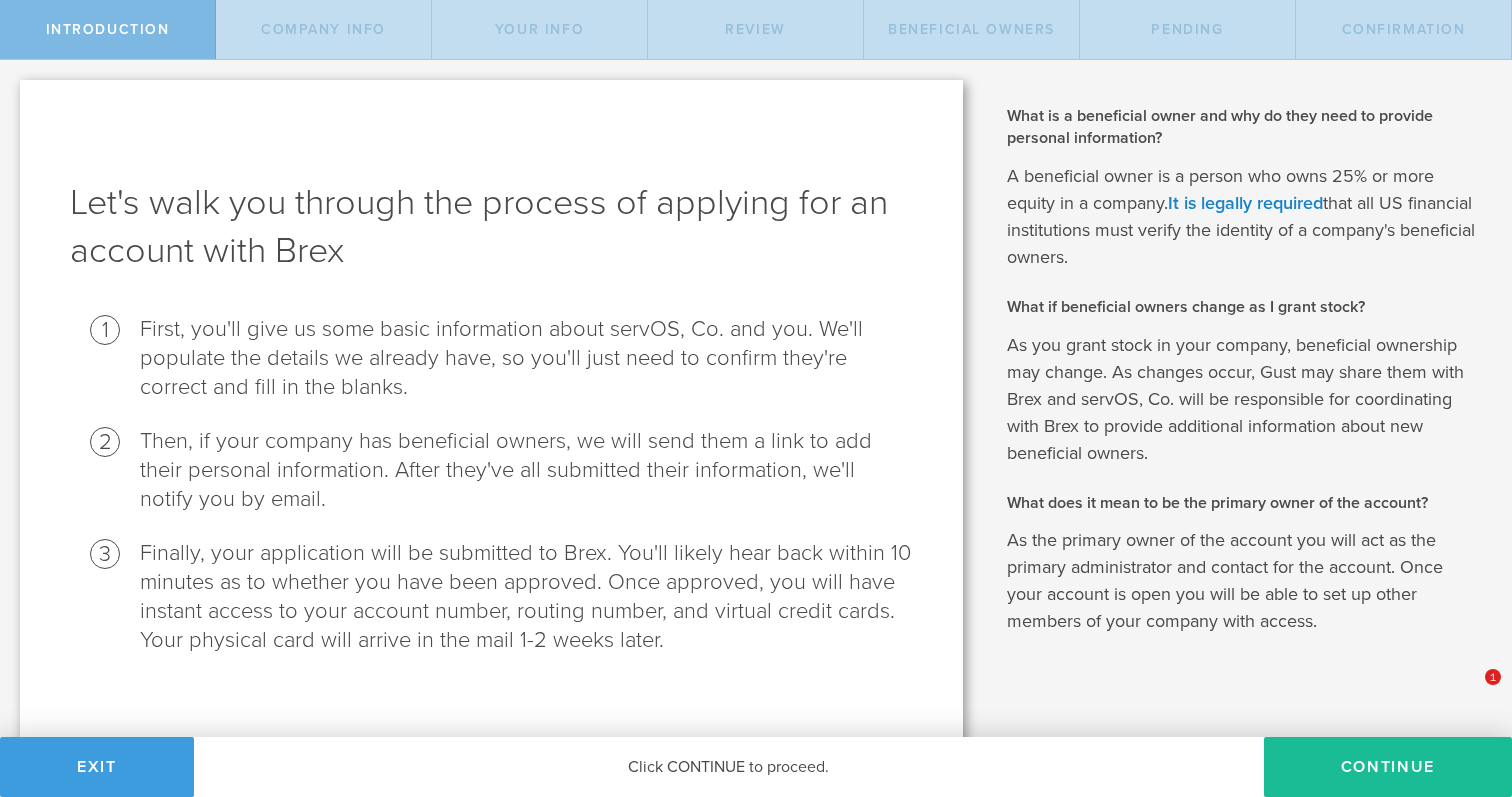 scroll, scrollTop: 0, scrollLeft: 0, axis: both 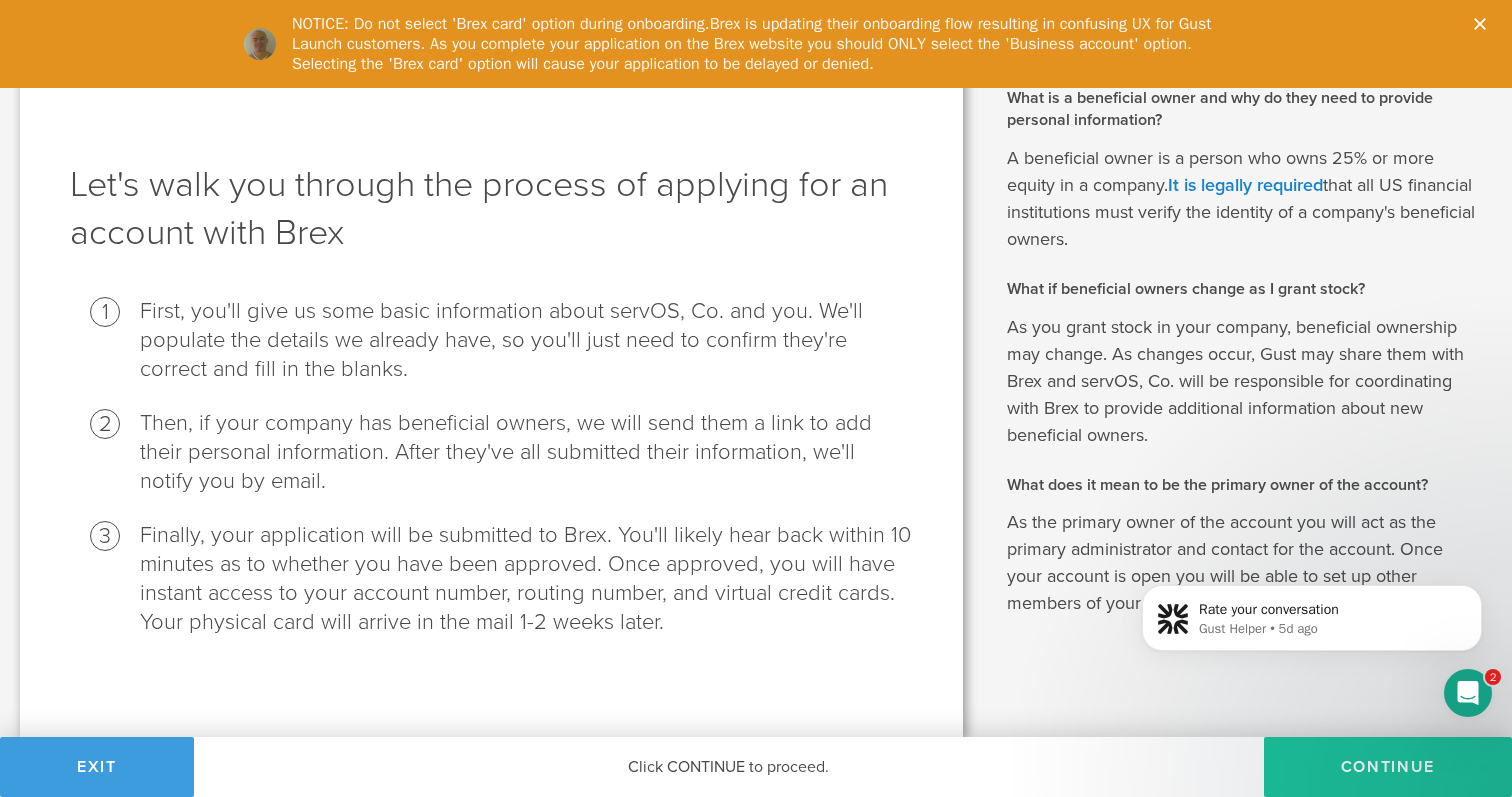click on "Continue" at bounding box center [1388, 767] 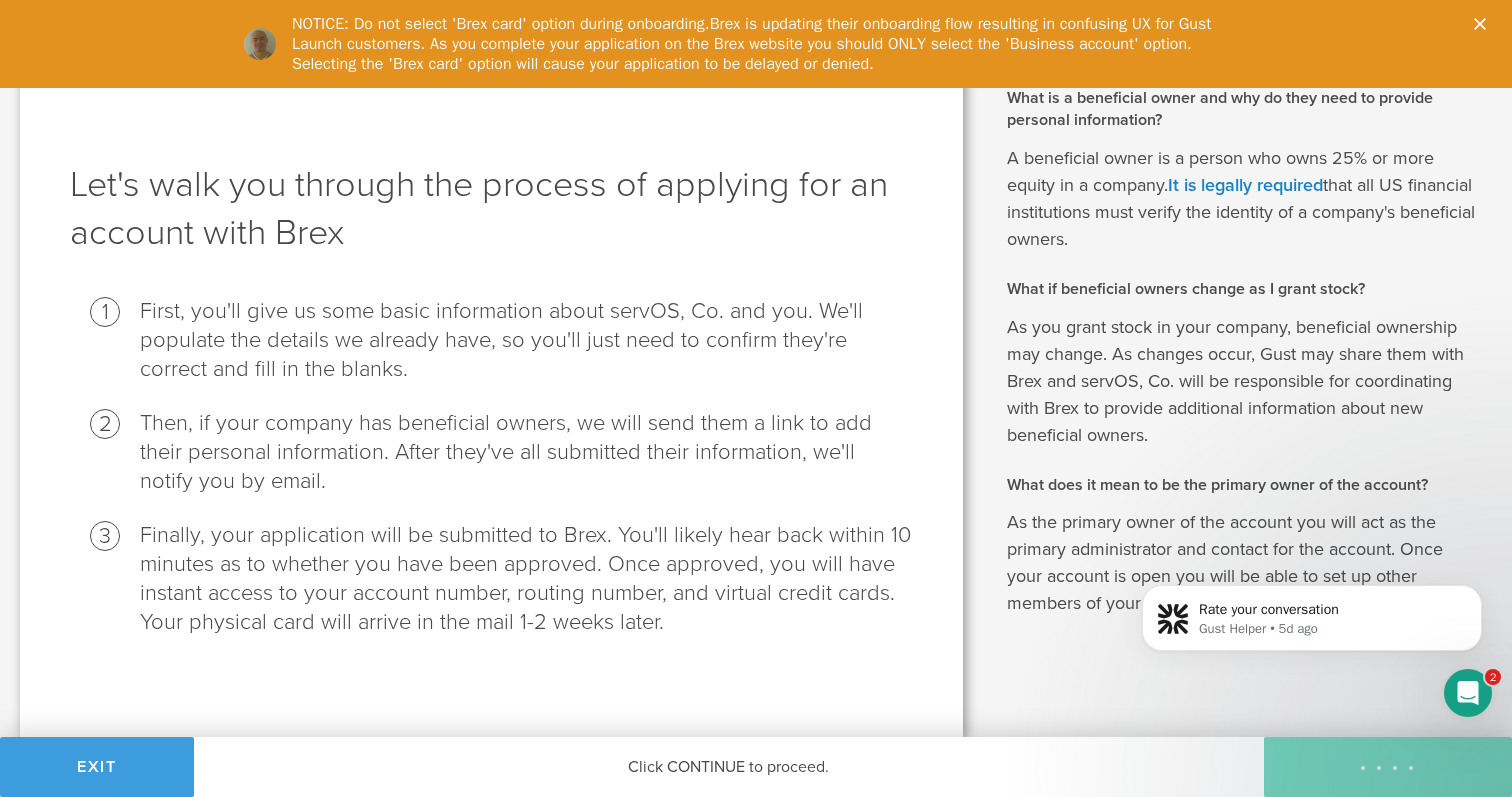 select on "string:C_CORP" 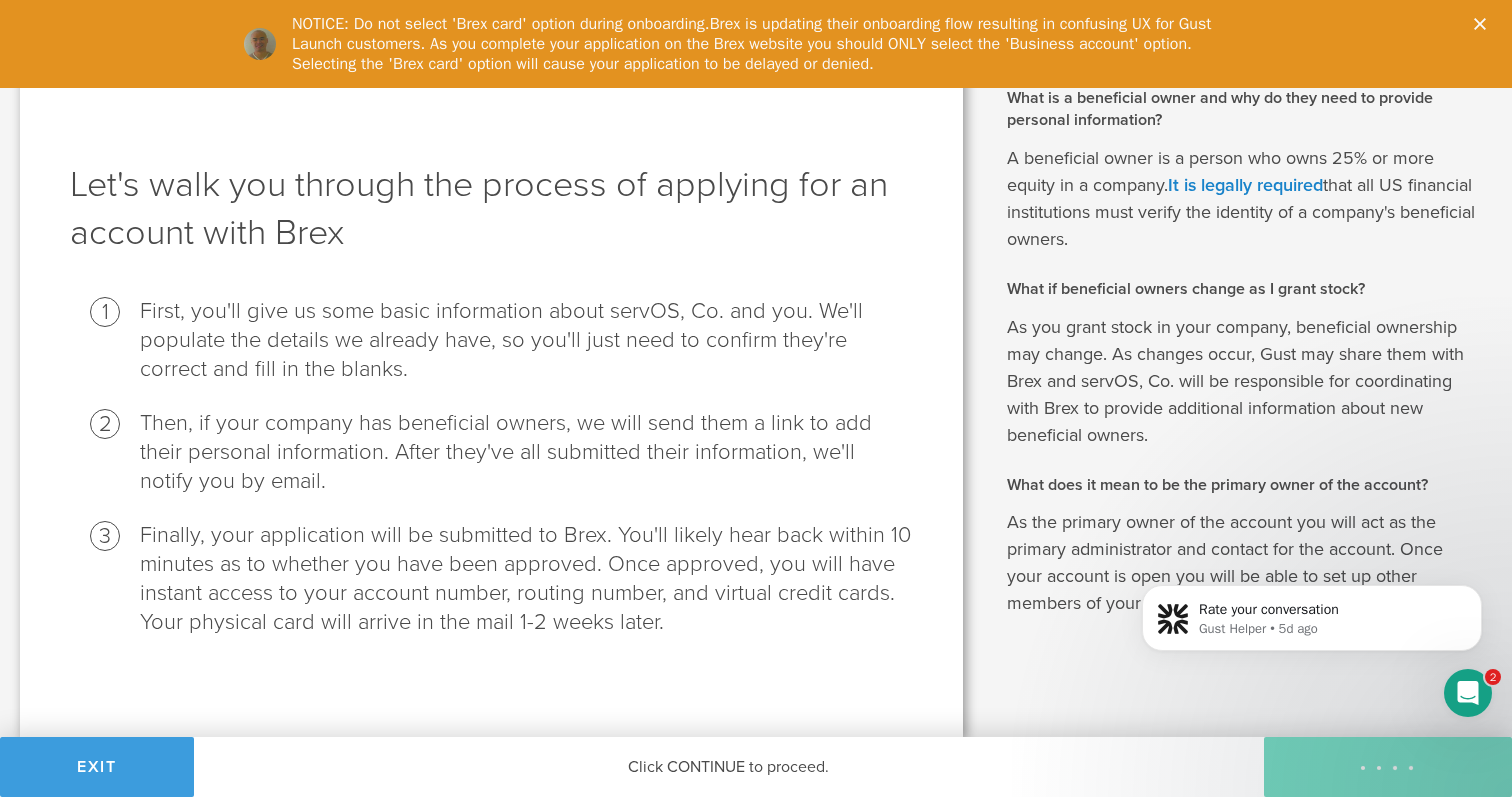 type on "We have services for HVAC equipment" 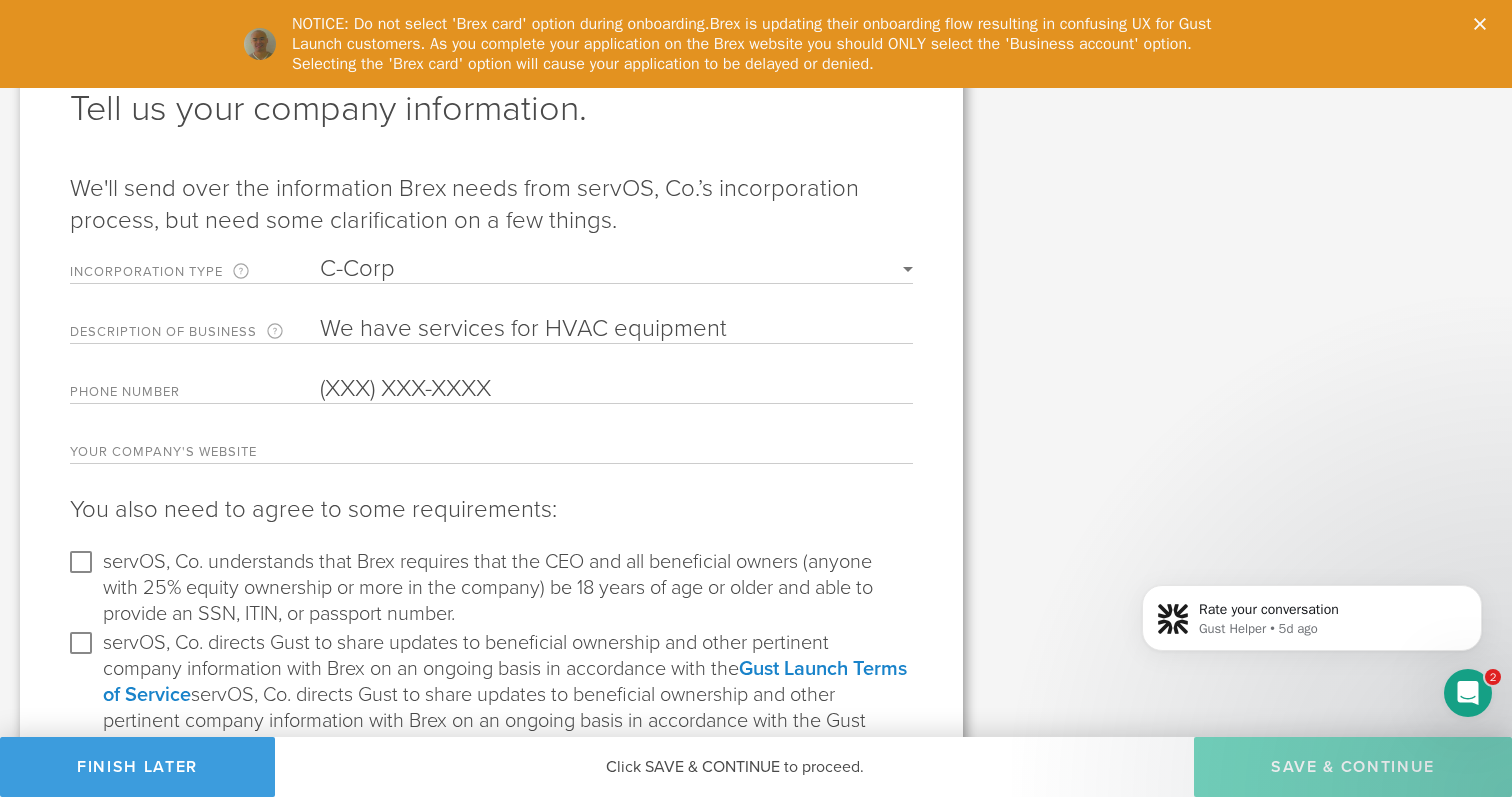 scroll, scrollTop: 166, scrollLeft: 0, axis: vertical 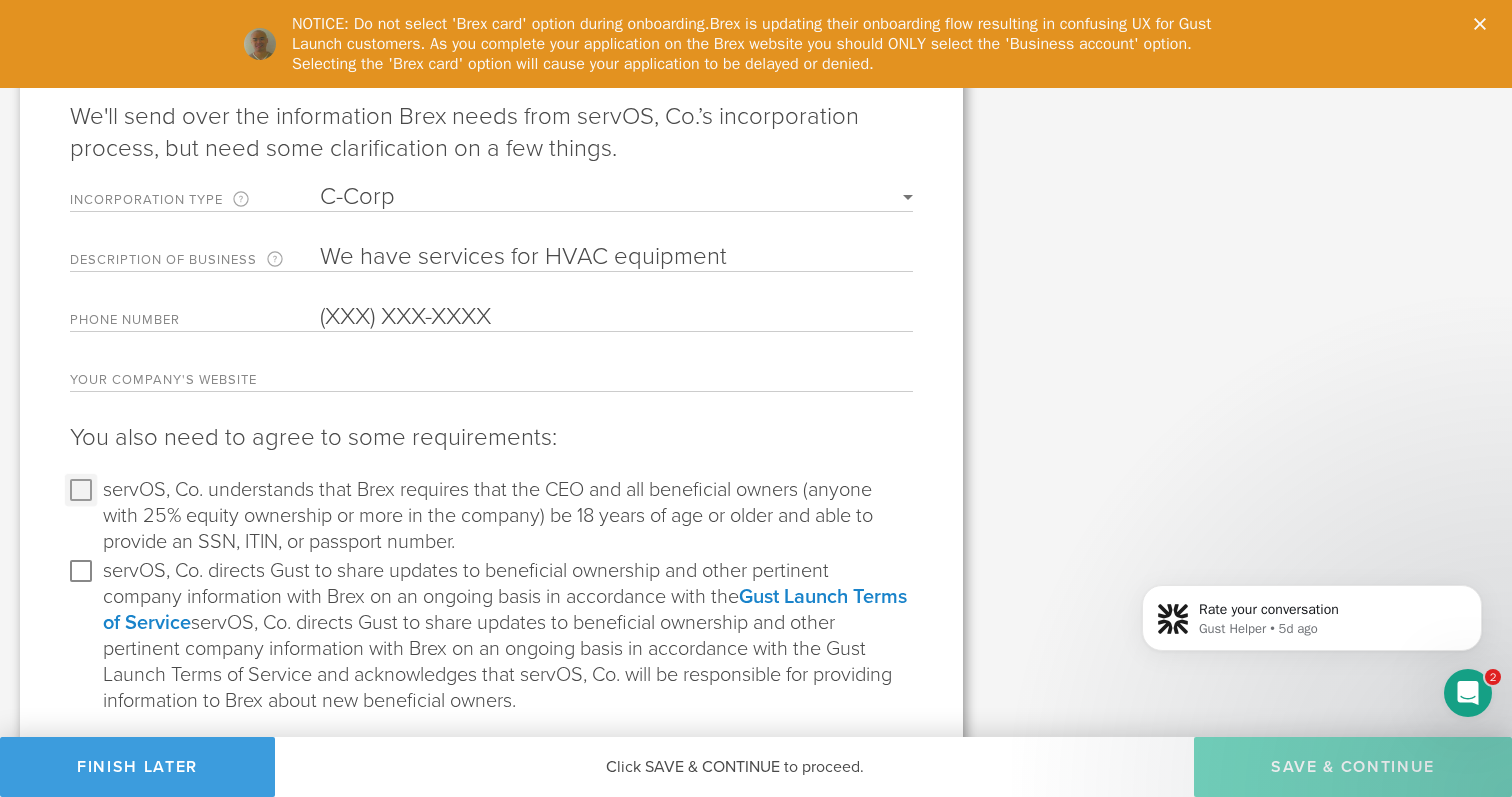 click on "servOS, Co. understands that Brex requires that the CEO and all beneficial owners (anyone with 25% equity ownership or more in the company) be 18 years of age or older and able to provide an SSN, ITIN, or passport number." at bounding box center (81, 490) 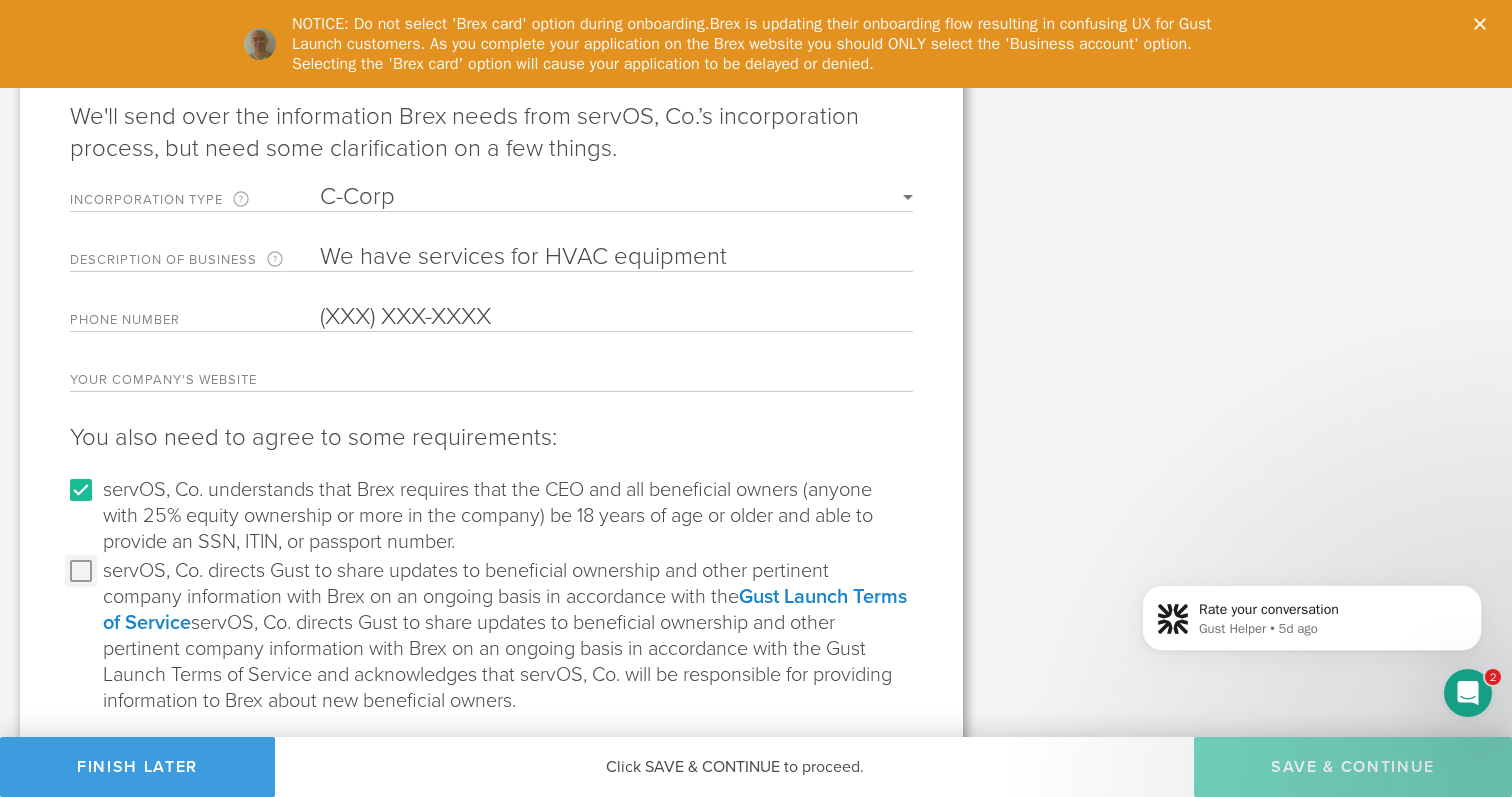 click on "servOS, Co. directs Gust to share updates to beneficial ownership and other pertinent company information with Brex on an ongoing basis in accordance with the Gust Launch Terms of Service and acknowledges that servOS, Co. will be responsible for providing information to Brex about new beneficial owners." at bounding box center [81, 571] 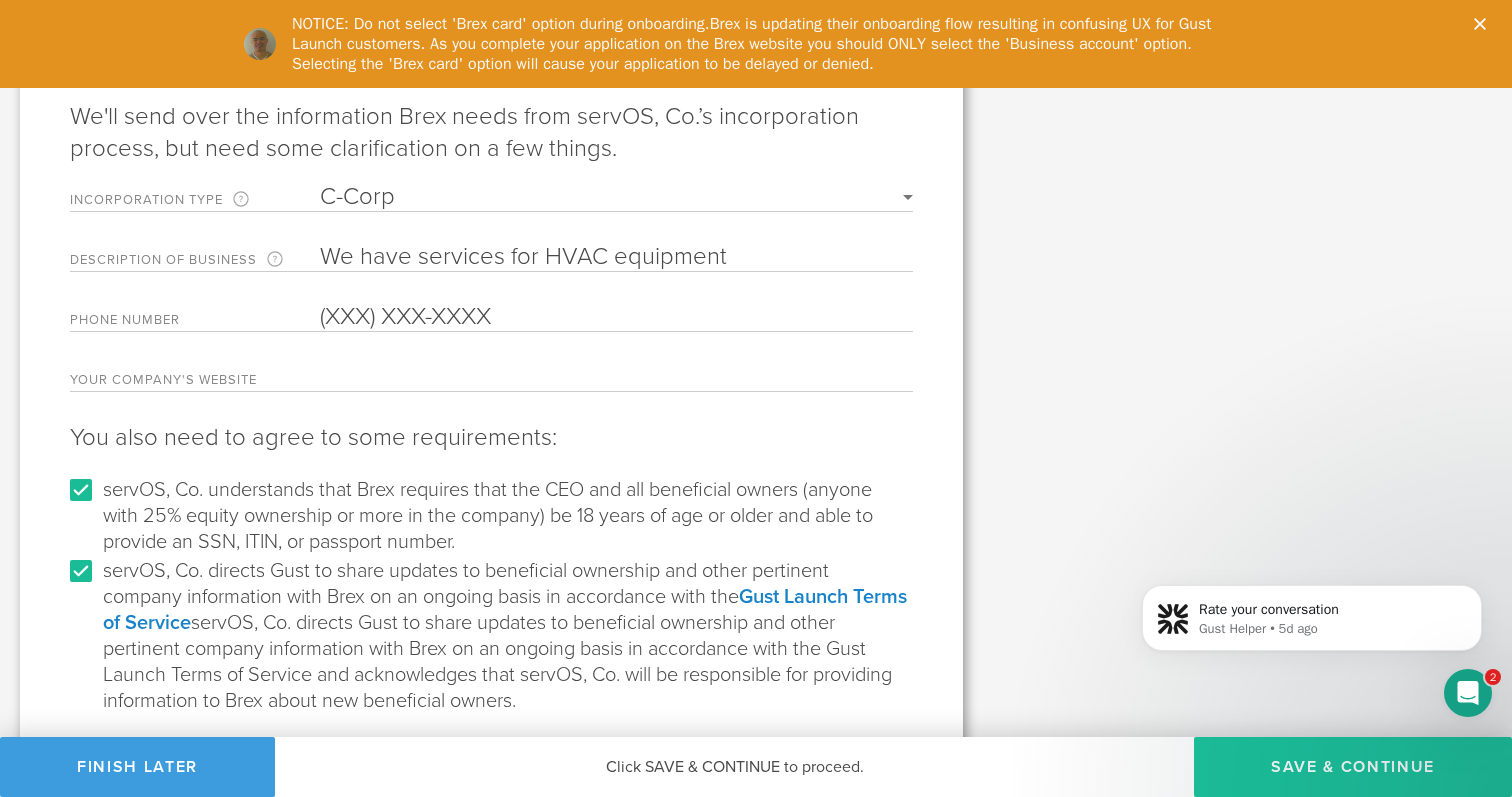 click on "Save & Continue" at bounding box center (1353, 767) 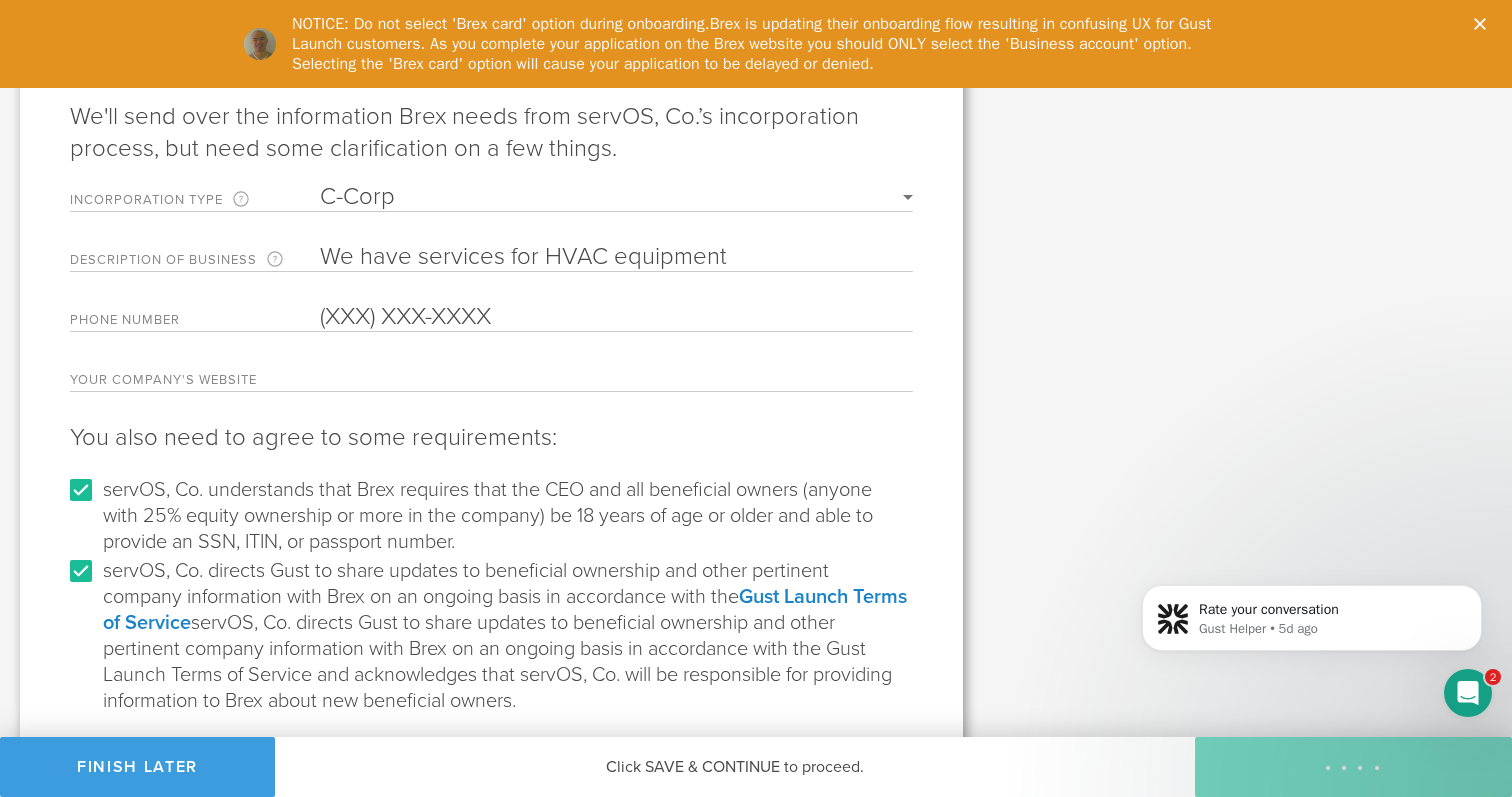 type on "[FIRST] [LAST]" 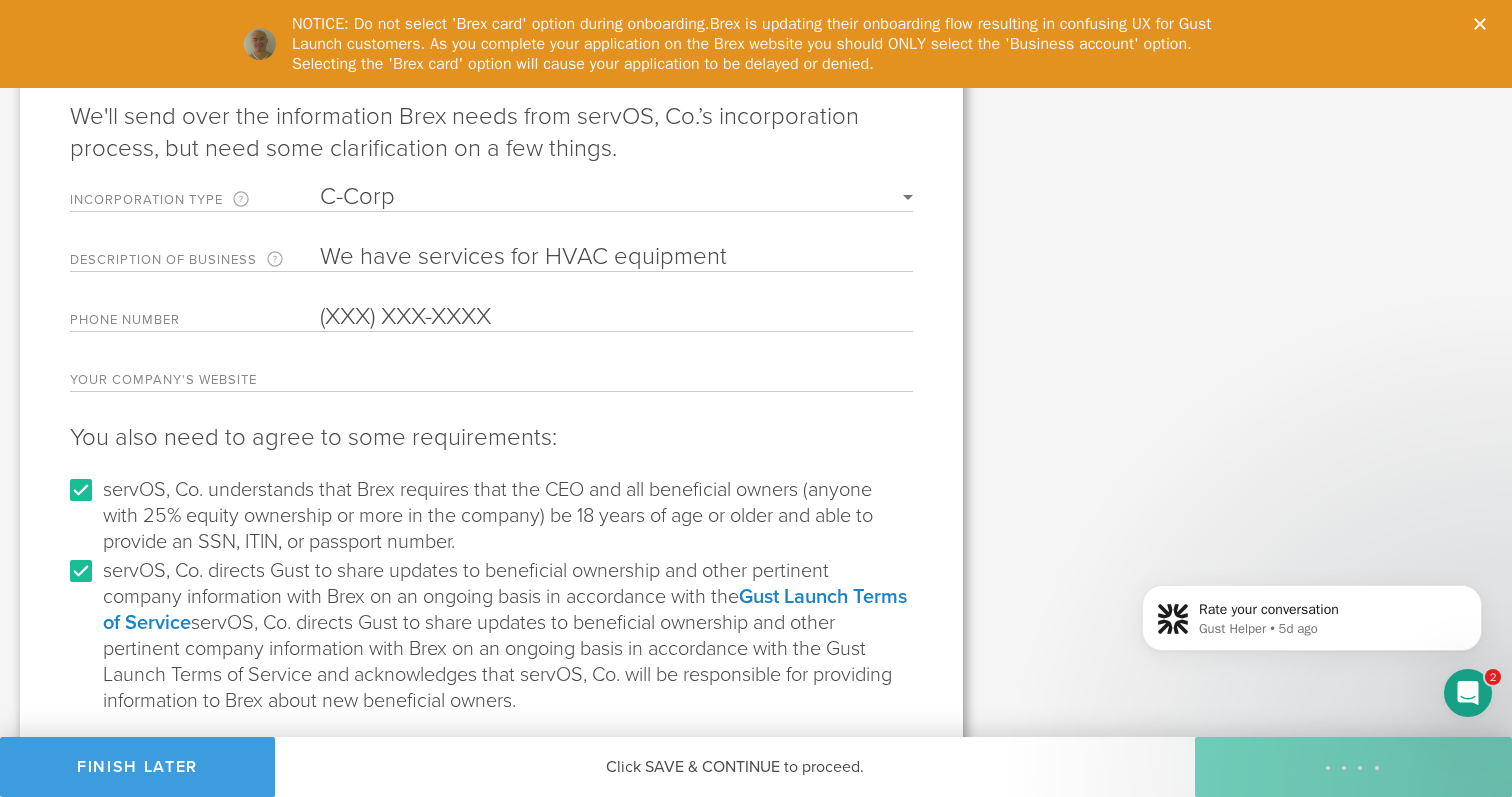 type on "Founder" 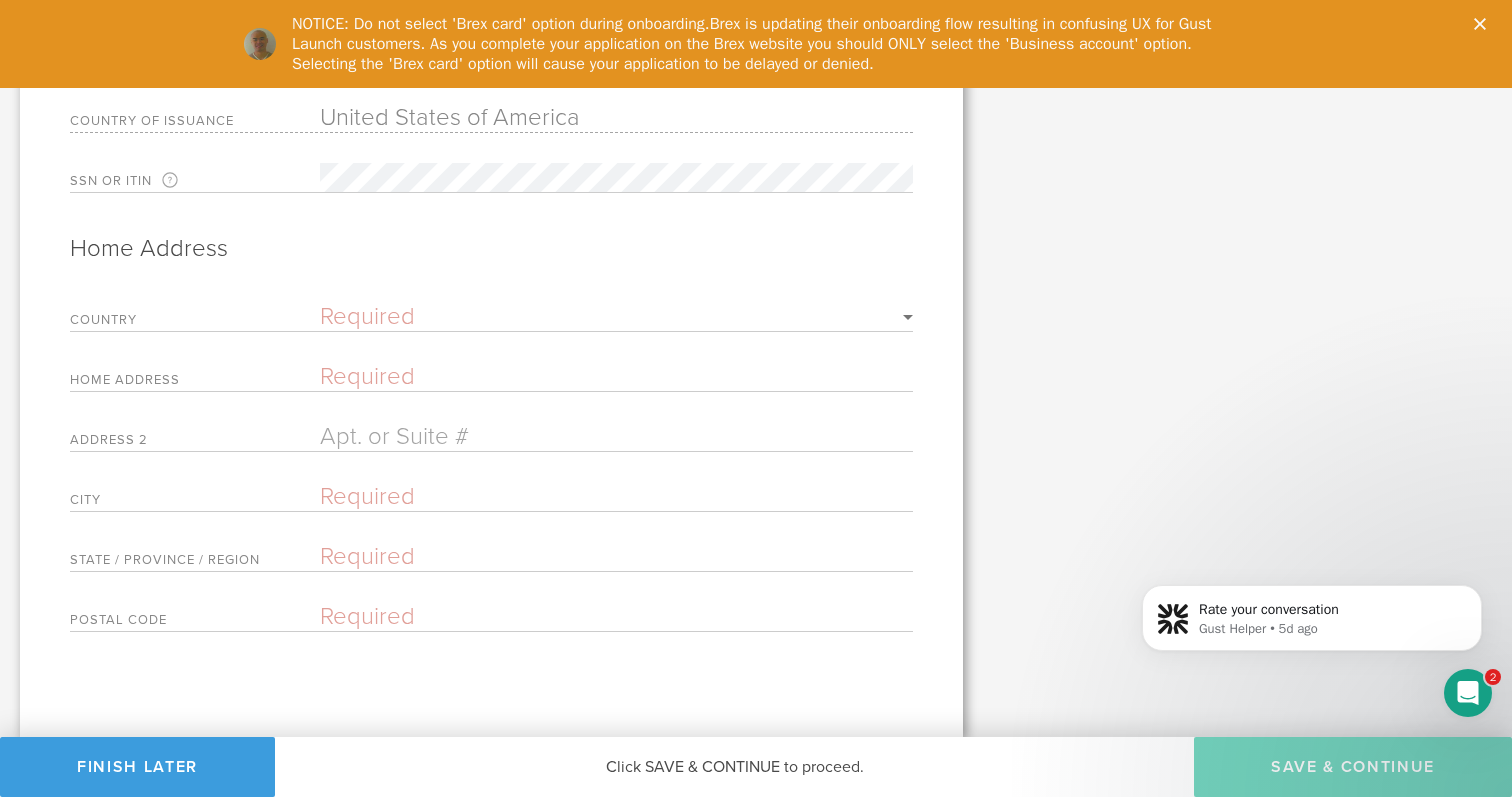 scroll, scrollTop: 0, scrollLeft: 0, axis: both 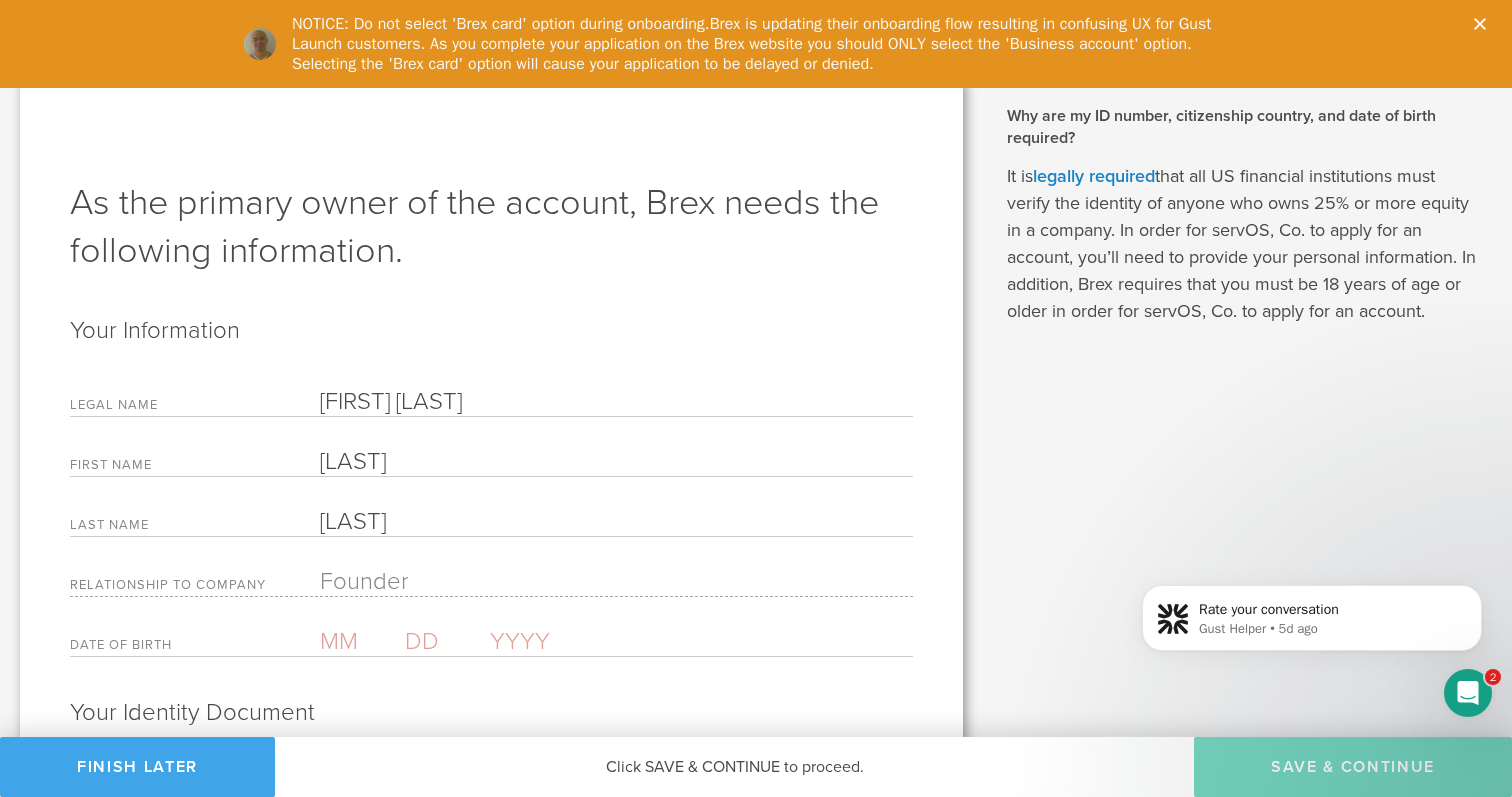 click on "Finish Later" at bounding box center [137, 767] 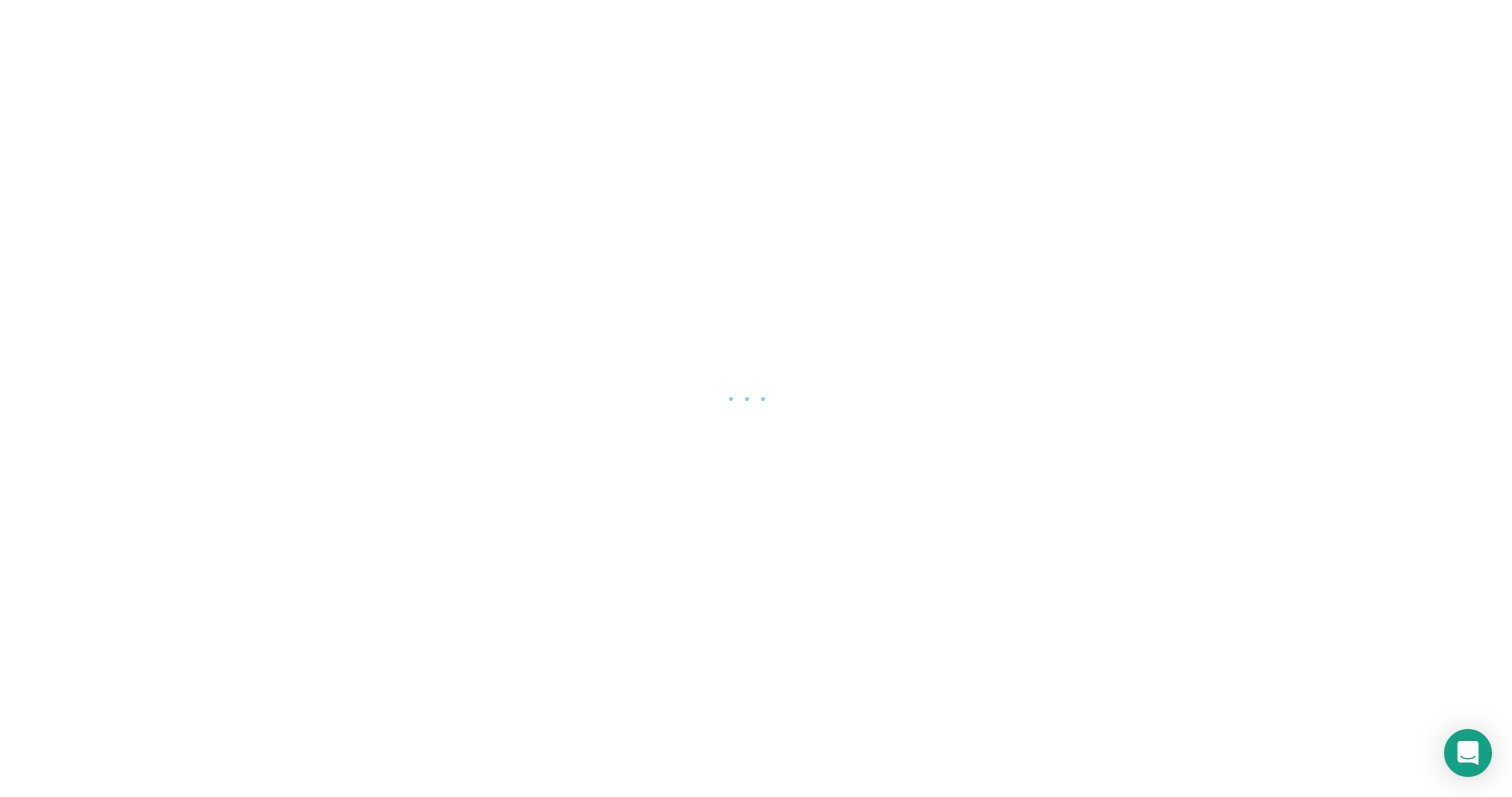 scroll, scrollTop: 0, scrollLeft: 0, axis: both 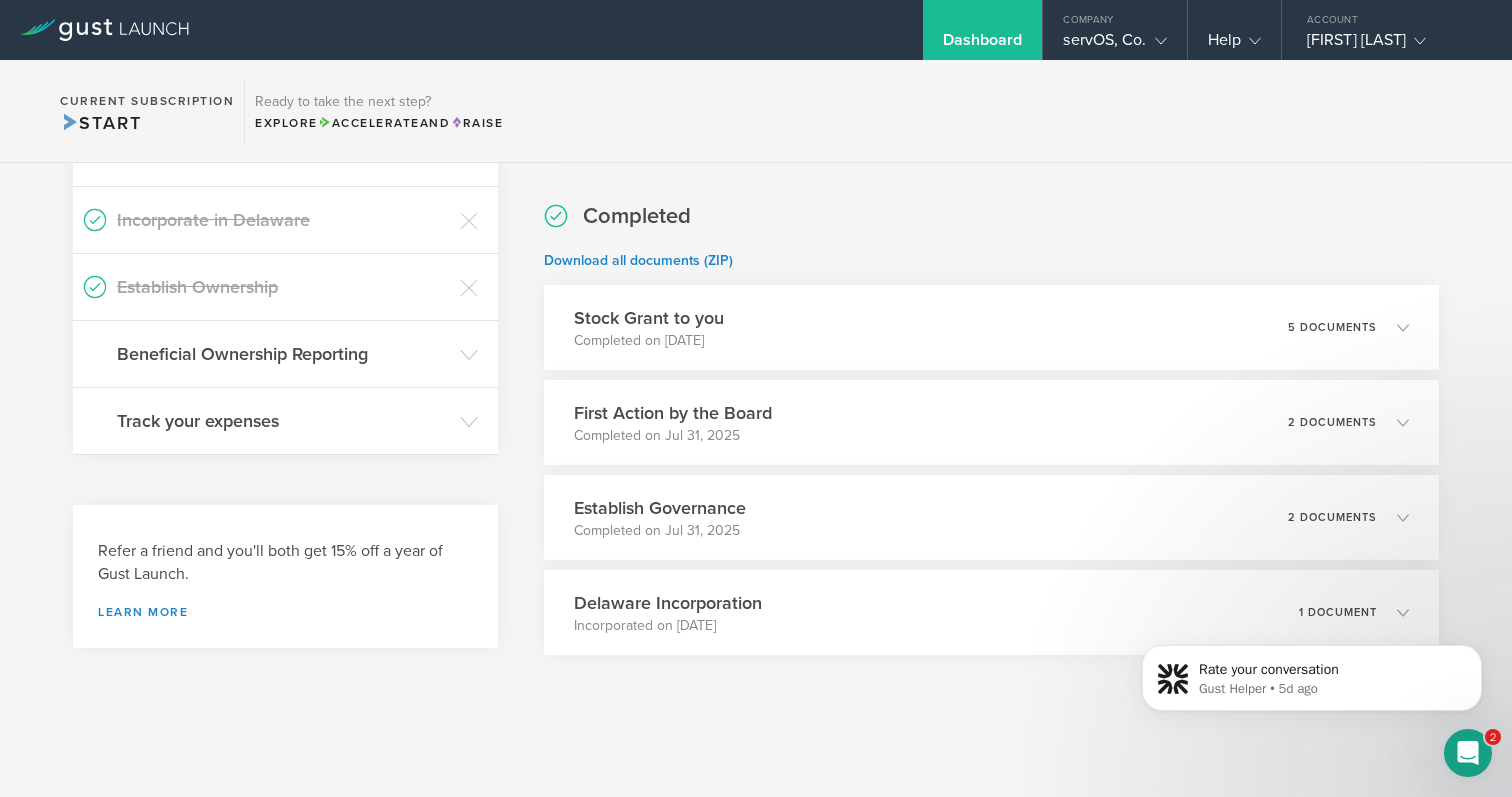 click on "What's next? Compliance Team Fundraising Staying compliant saves you from hassle and legal fees, and makes fundraising more efficient, particularly when investors conduct due diligence. Open a Bank Account Dismiss I already have a bank account Dismiss I don't need a bank right now Setting up a corporate bank account Setting up a bank account is necessary to manage your spending and keep business and personal finances separate, especially once you begin hiring employees, raising money, and acquiring customers. Open an account with Brex                         Why do I need a company bank account?                         How can I open a bank account through Gust Launch? Register your company in TX Filing for foreign qualification You'll need to file for foreign qualification to be able to do business in any other state outside of Delaware and to comply with local state laws. Failing to file can expose your company to fines and penalties. File a Foreign Qualification                         Establish Ownership" at bounding box center [756, 293] 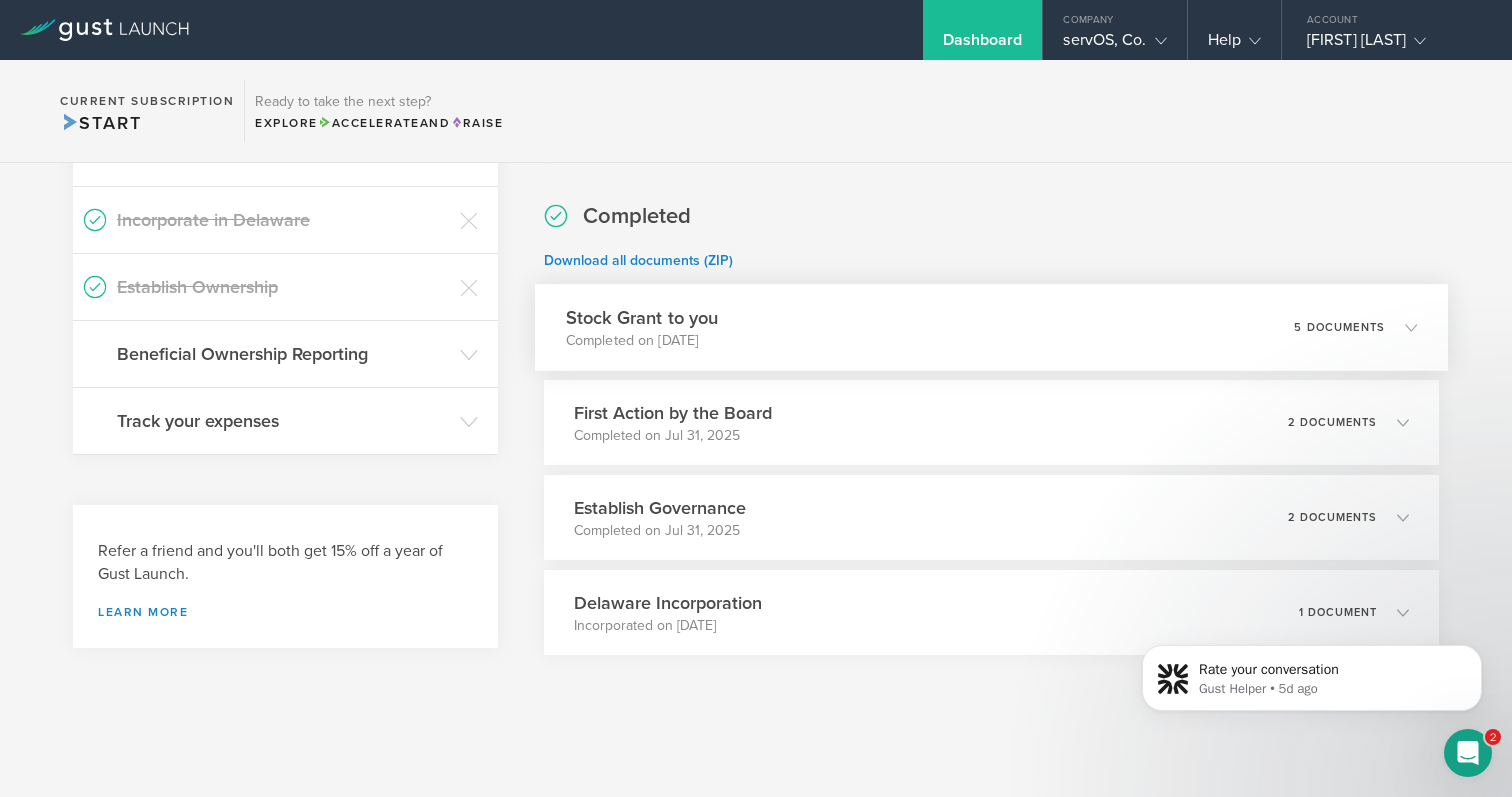 click on "Stock Grant to you Completed on [DATE]  5 documents" at bounding box center (991, 327) 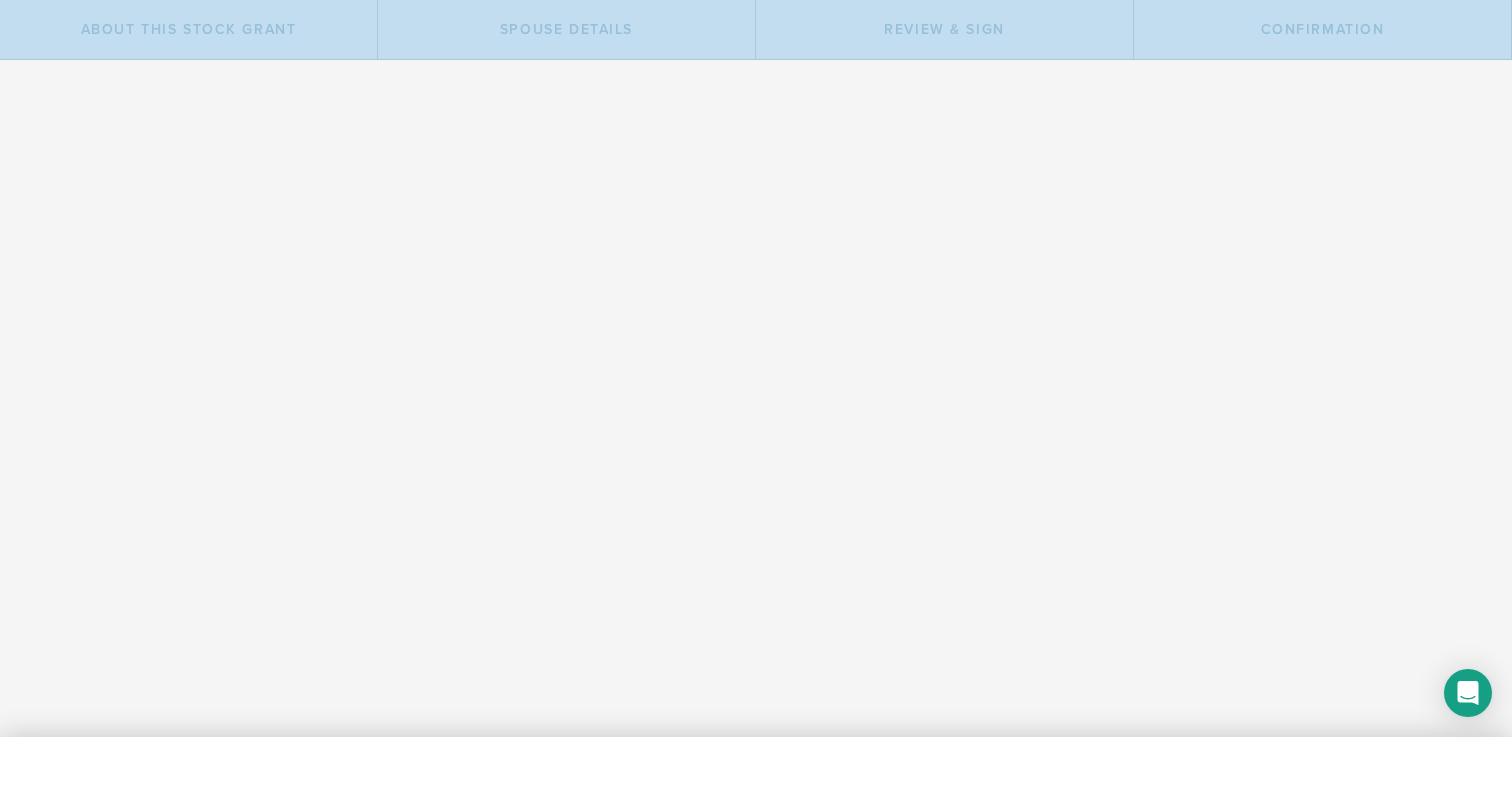 scroll, scrollTop: 0, scrollLeft: 0, axis: both 